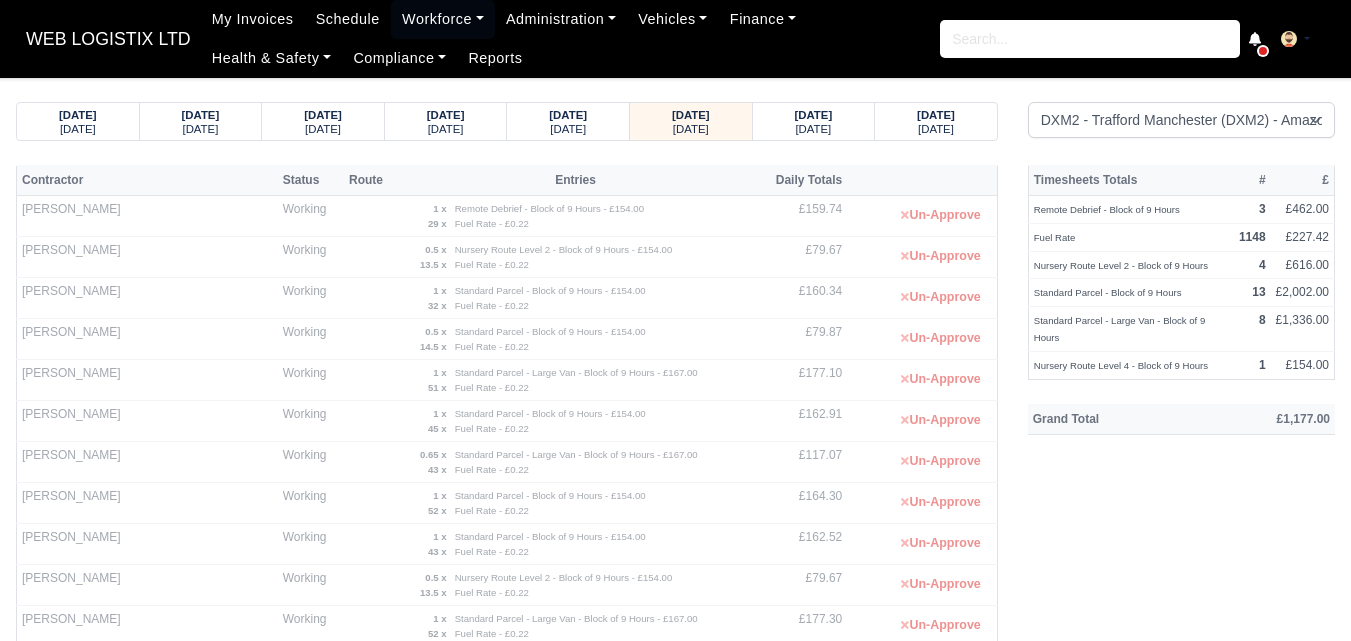 select on "1" 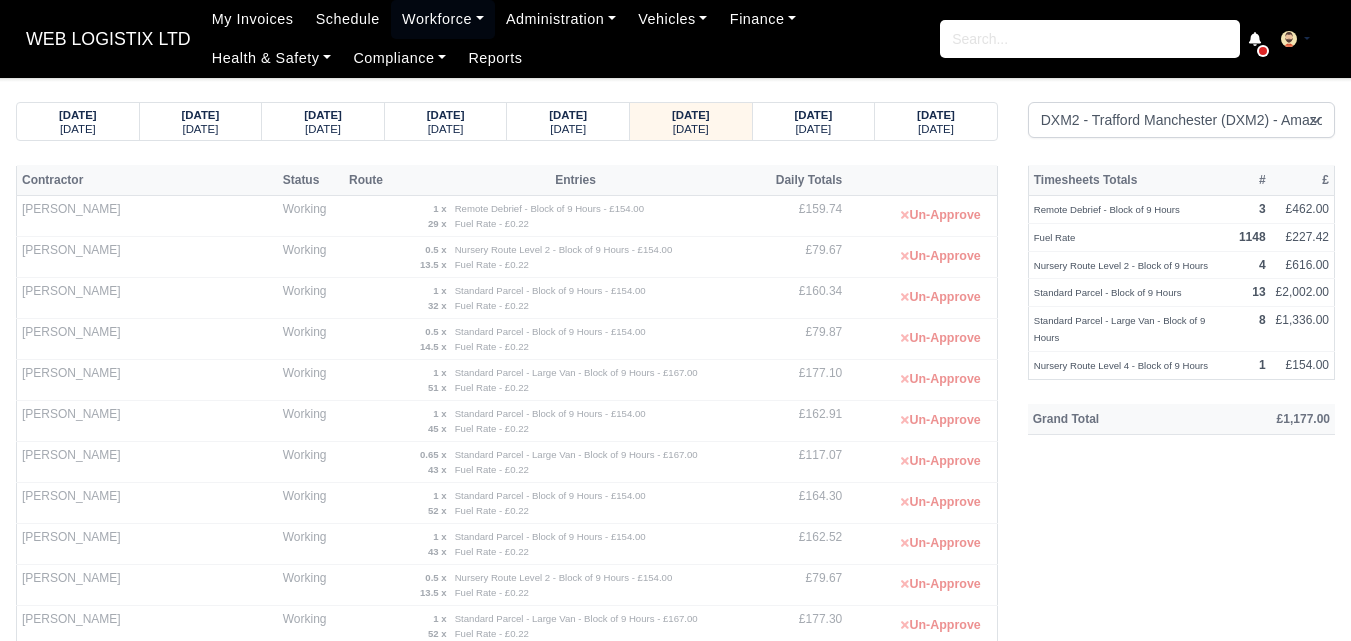 drag, startPoint x: 819, startPoint y: 122, endPoint x: 842, endPoint y: 96, distance: 34.713108 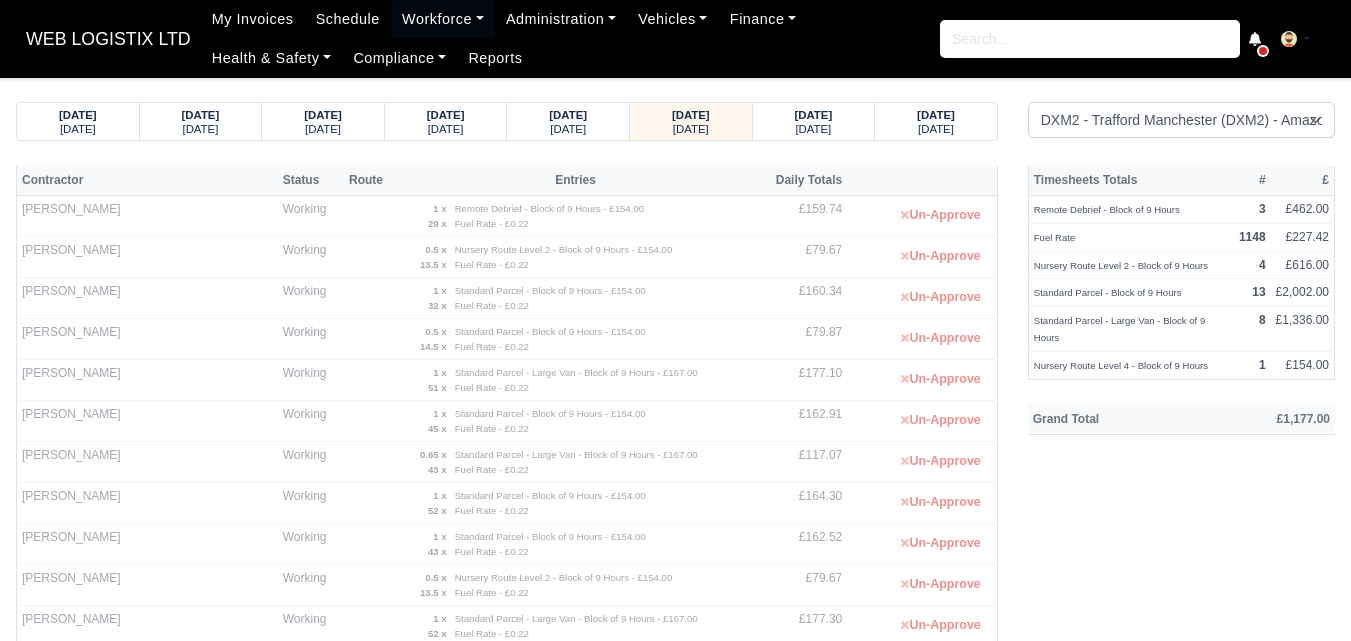 click on "Monday" at bounding box center [813, 129] 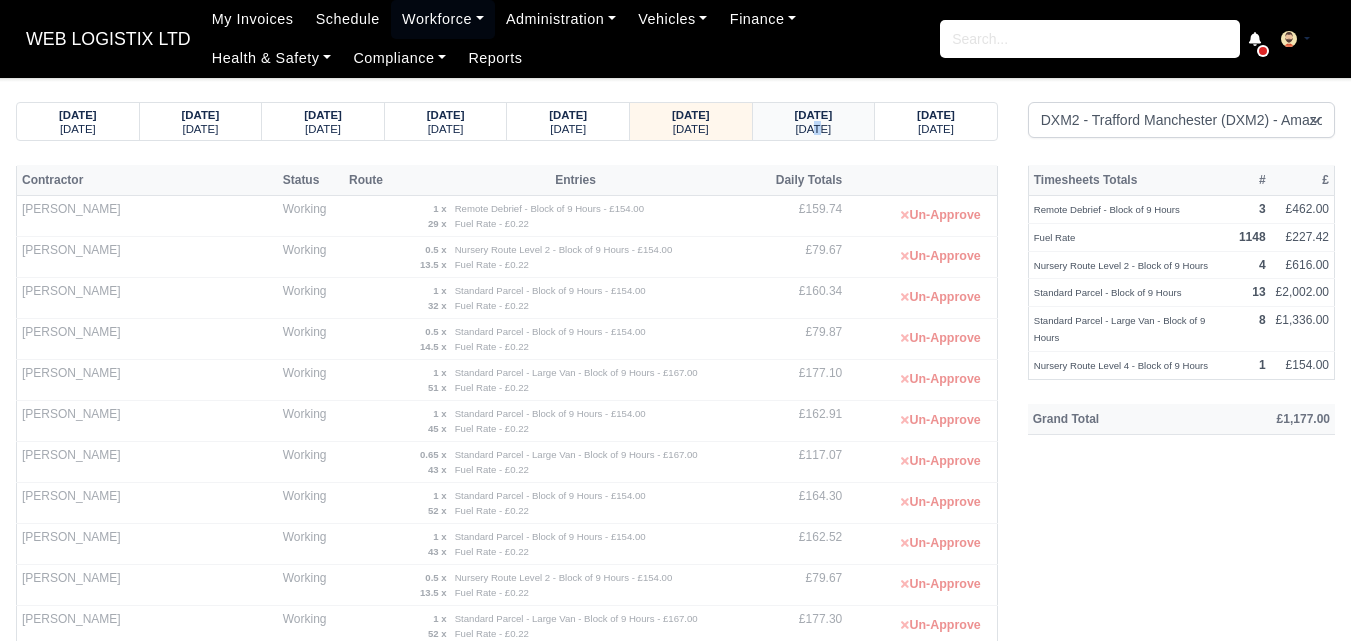 click on "14/07/2025" at bounding box center (814, 115) 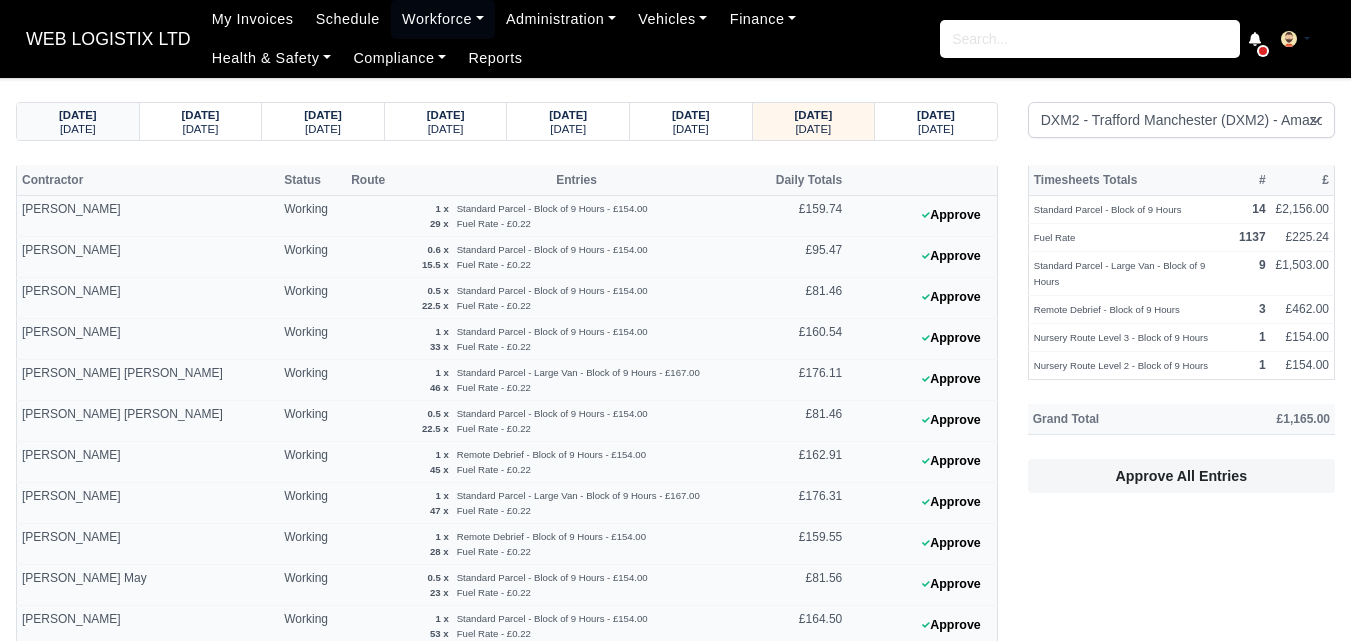 click on "08/07/2025" at bounding box center [78, 115] 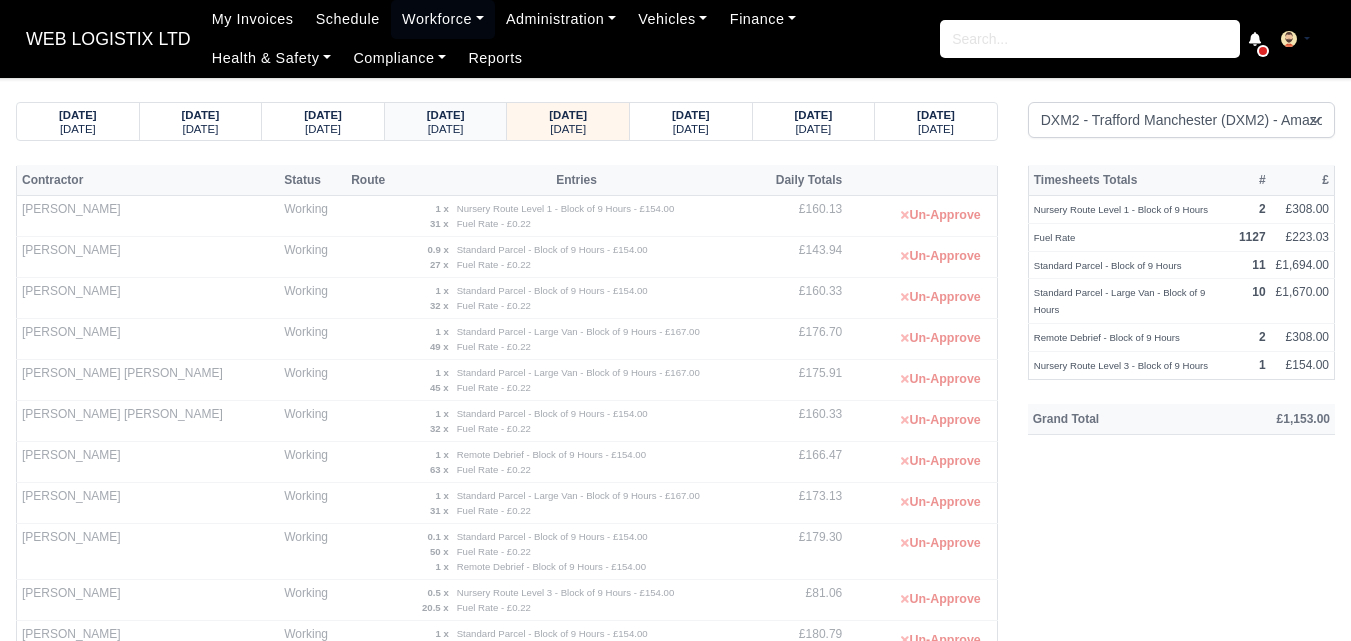 click on "Monday" at bounding box center [446, 129] 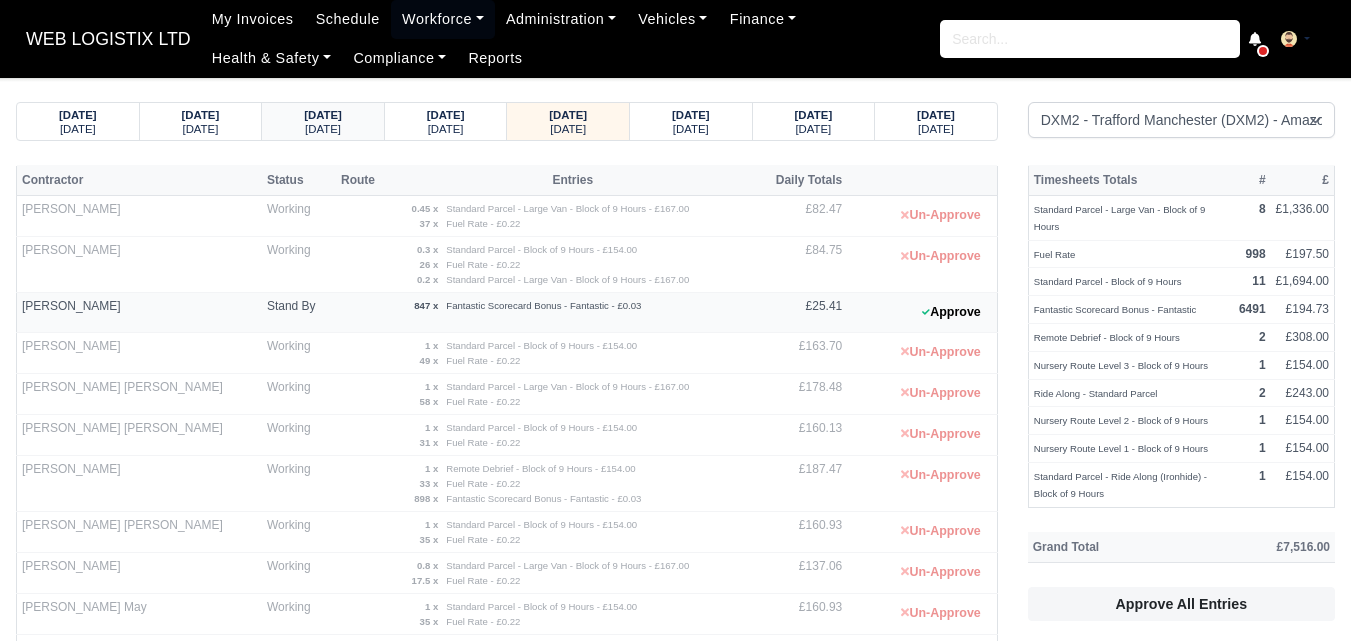 click on "Saturday" at bounding box center [323, 129] 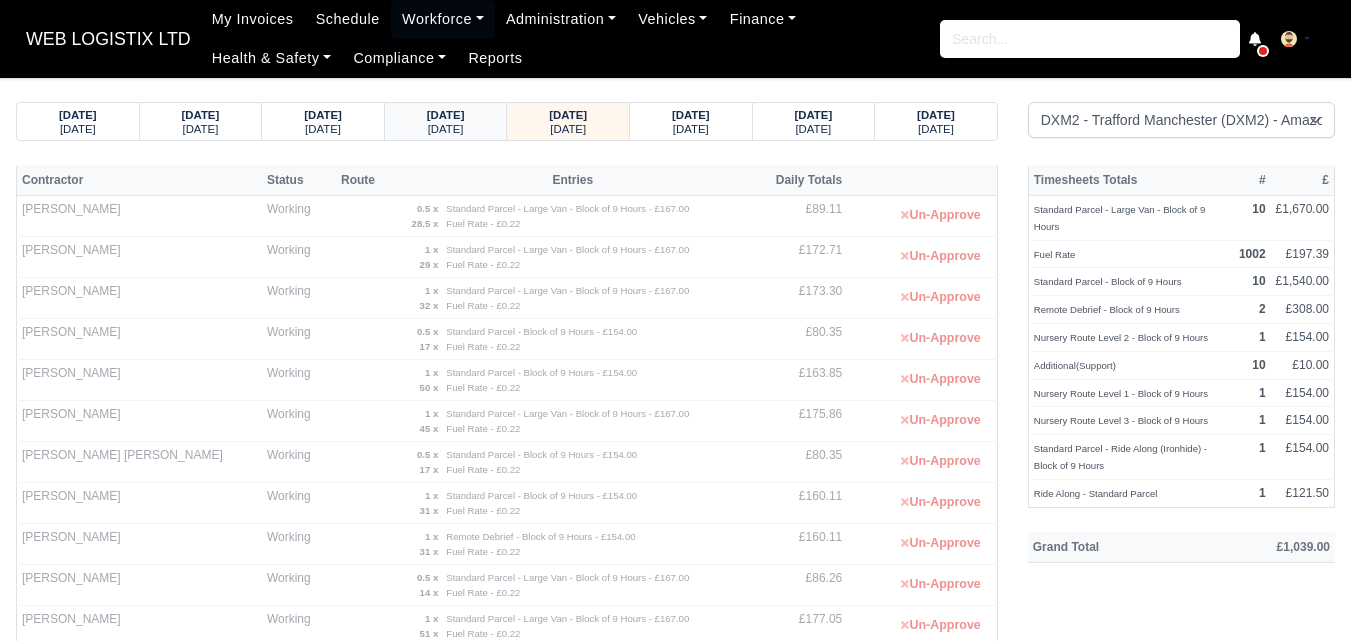 click on "[DATE]" at bounding box center [446, 128] 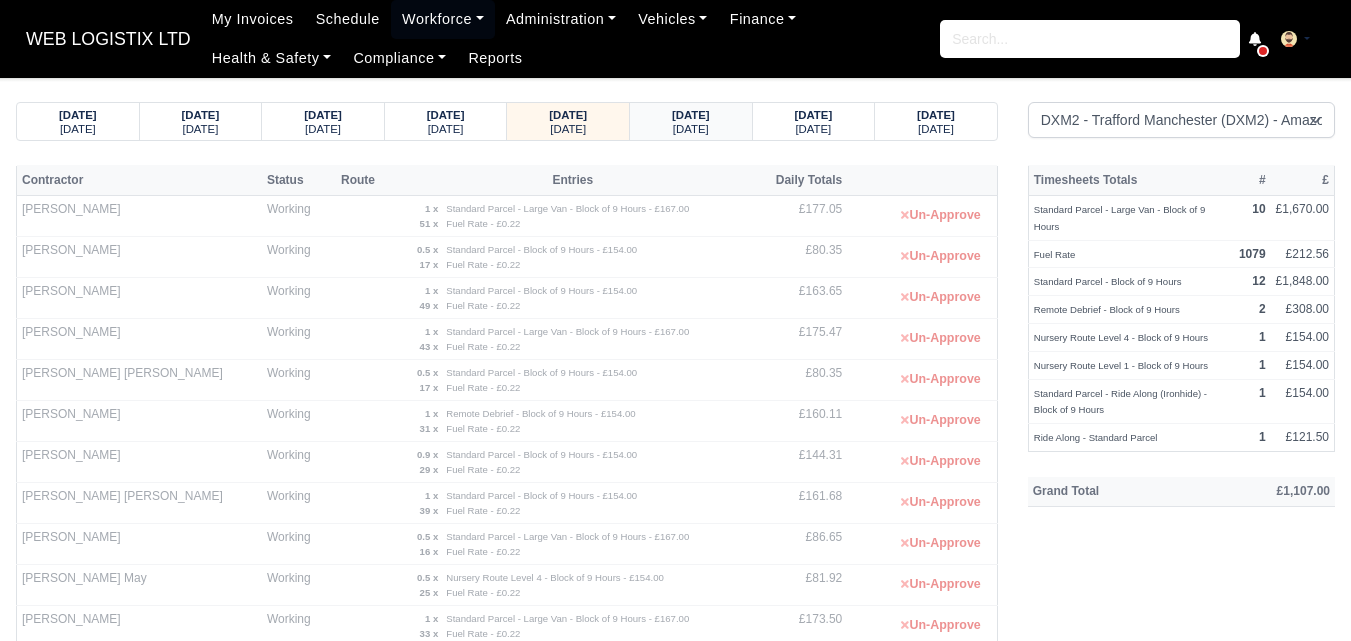 click on "Saturday" at bounding box center [691, 129] 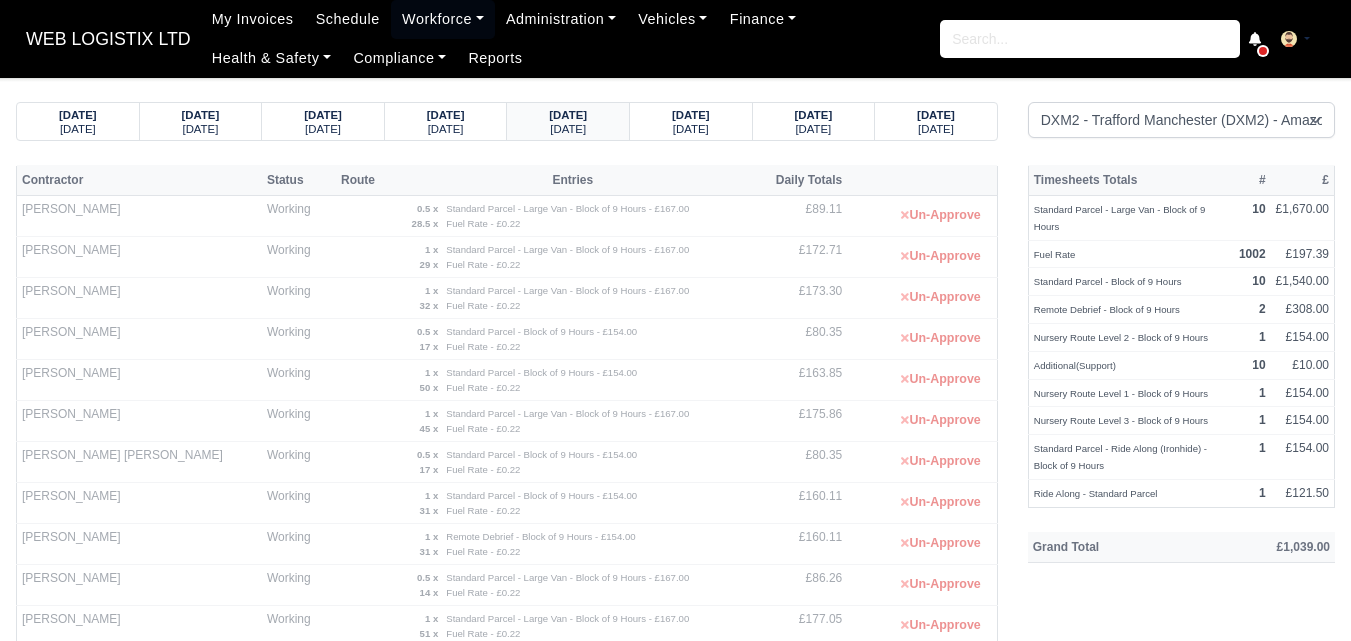 click on "Sunday" at bounding box center (691, 129) 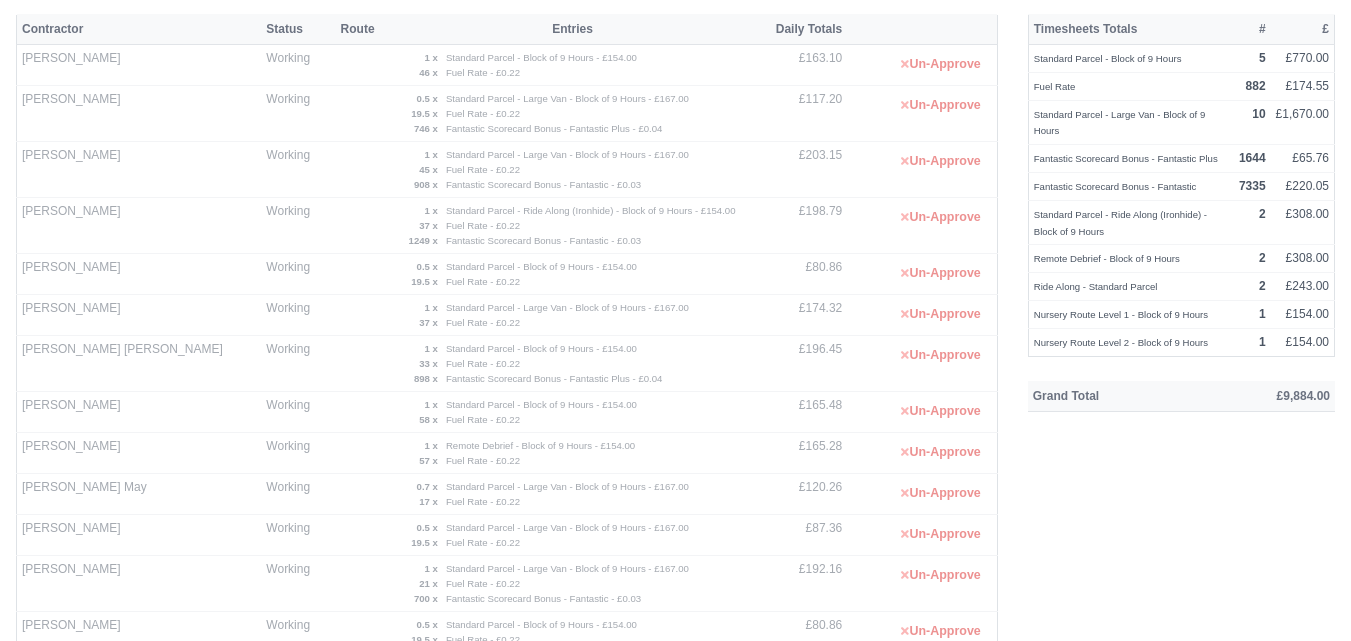scroll, scrollTop: 0, scrollLeft: 0, axis: both 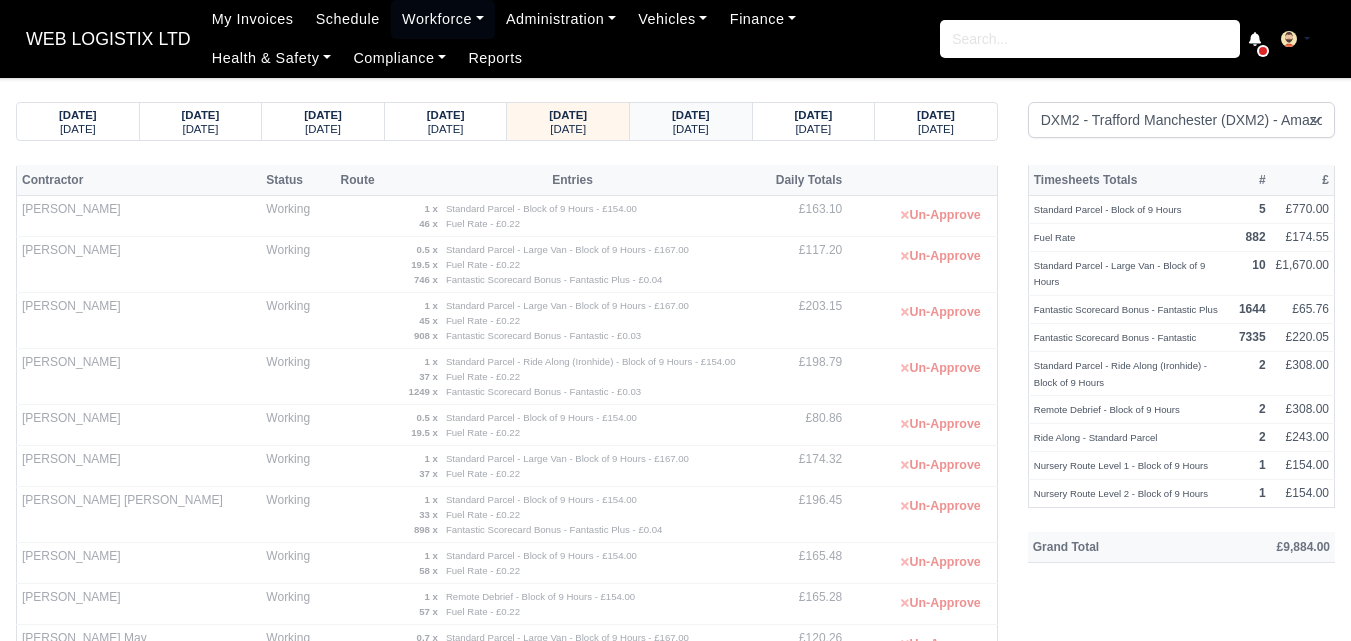 click on "Monday" at bounding box center (691, 129) 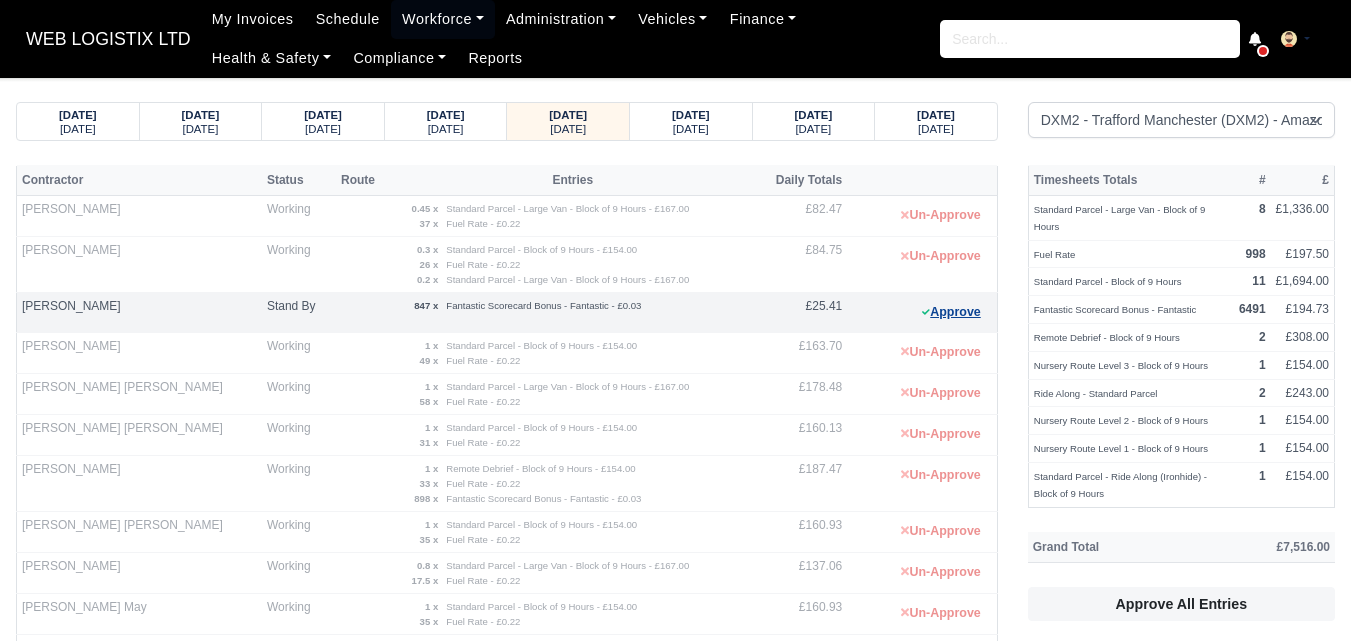 click on "Approve" at bounding box center (951, 312) 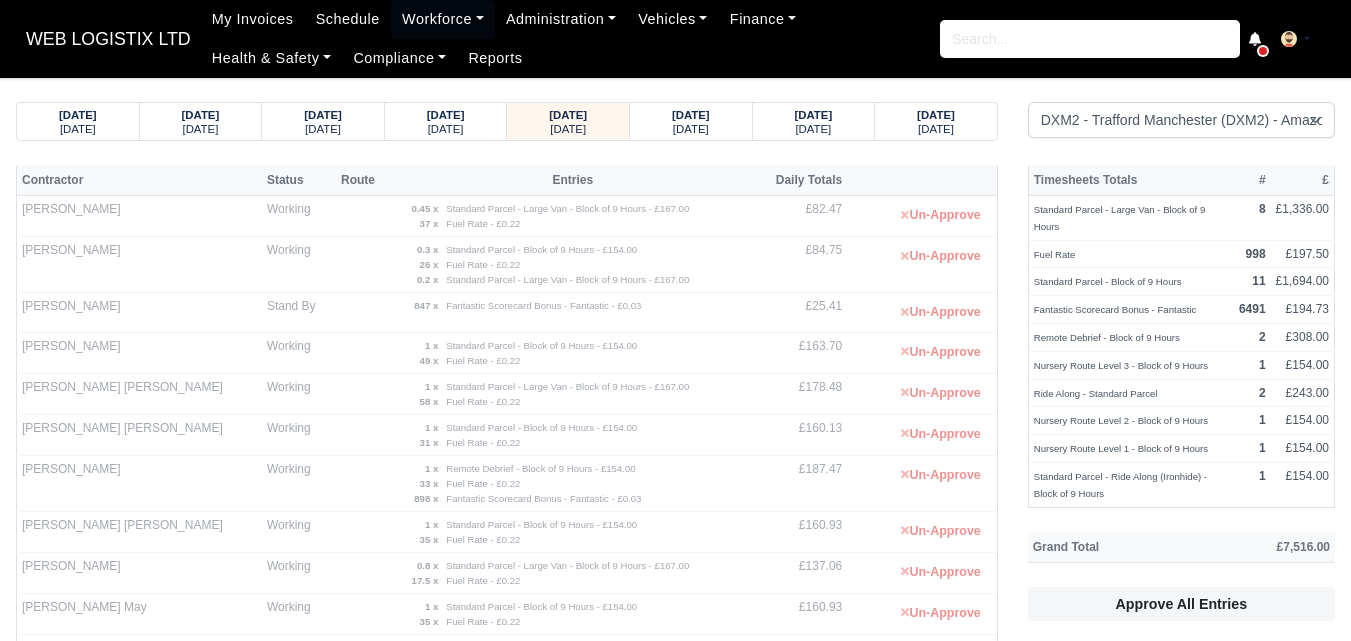 scroll, scrollTop: 833, scrollLeft: 0, axis: vertical 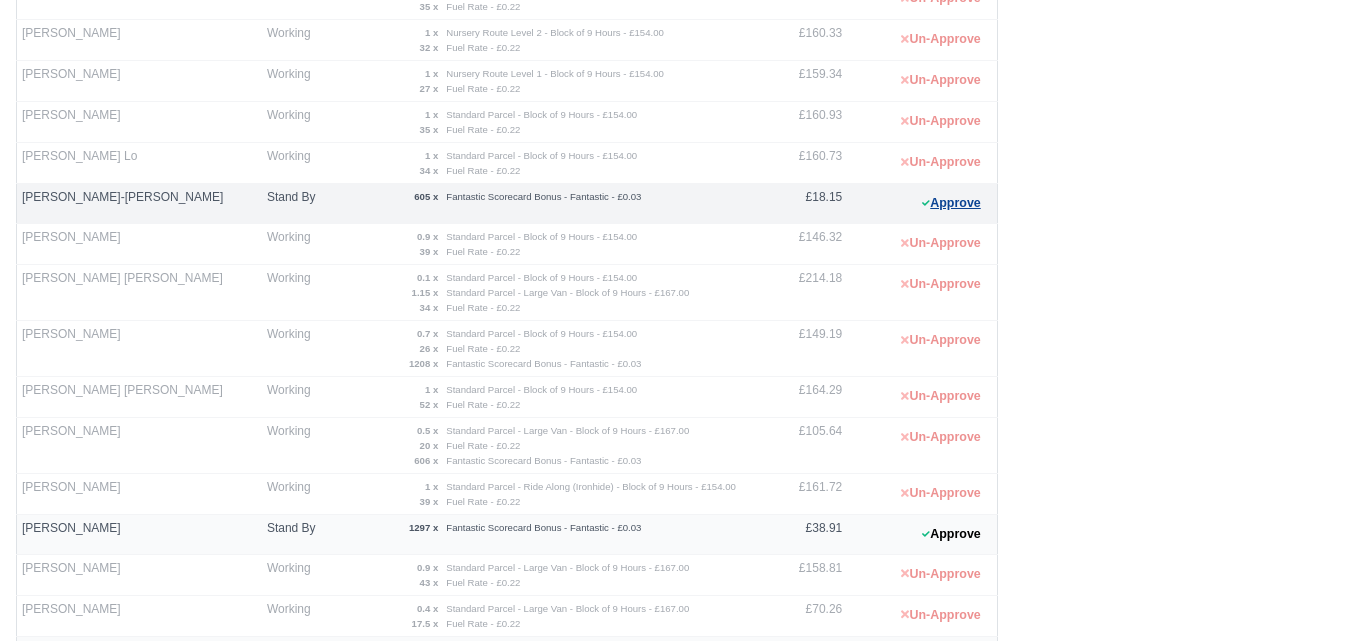 click on "Approve" at bounding box center (951, 203) 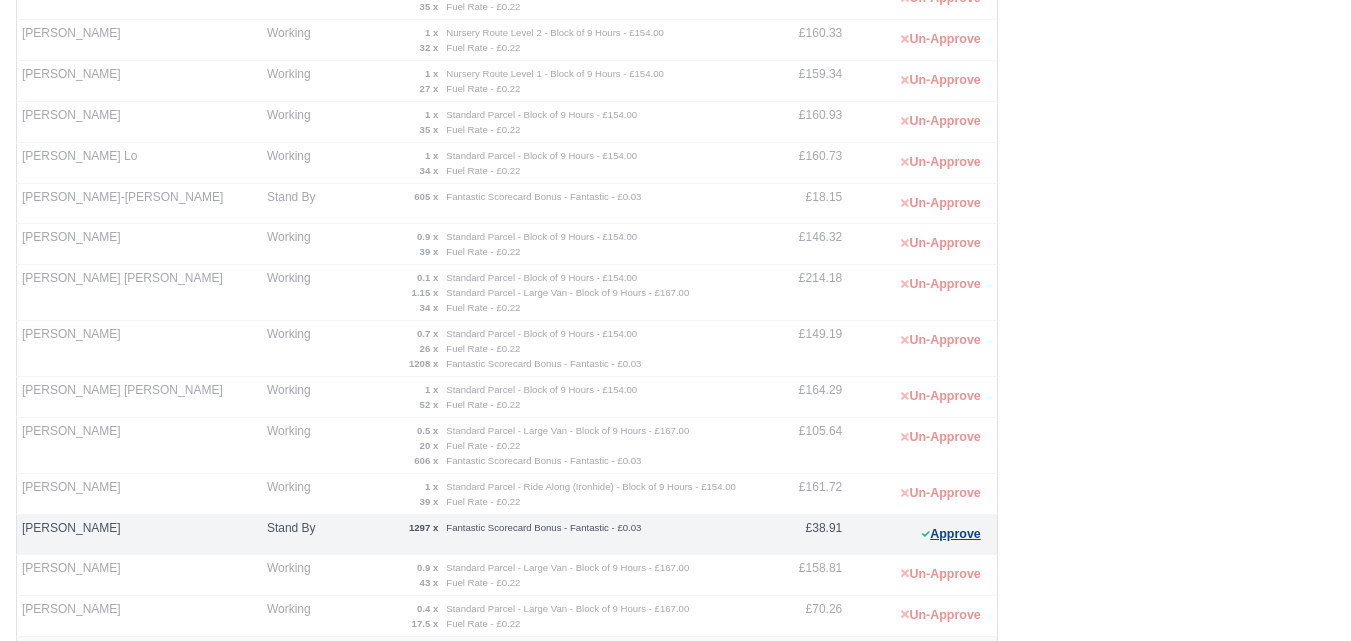 click on "Approve" at bounding box center (951, 534) 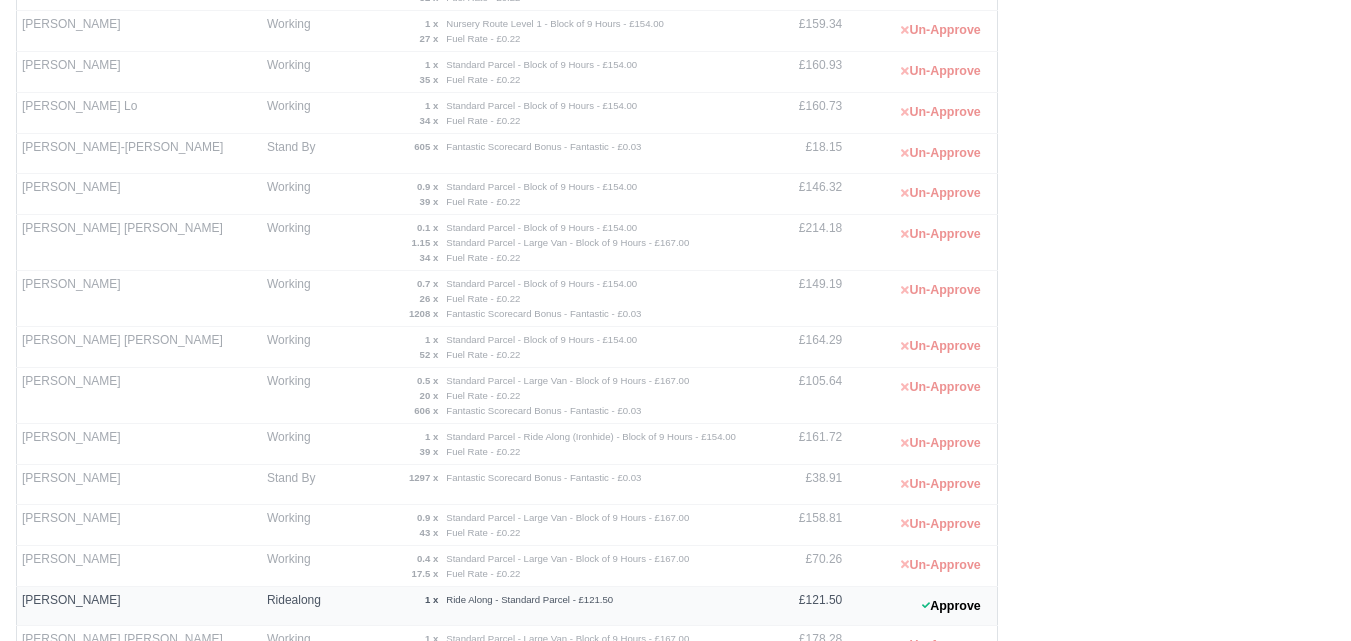 scroll, scrollTop: 1055, scrollLeft: 0, axis: vertical 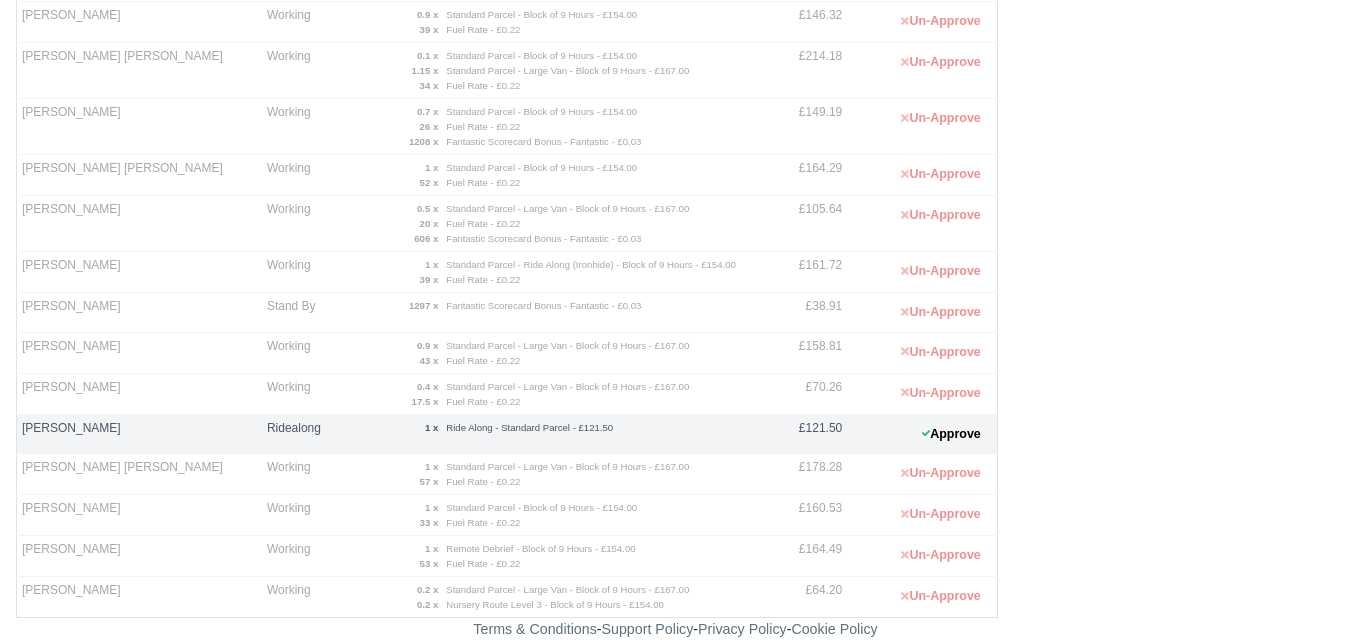 click on "Ridealong" at bounding box center [299, 434] 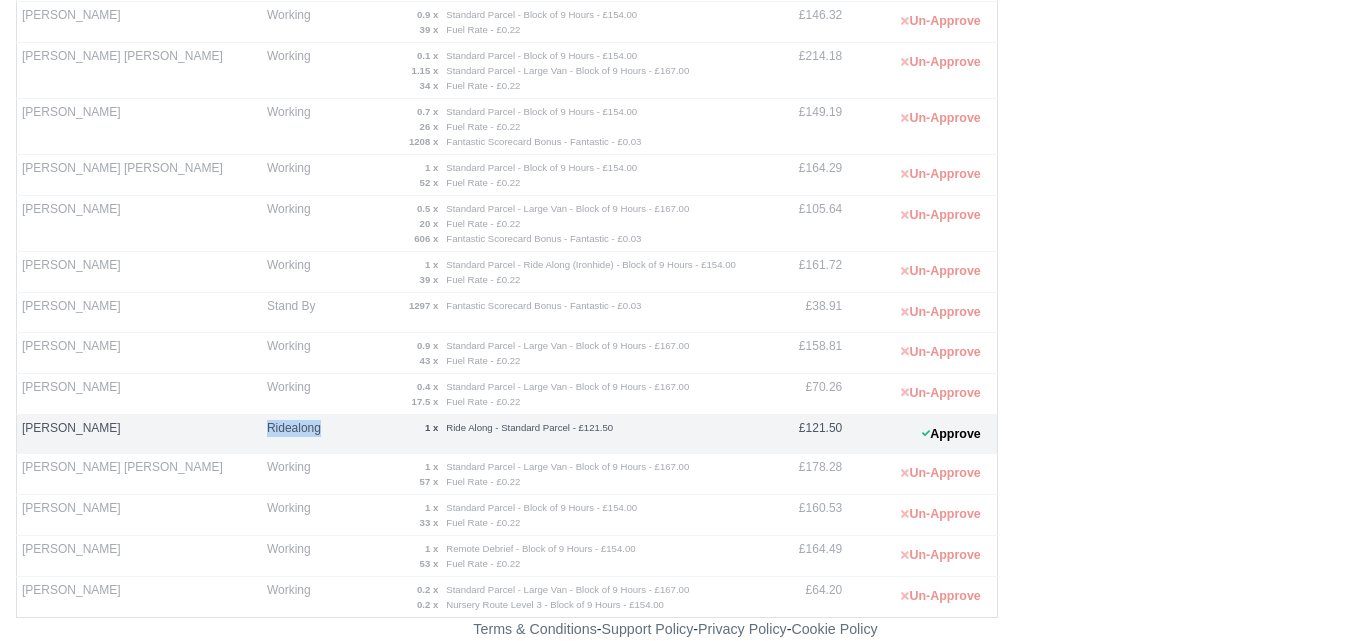 click on "Ridealong" at bounding box center [299, 434] 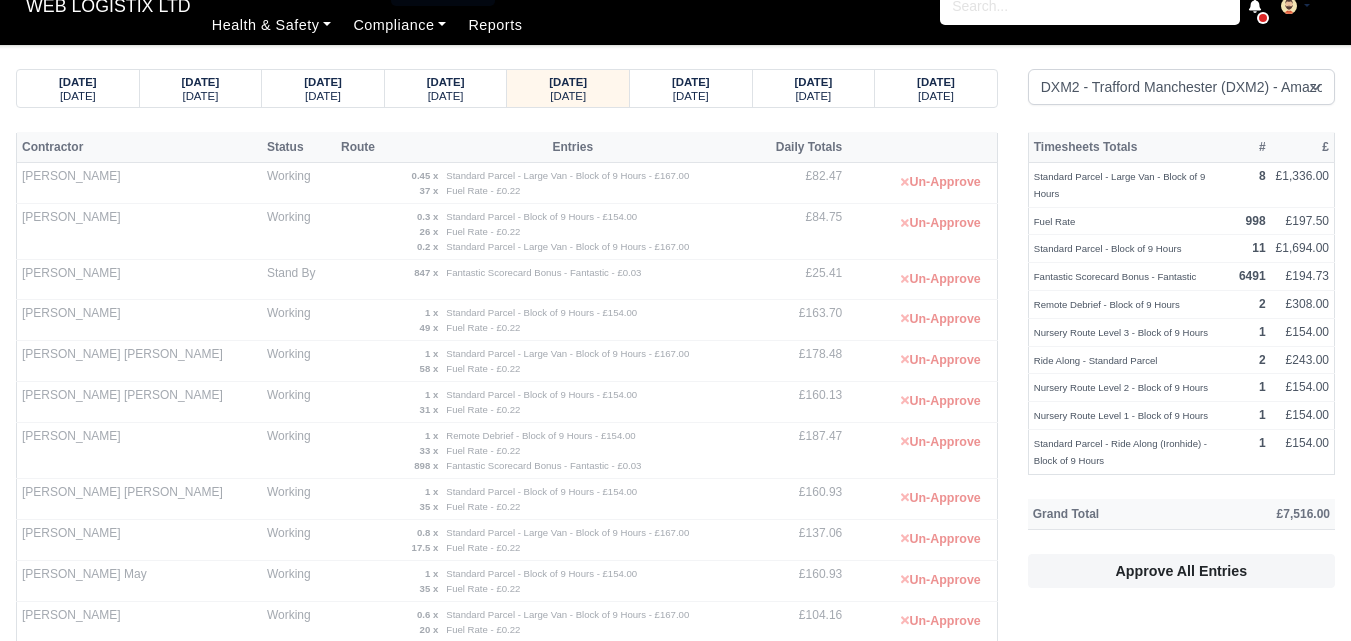 scroll, scrollTop: 0, scrollLeft: 0, axis: both 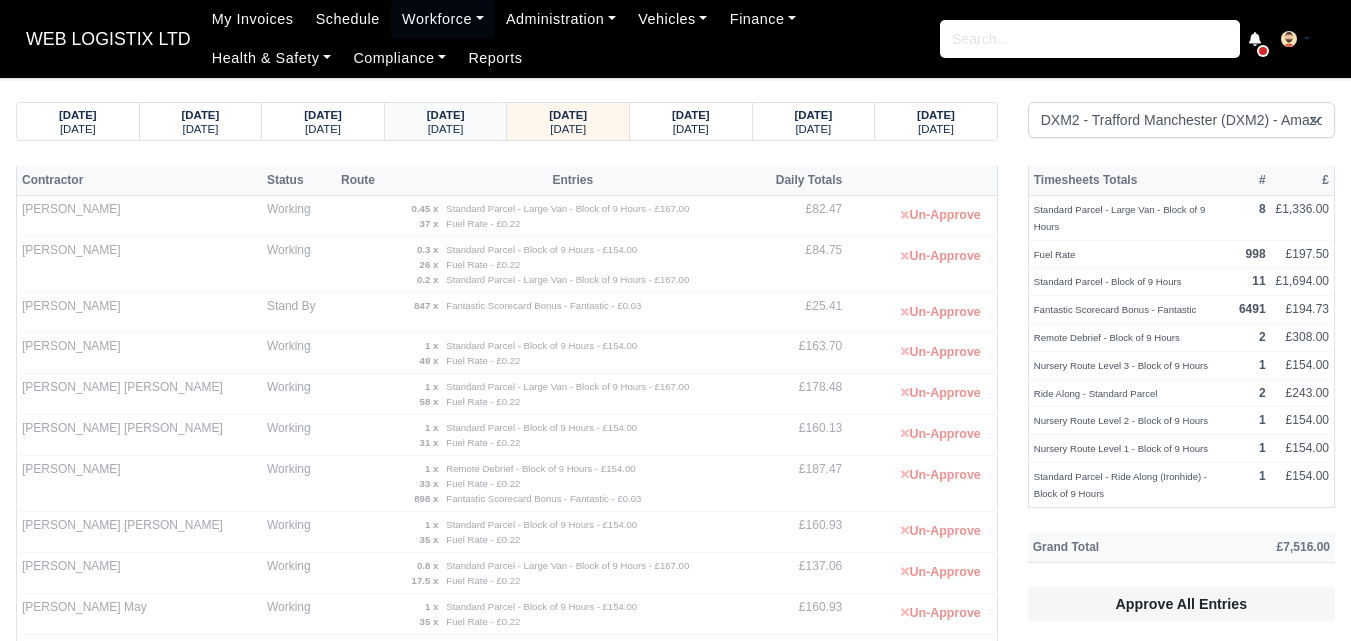 click on "[DATE]" at bounding box center (446, 128) 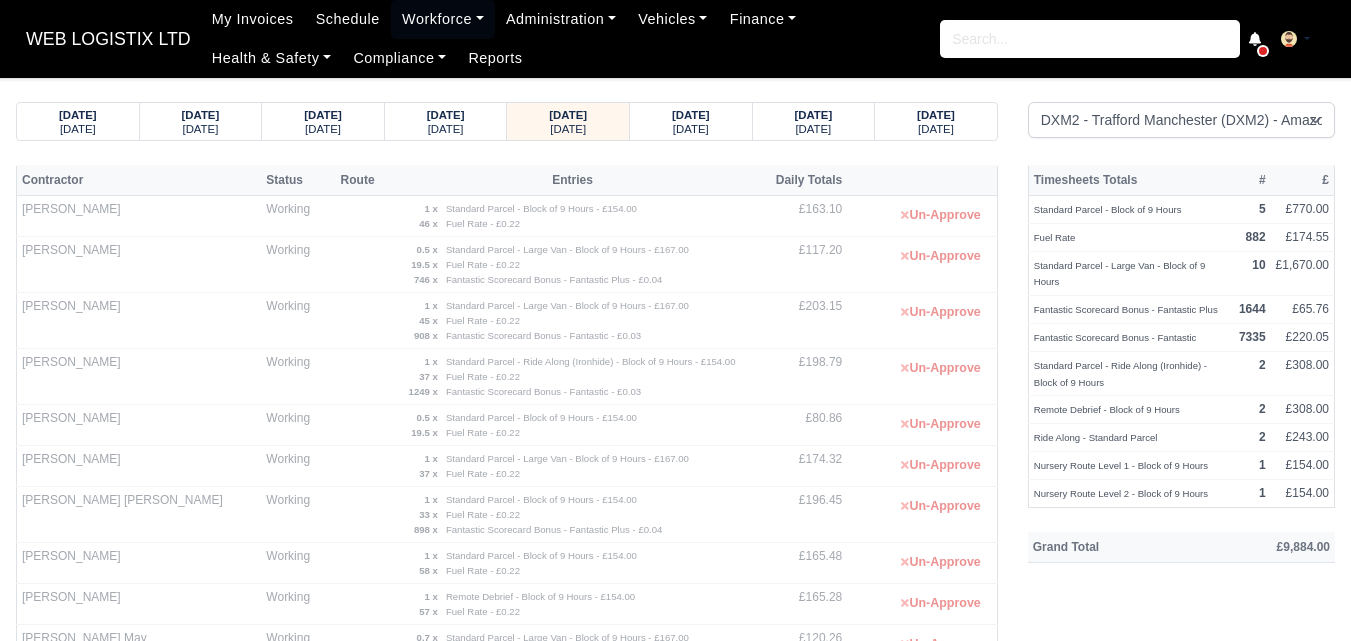 click on "02/07/2025
Wednesday
03/07/2025
Thursday
04/07/2025
Friday
Saturday" at bounding box center [675, 755] 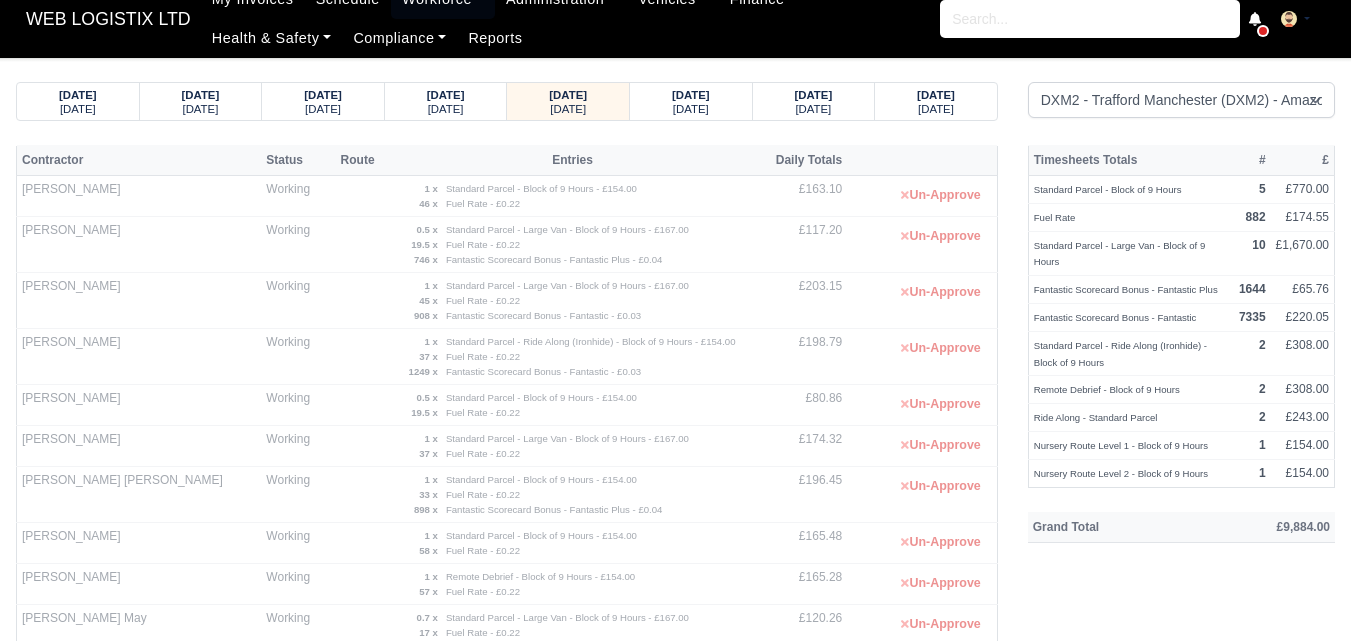 scroll, scrollTop: 0, scrollLeft: 0, axis: both 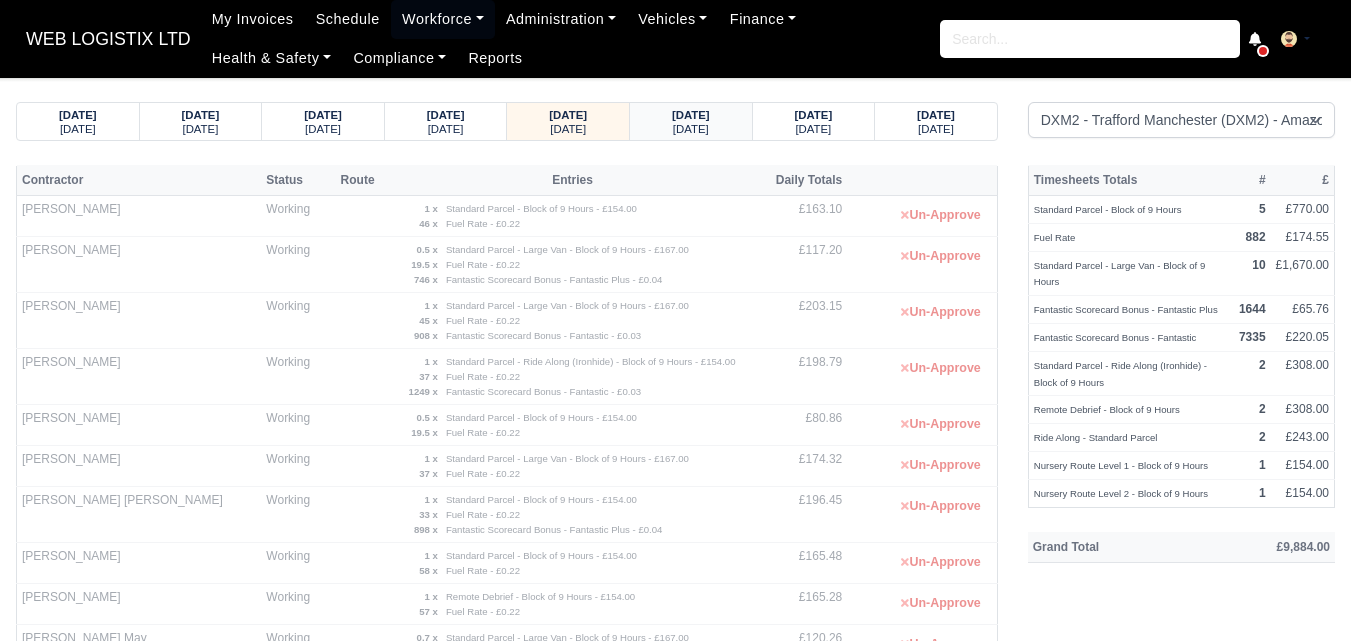 click on "07/07/2025" at bounding box center [691, 115] 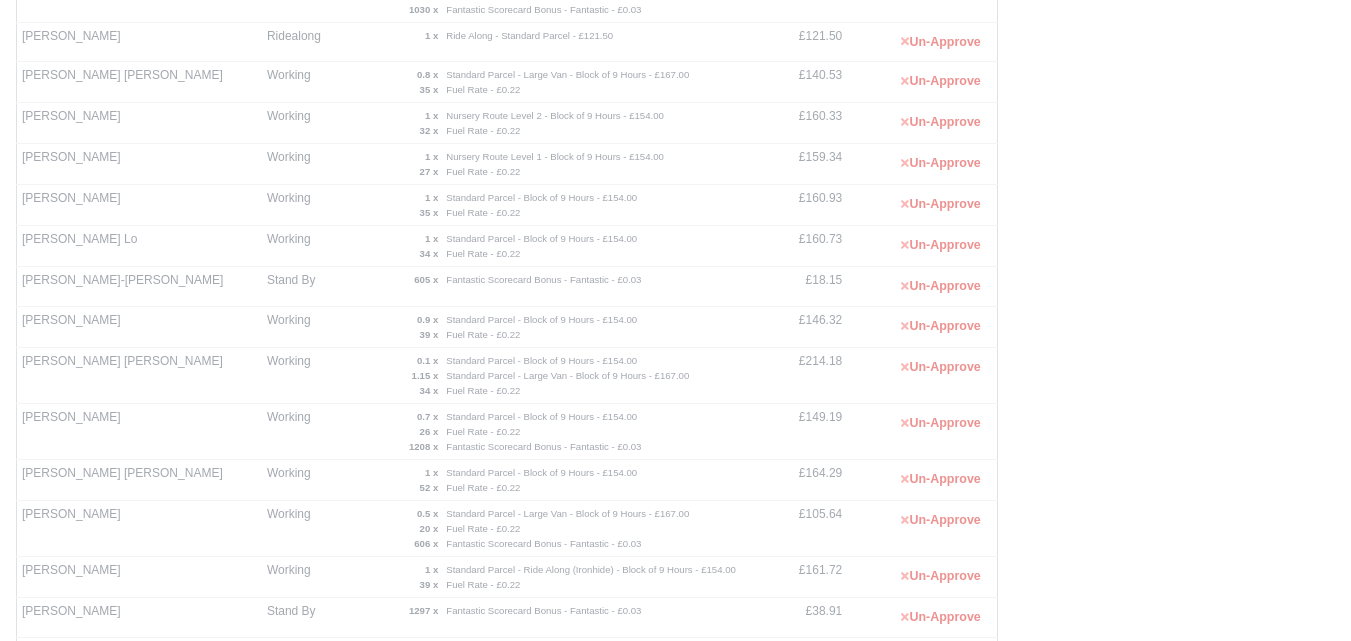 scroll, scrollTop: 388, scrollLeft: 0, axis: vertical 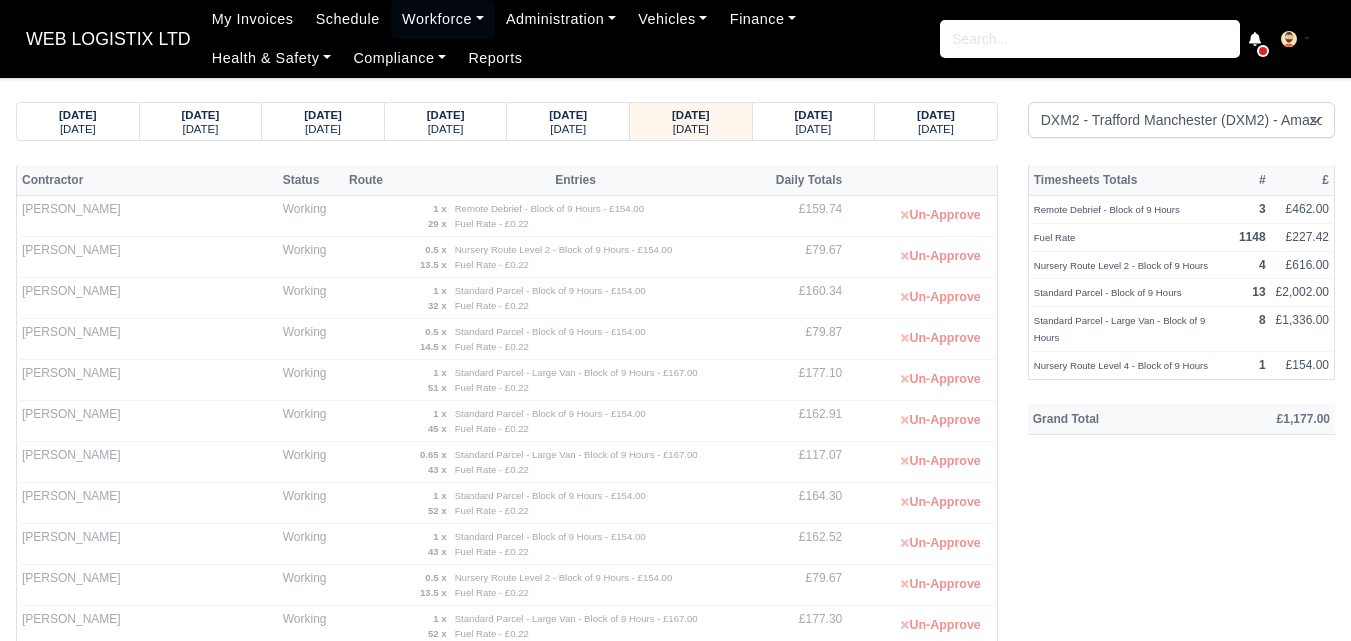 select on "1" 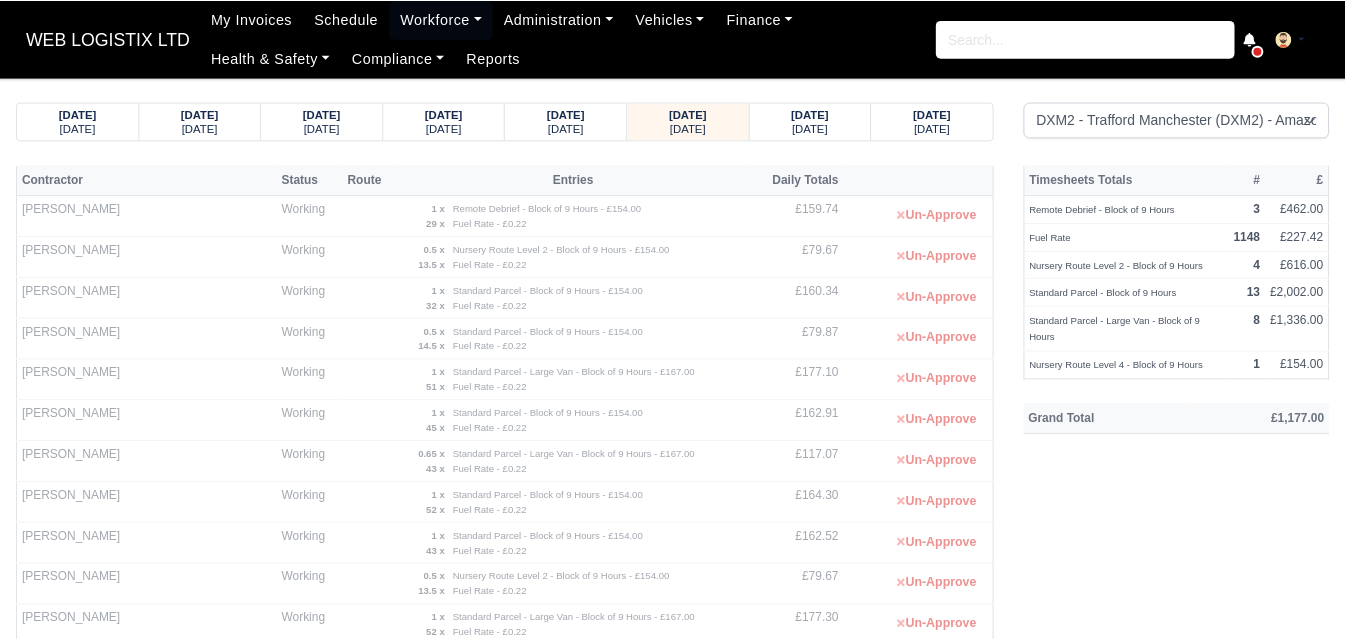 scroll, scrollTop: 0, scrollLeft: 0, axis: both 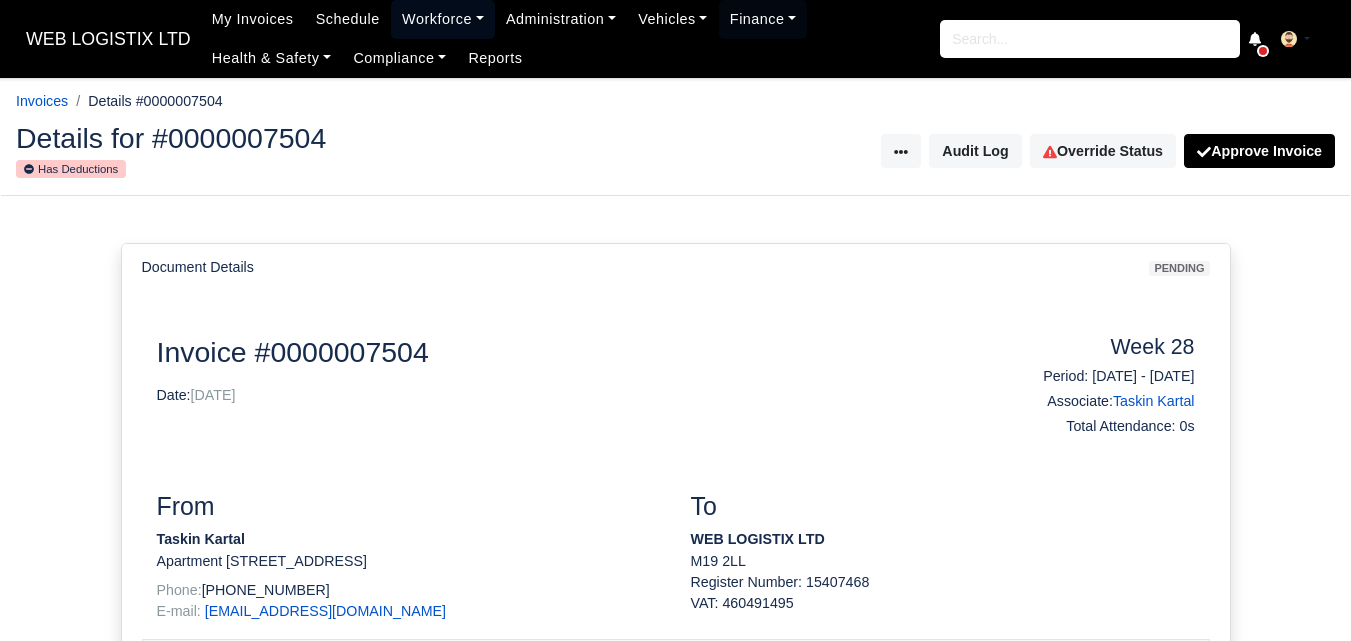 click on "Workforce" at bounding box center (443, 19) 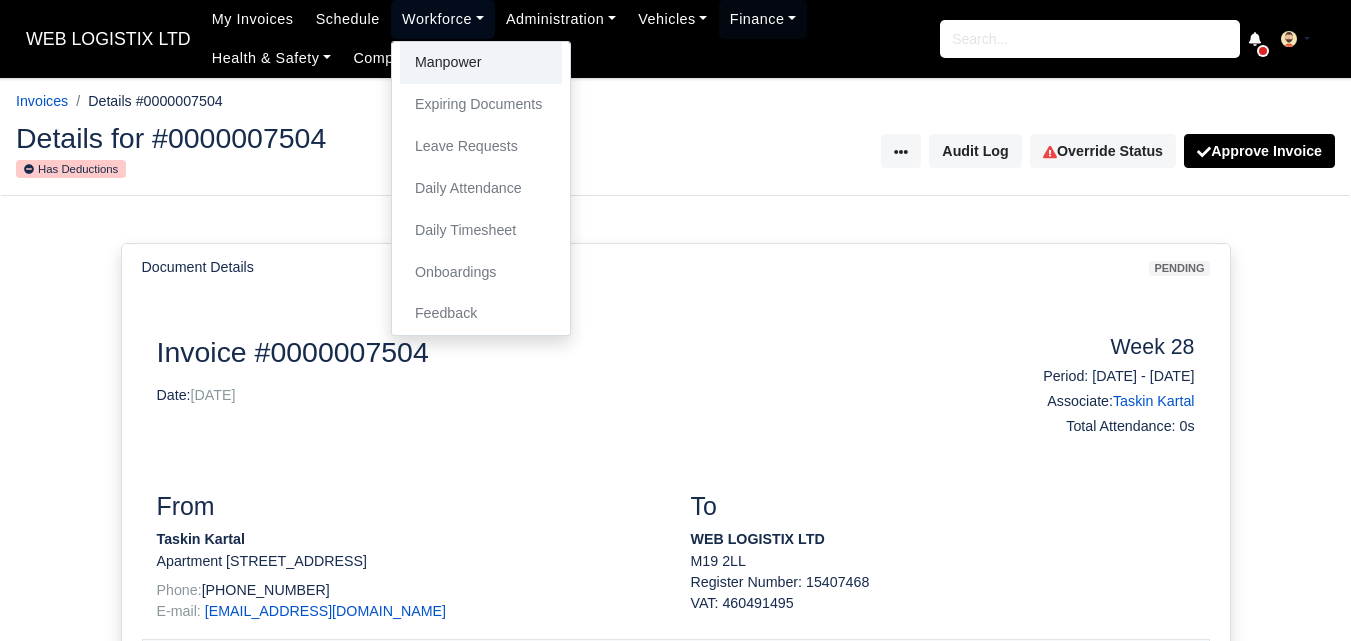 click on "Manpower" at bounding box center (481, 63) 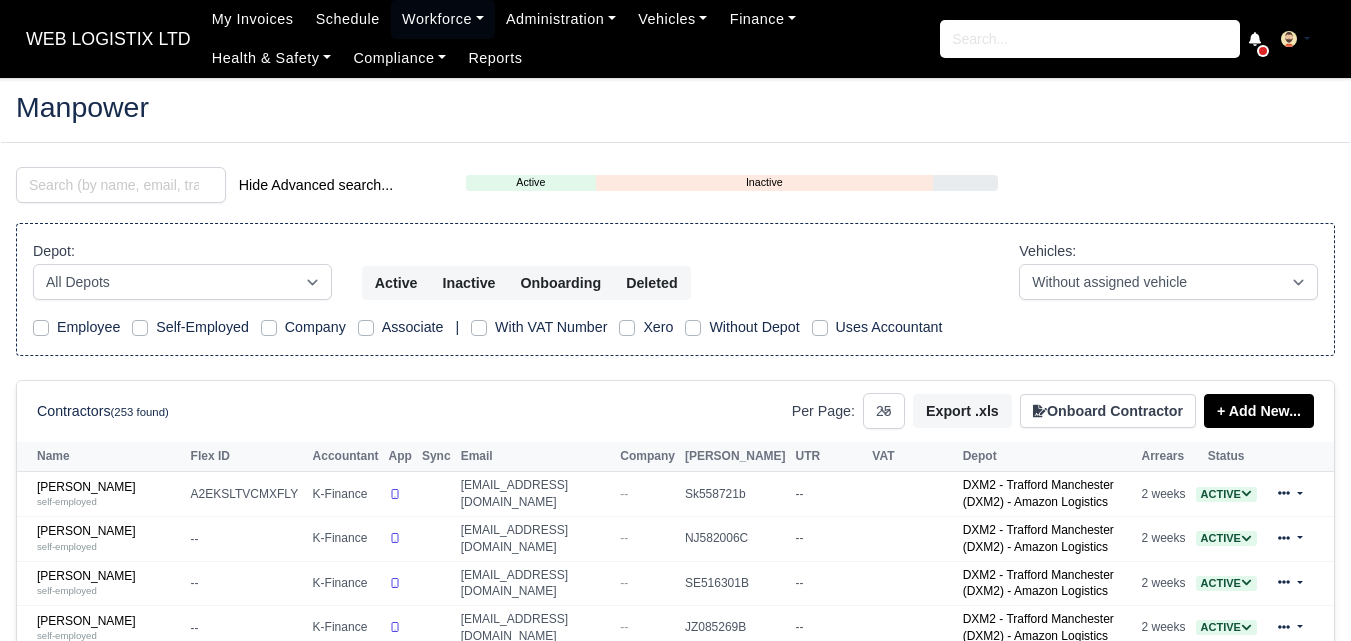 select on "25" 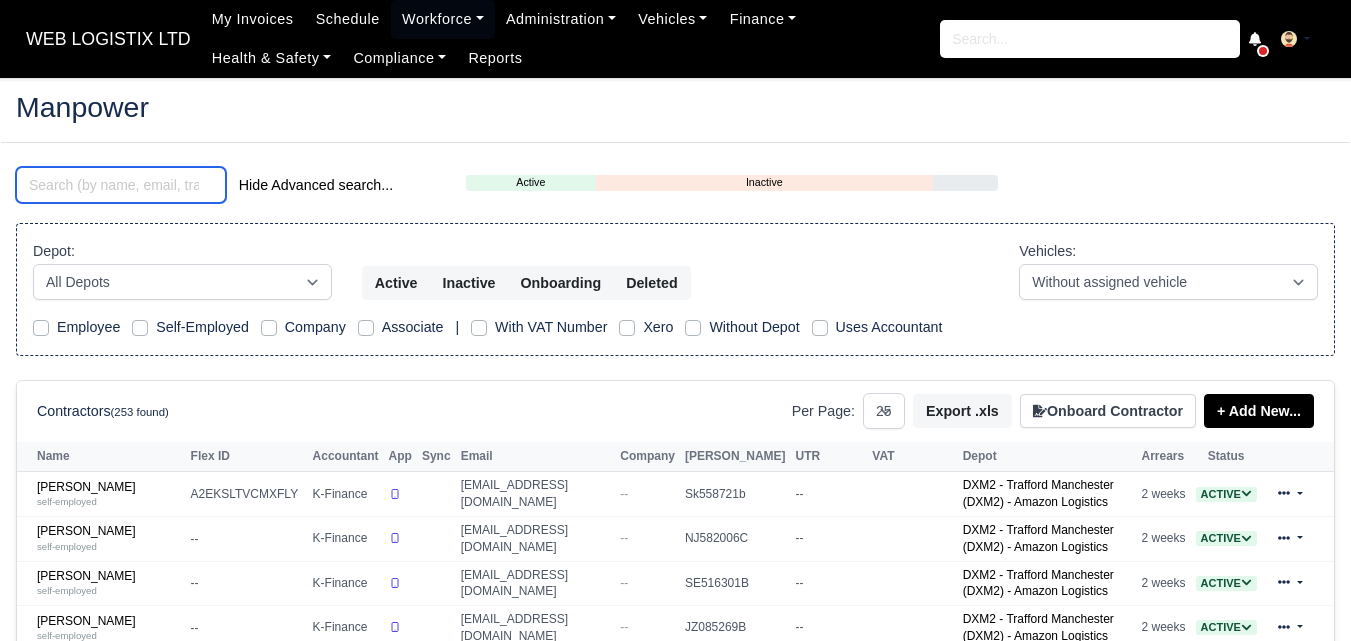 click at bounding box center [121, 185] 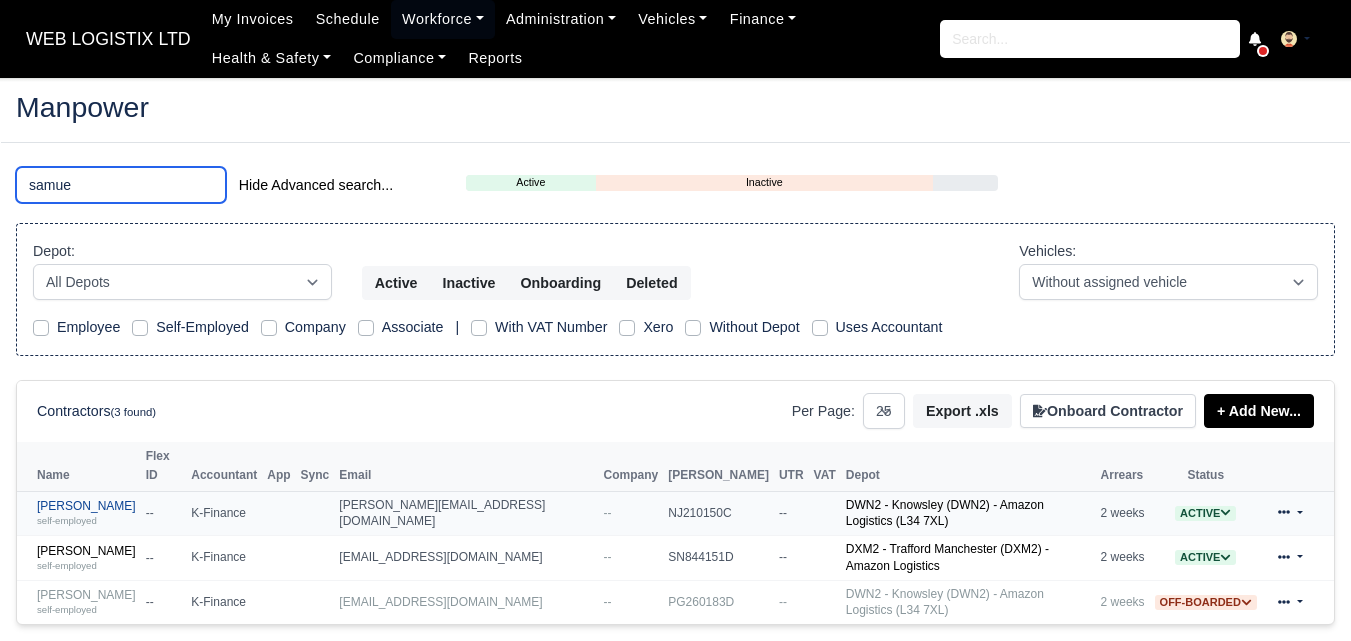 type on "samue" 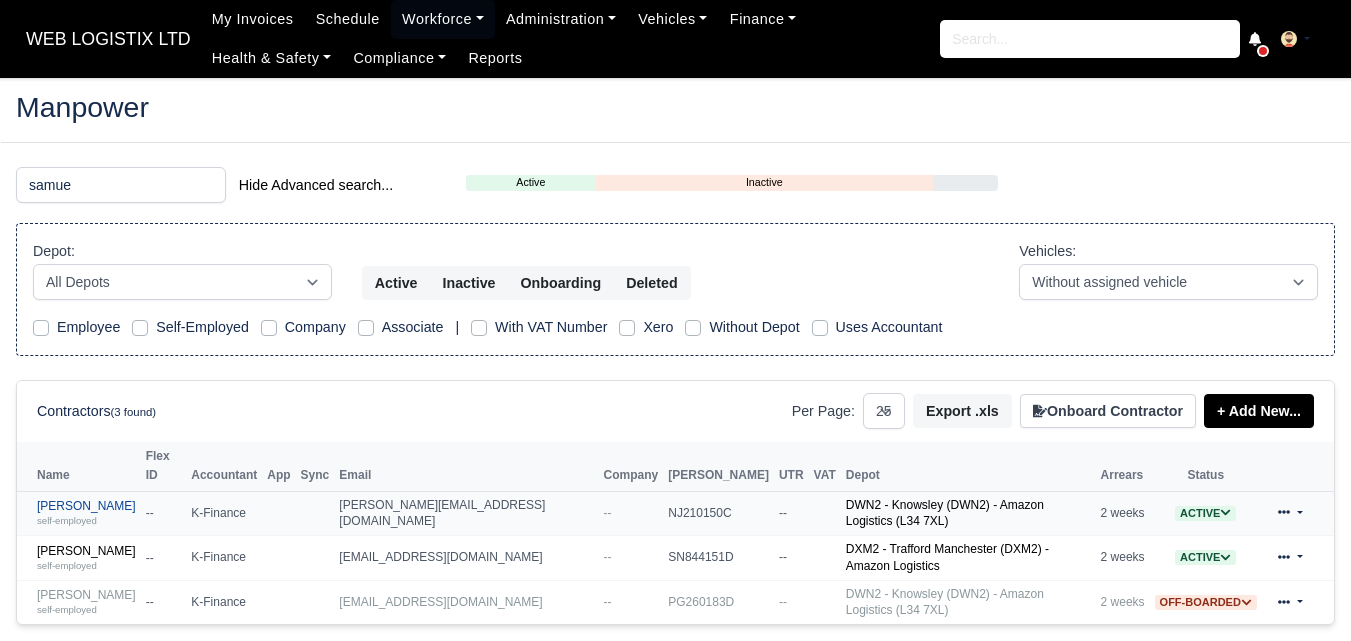 click on "Samuel Odeyemi
self-employed" at bounding box center (86, 513) 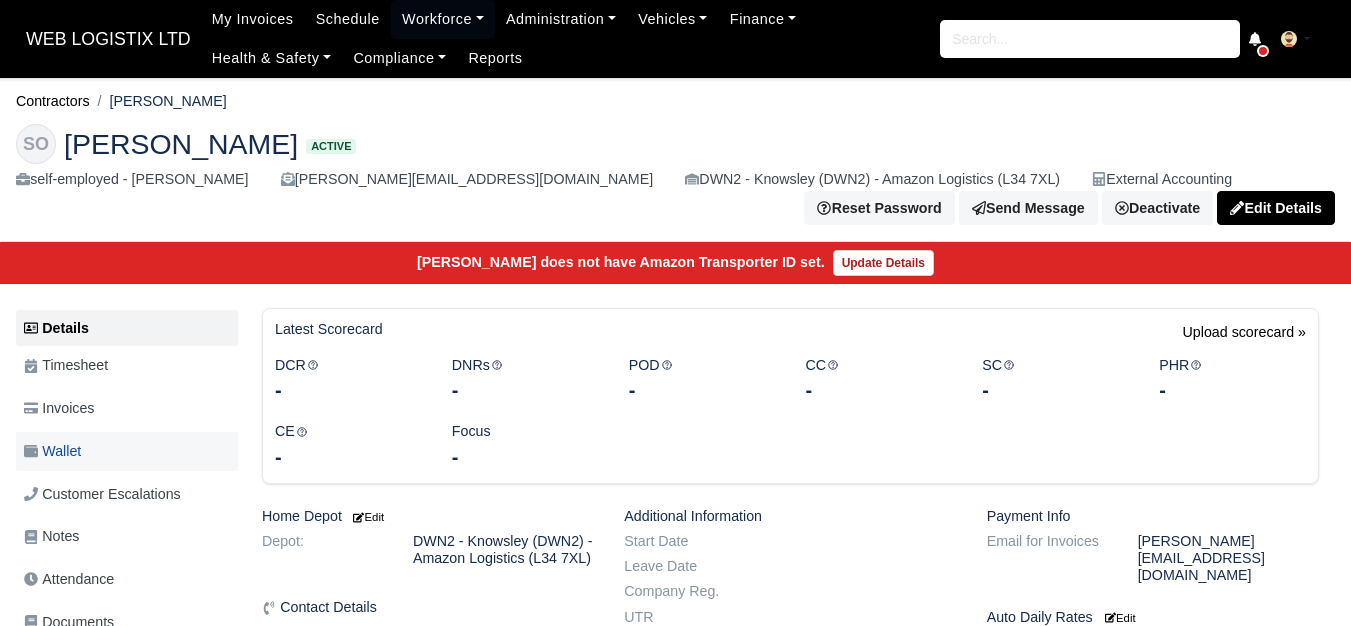 scroll, scrollTop: 0, scrollLeft: 0, axis: both 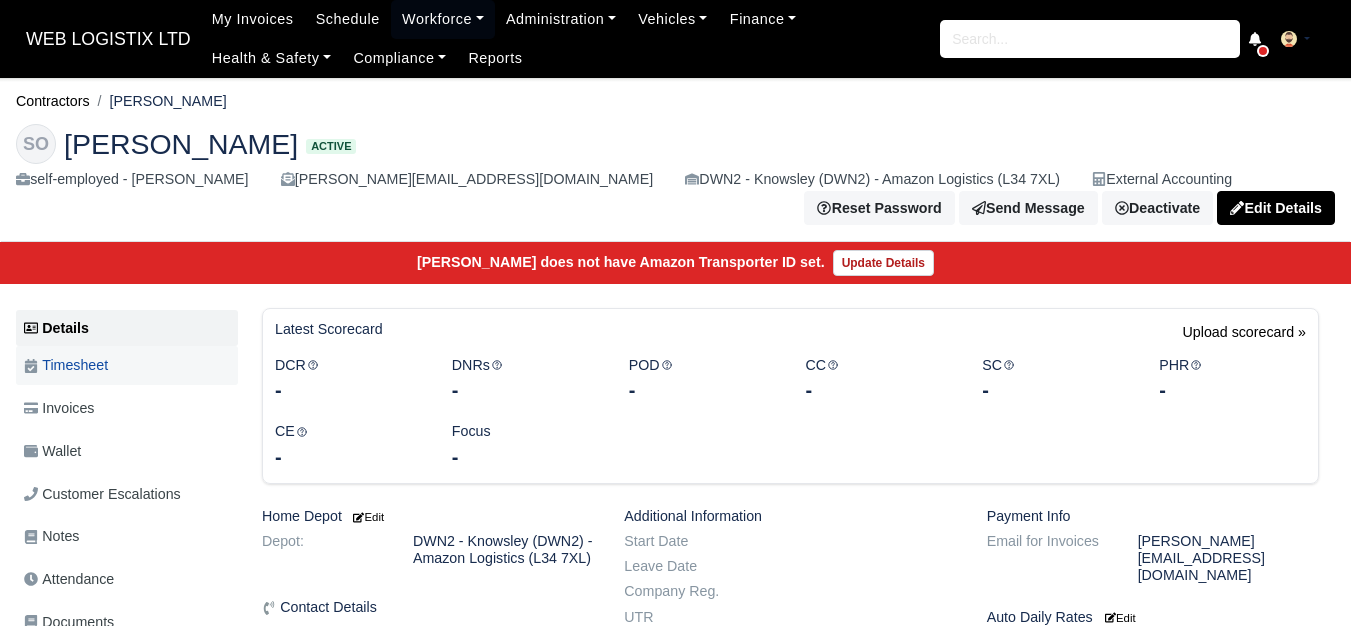 click on "Timesheet" at bounding box center (127, 365) 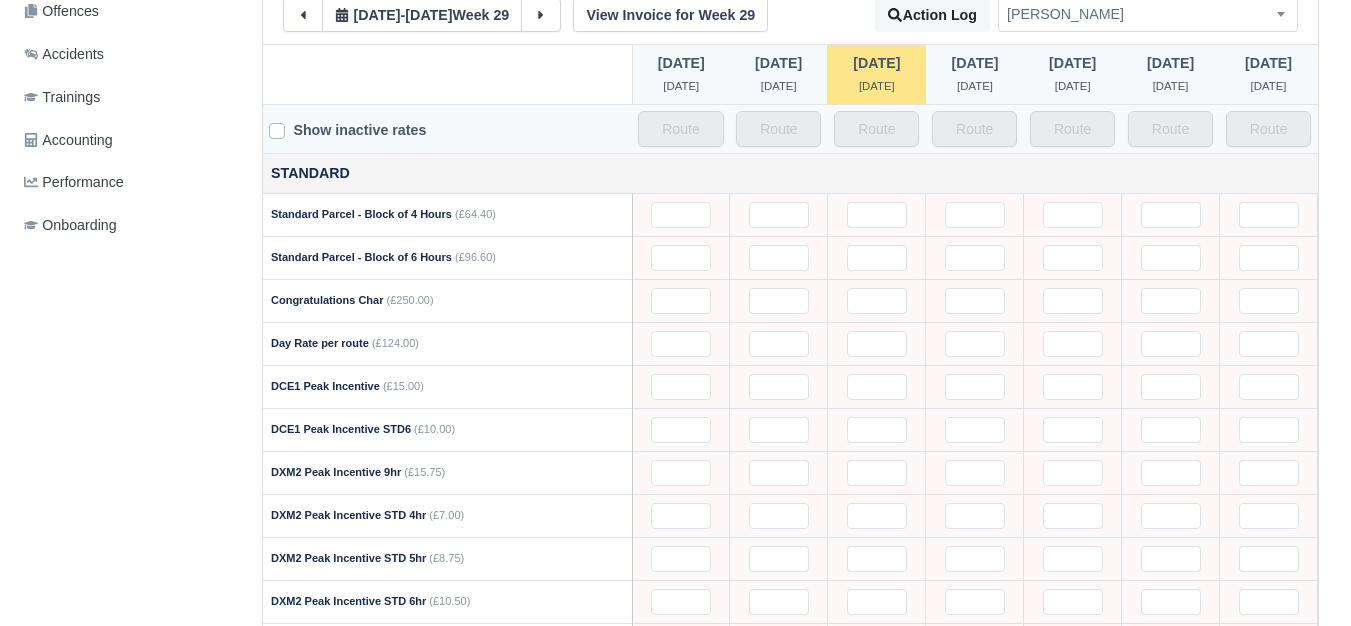 scroll, scrollTop: 0, scrollLeft: 0, axis: both 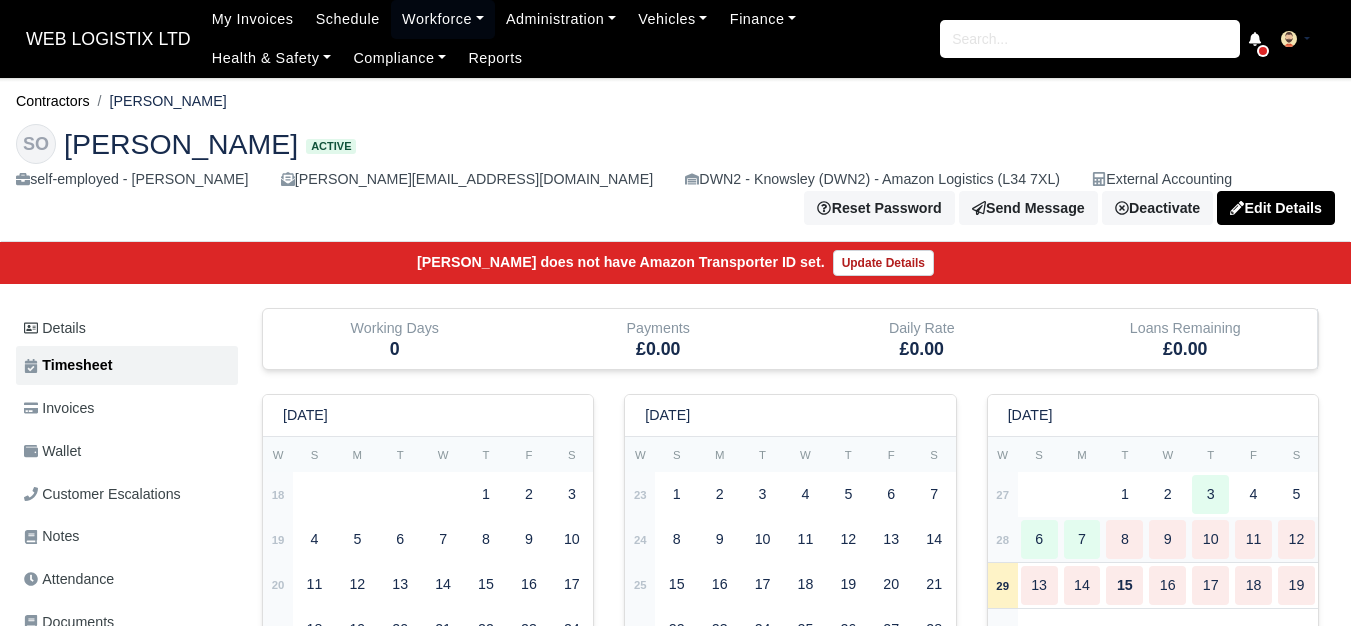 click on "28" at bounding box center [1003, 539] 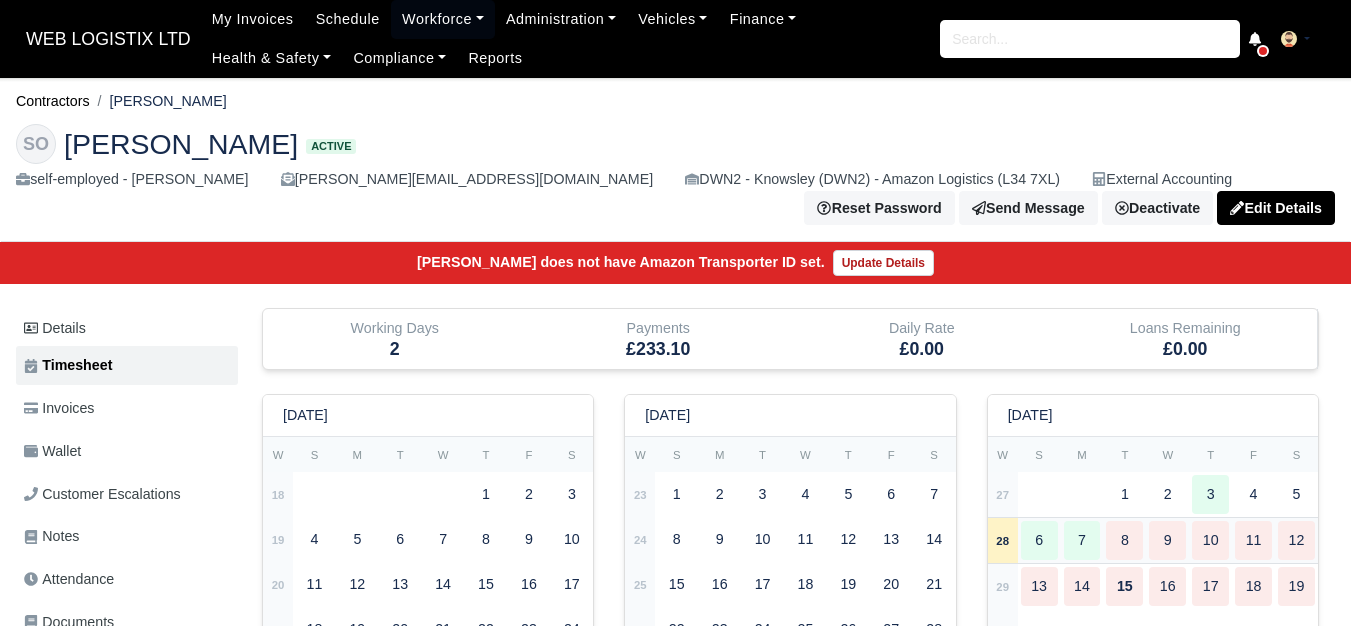 type 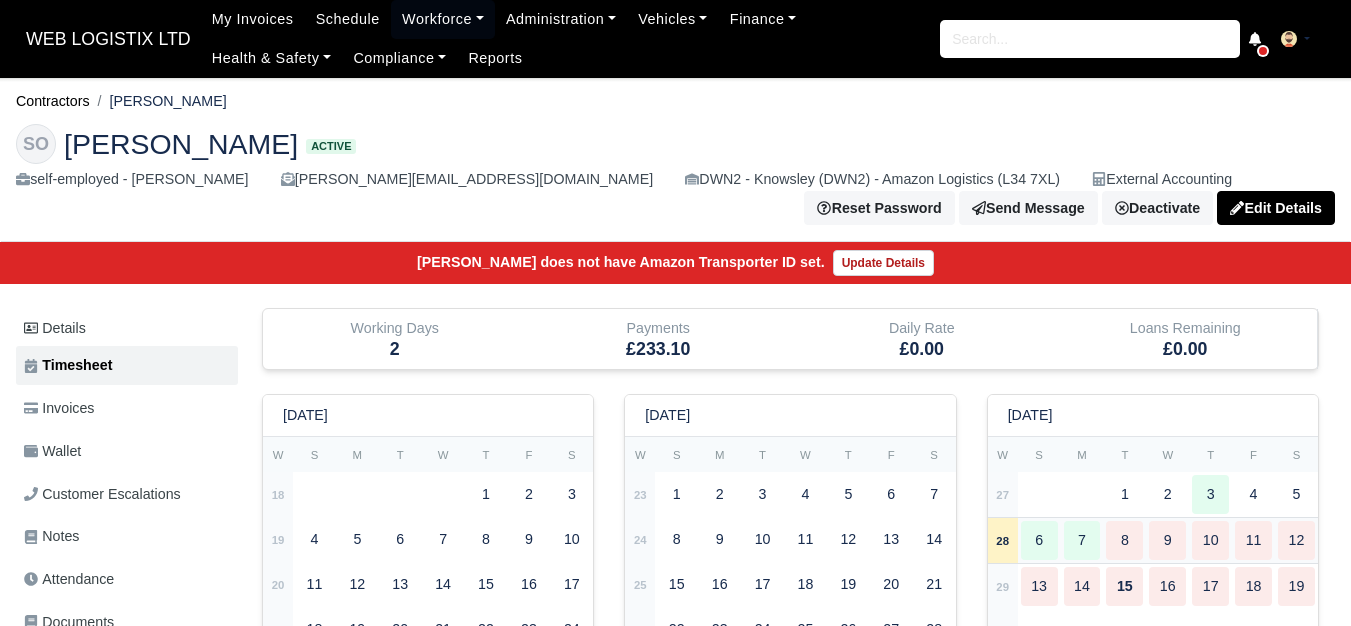 type 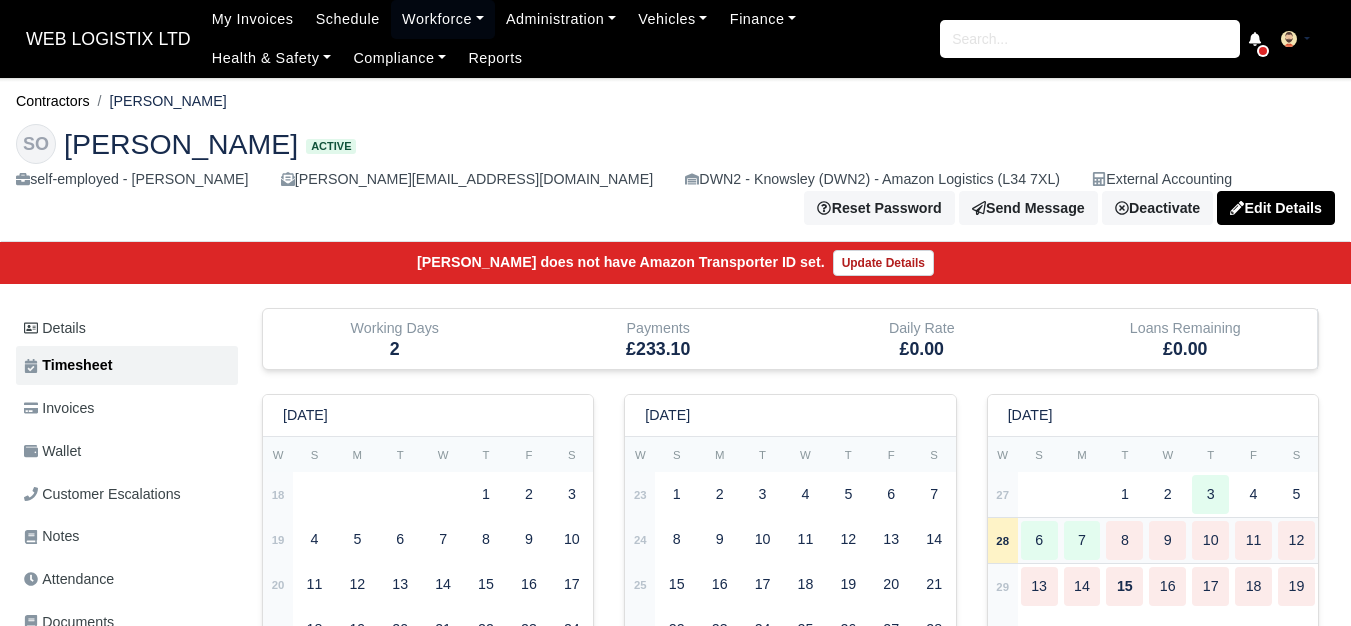 type 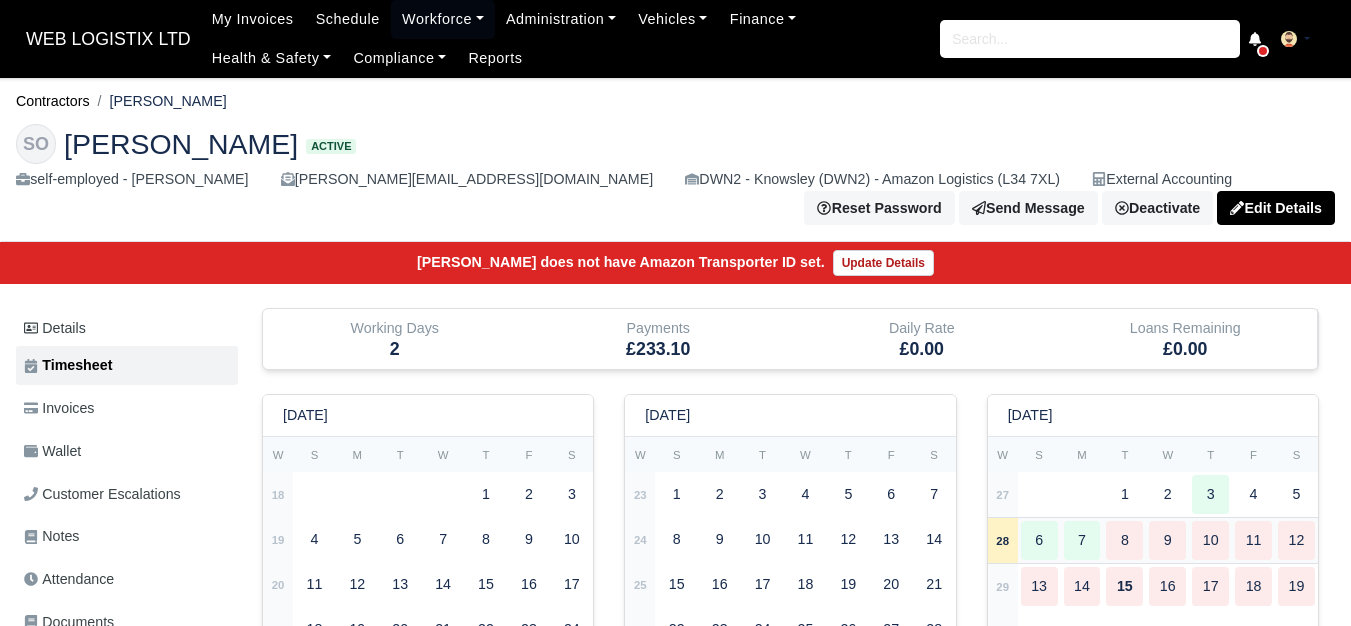 type 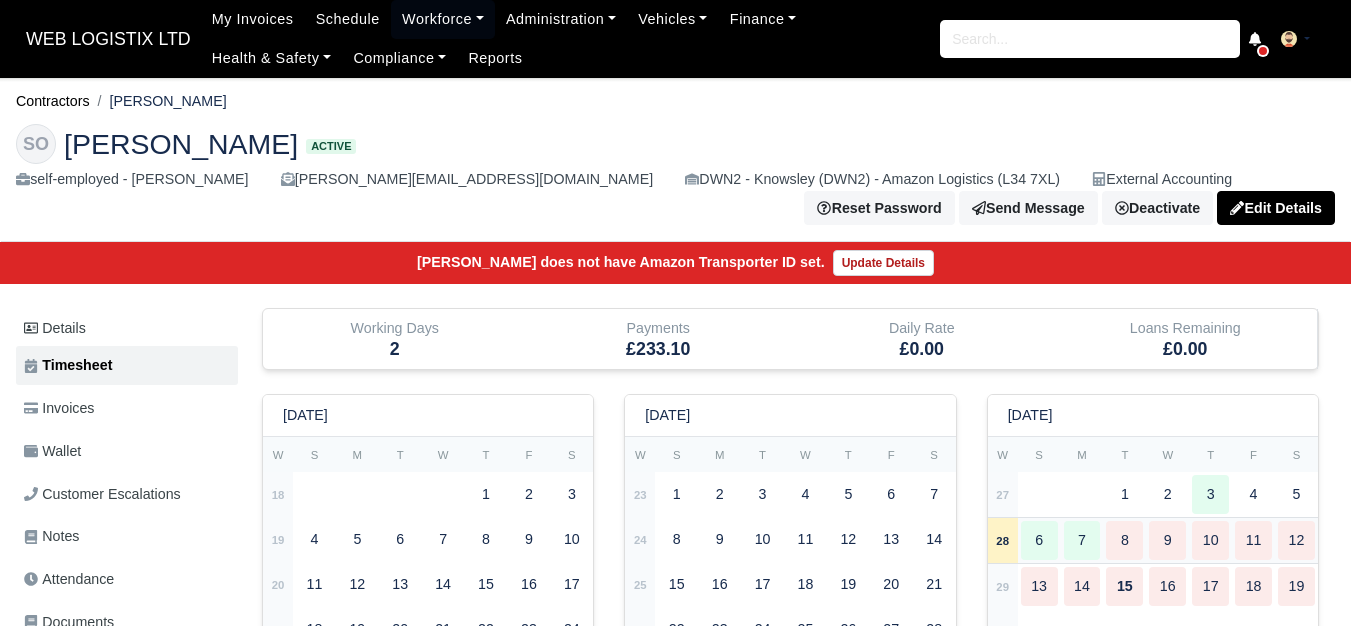 type 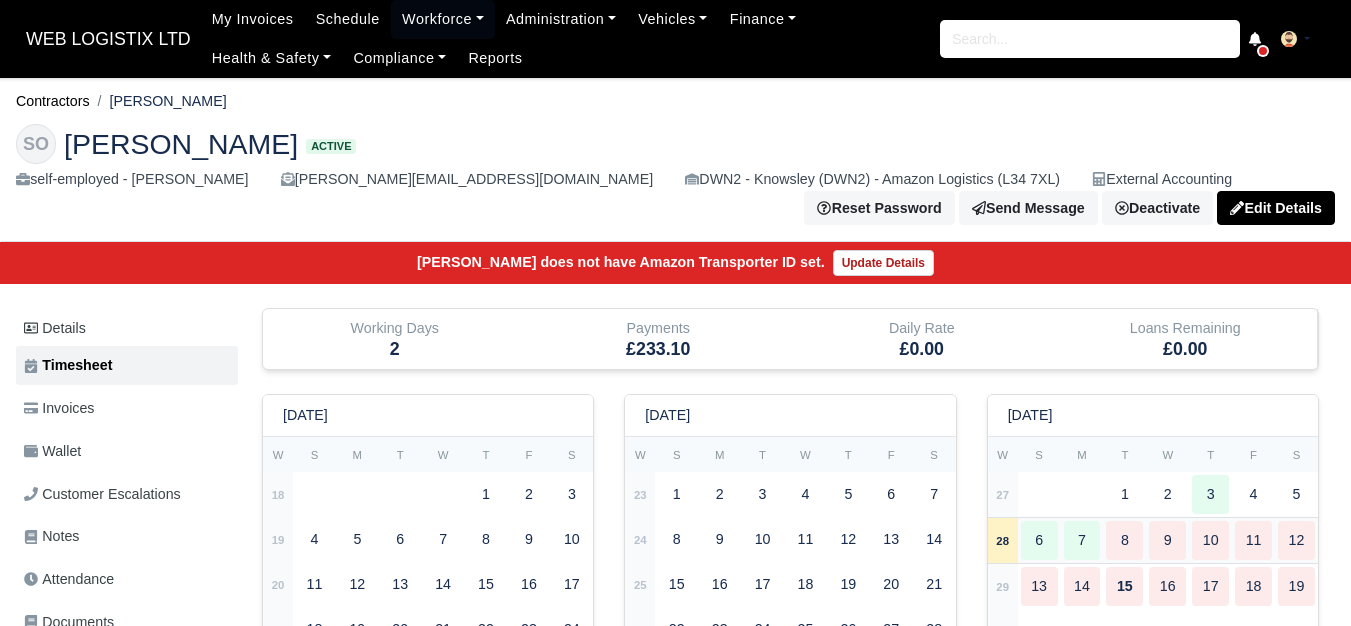 type 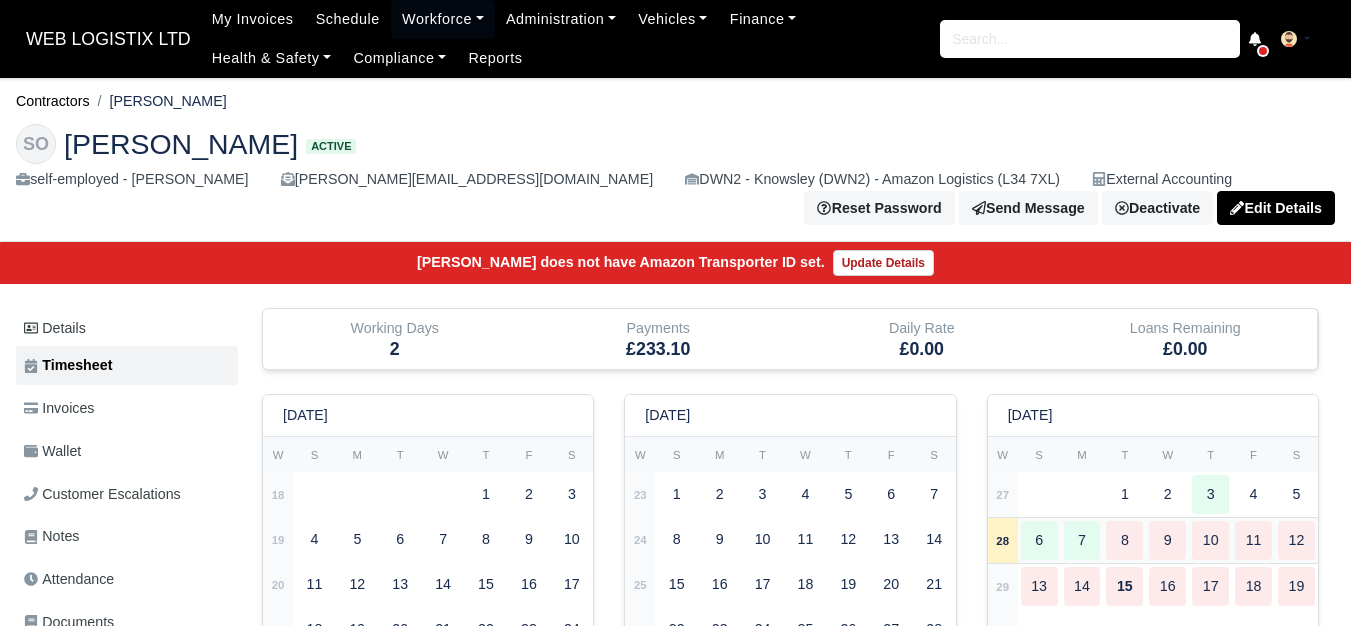 type 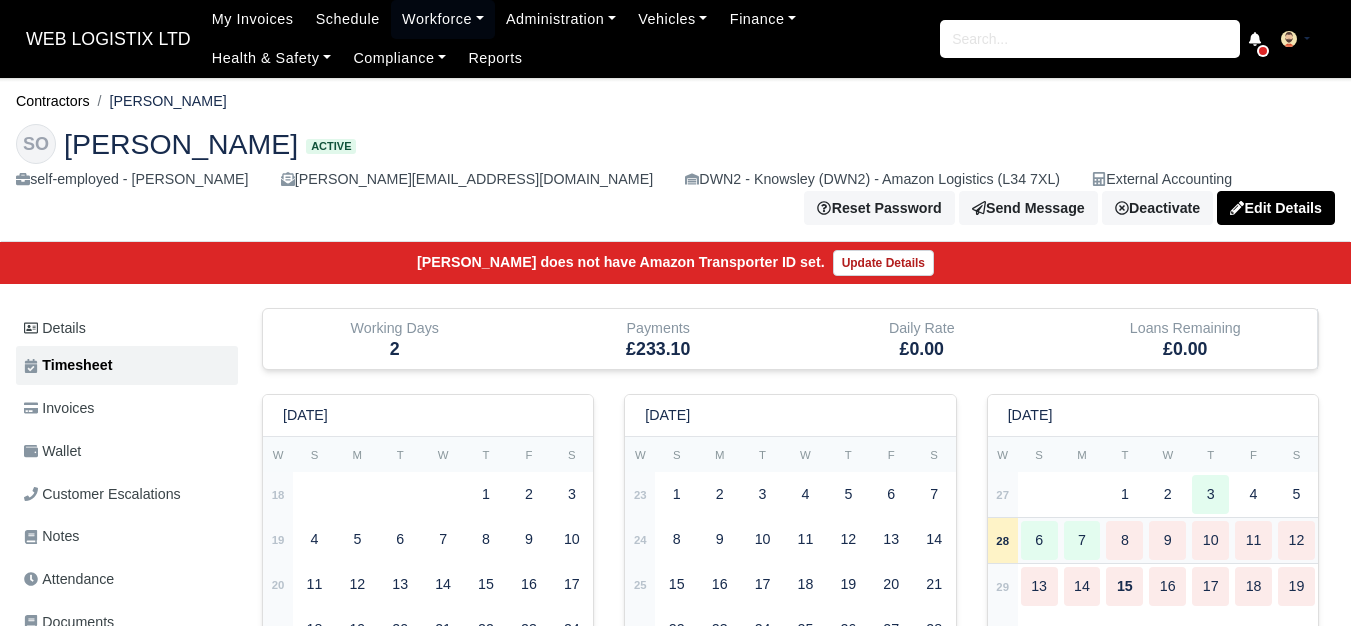 type 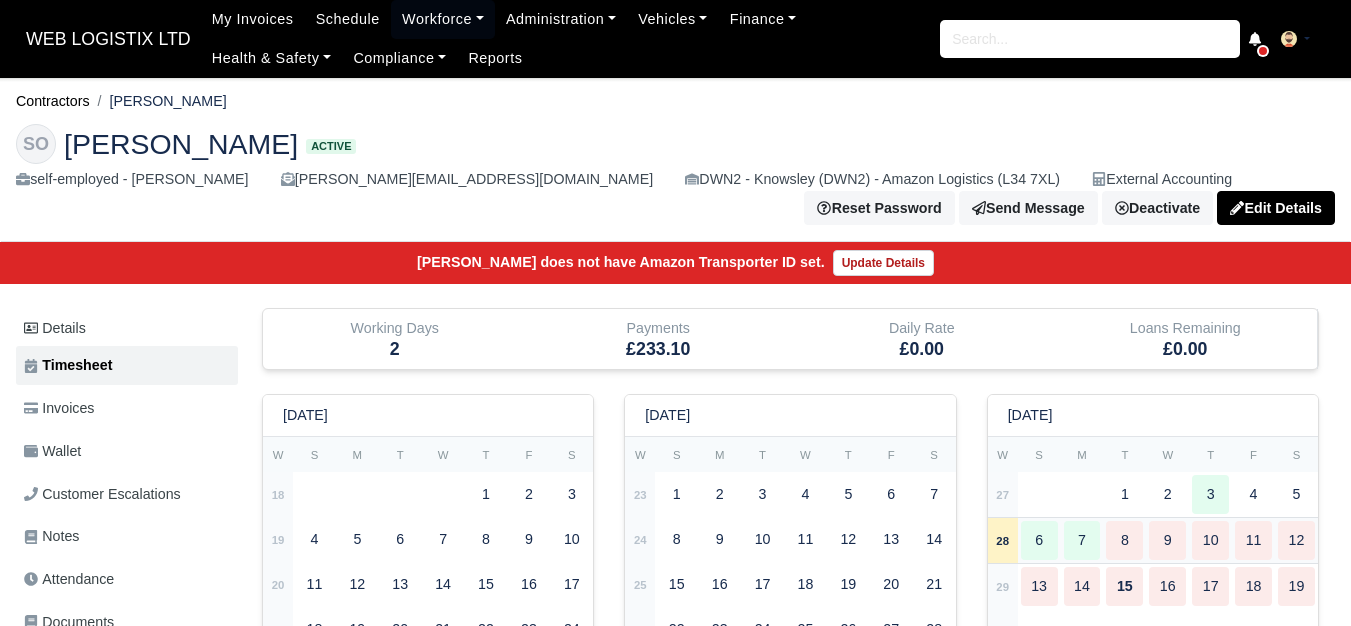 type 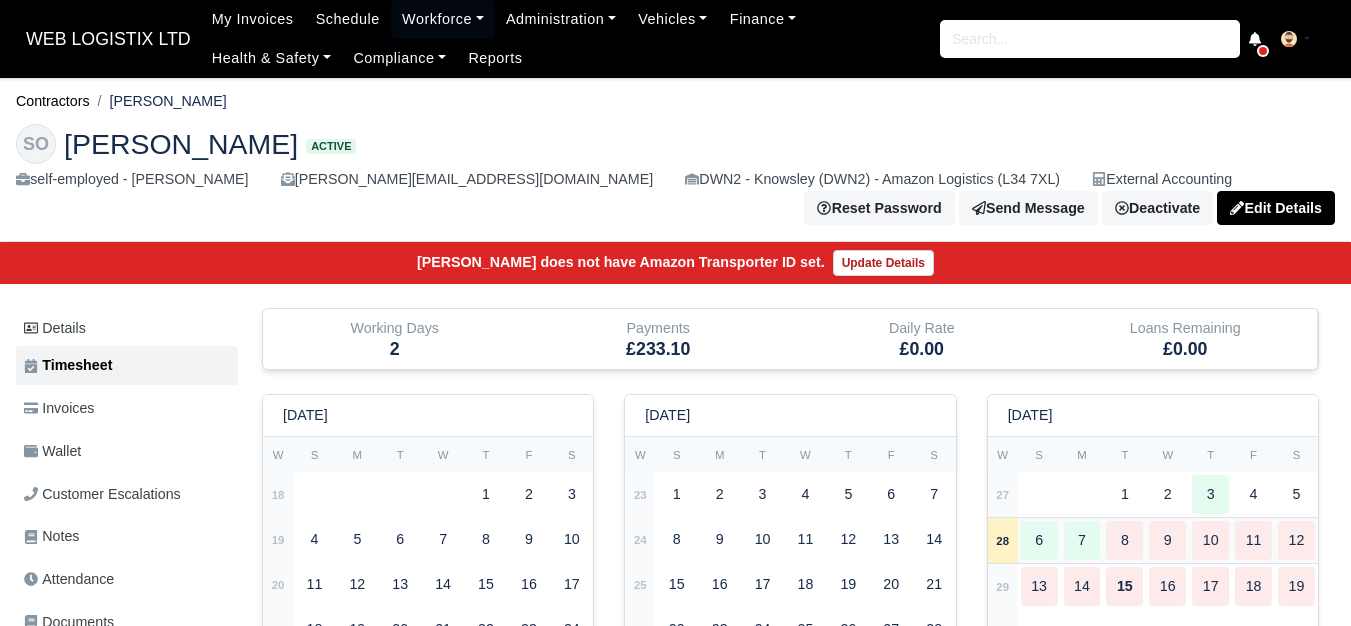 type 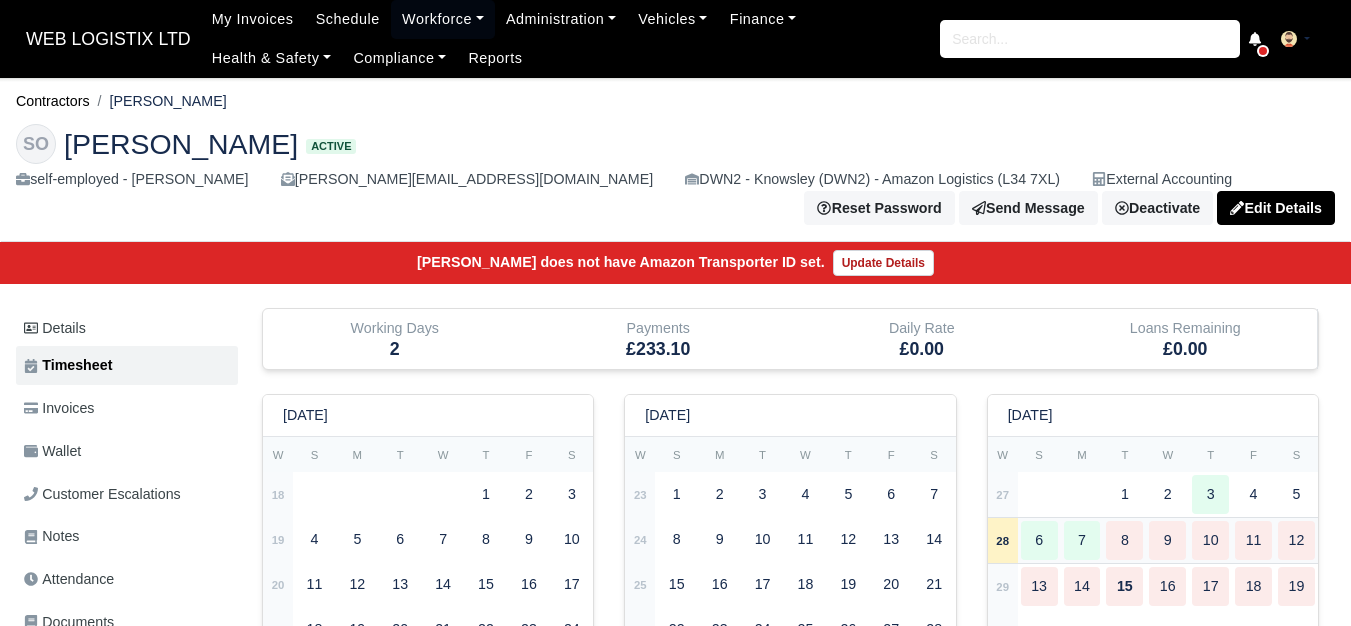 type 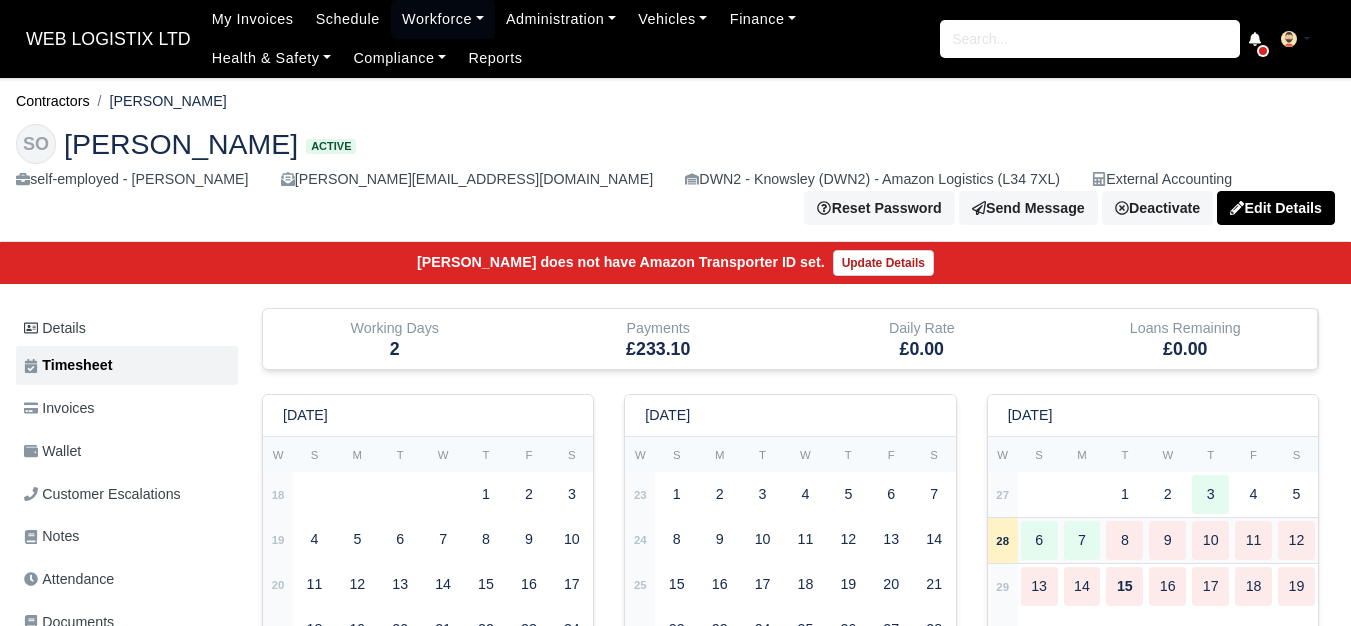 type 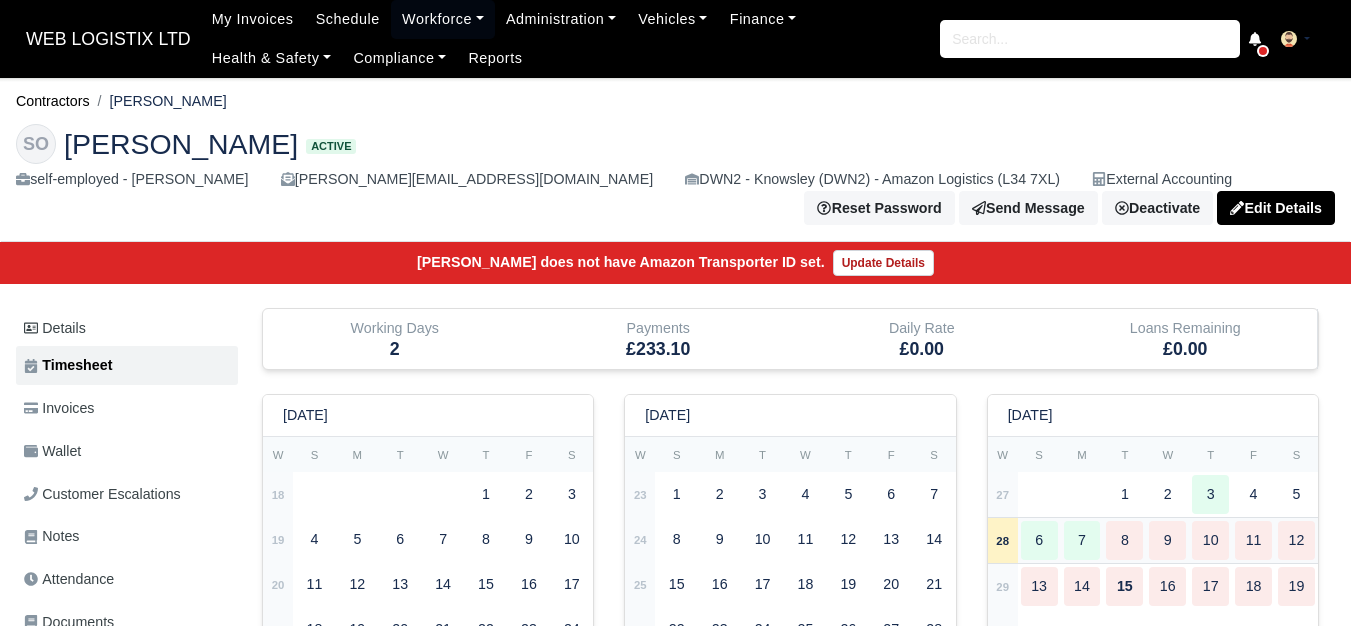 type 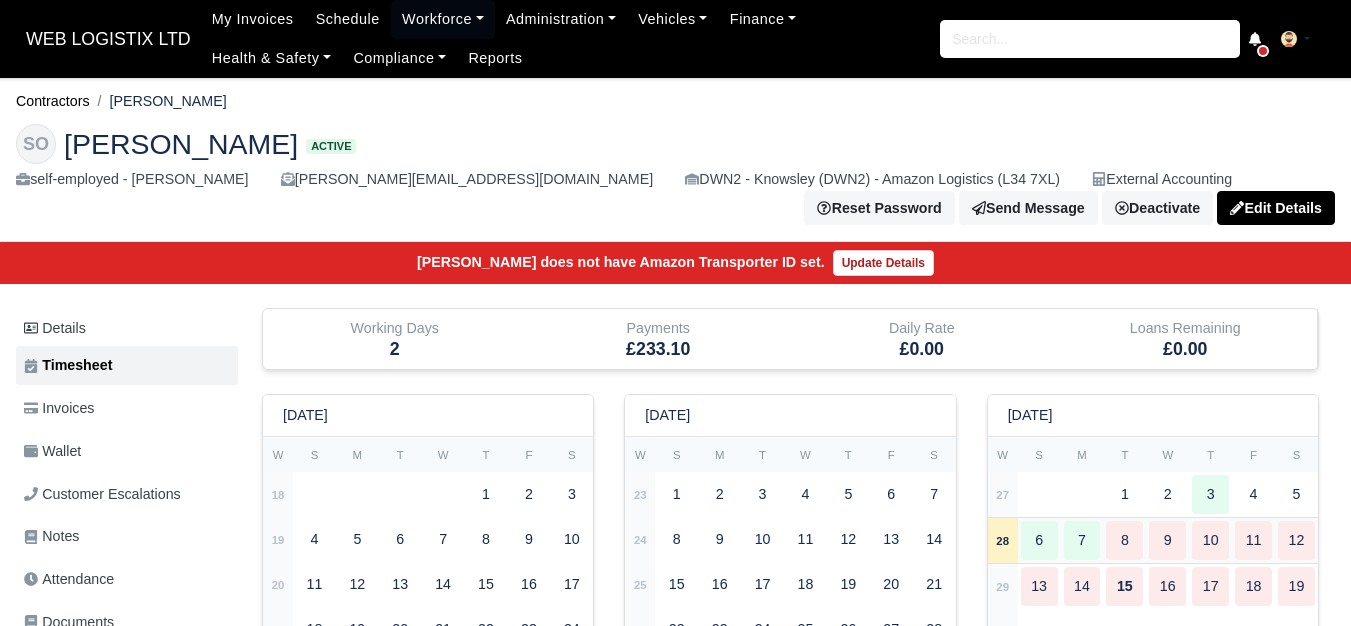 type 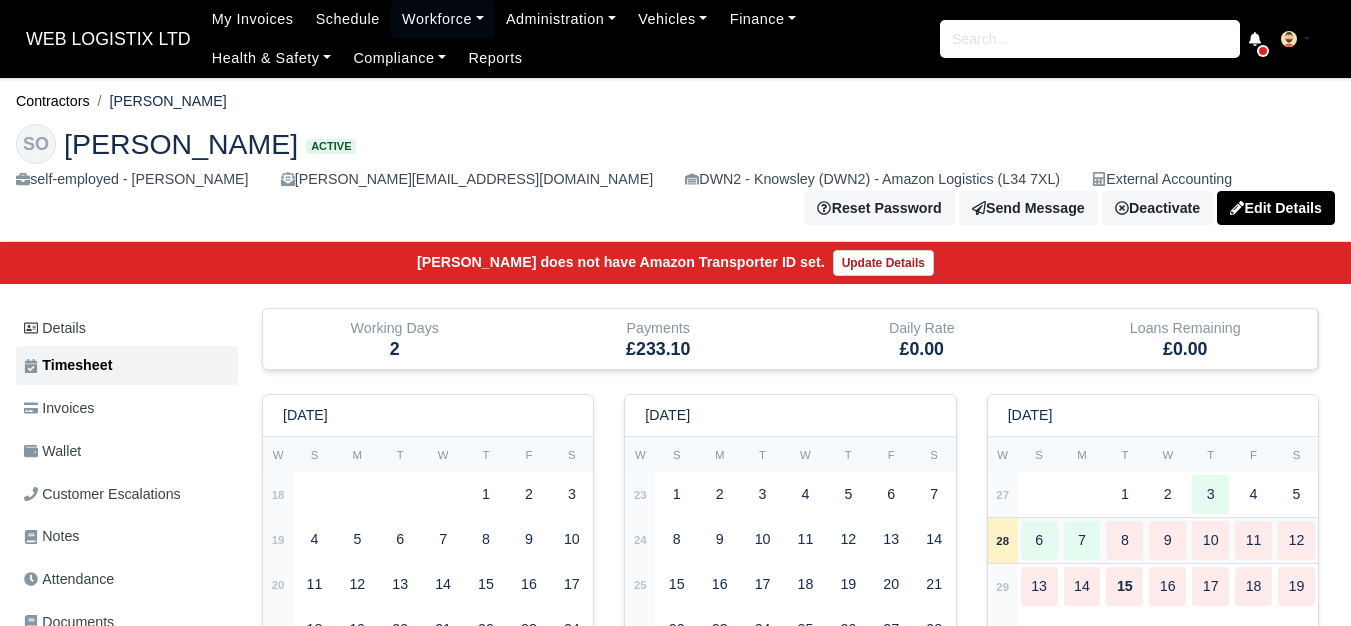 type 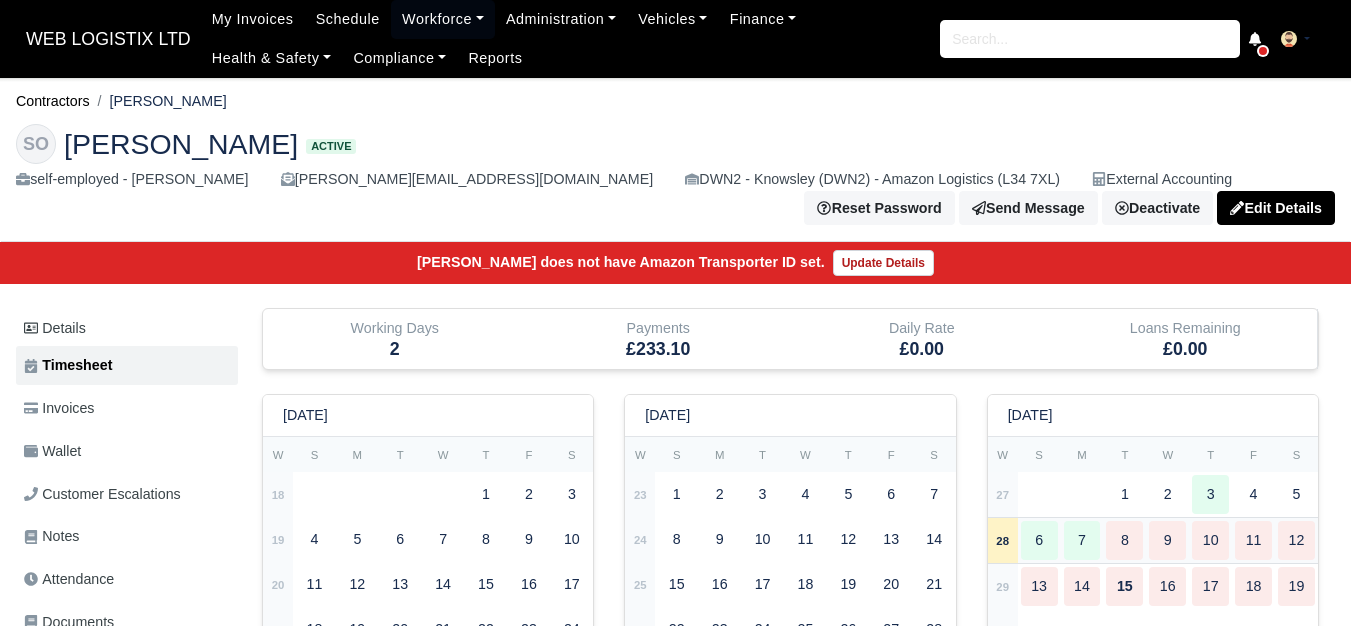 type 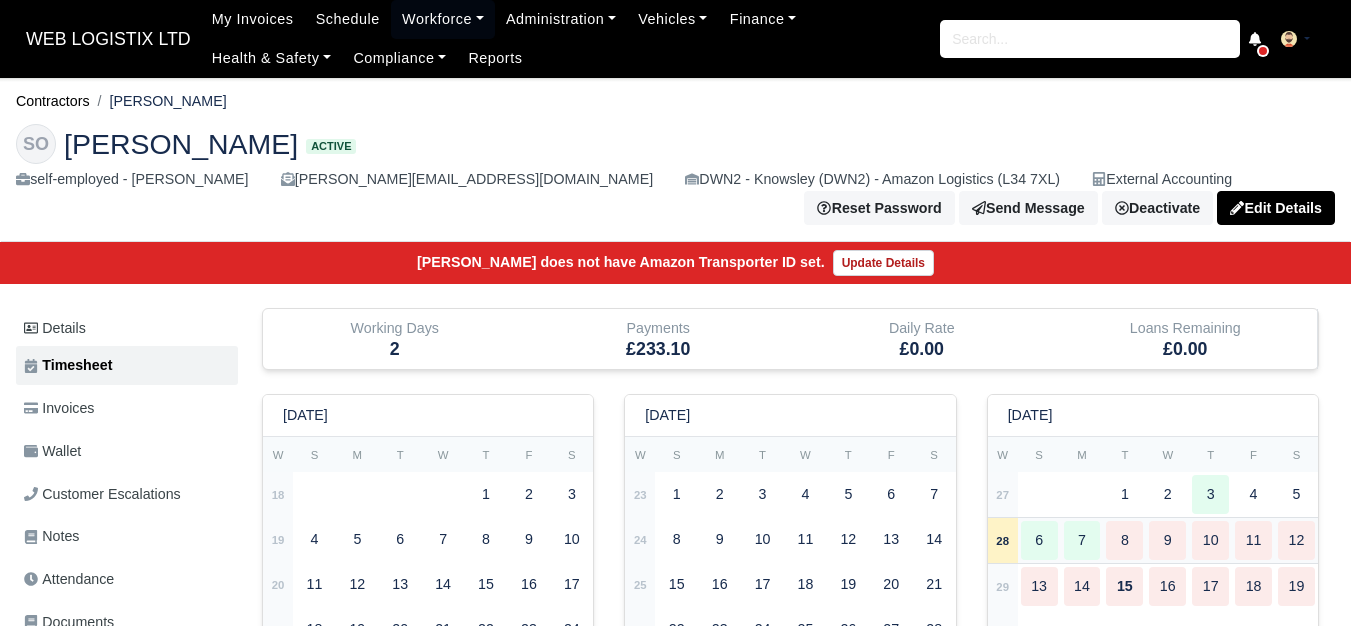 type 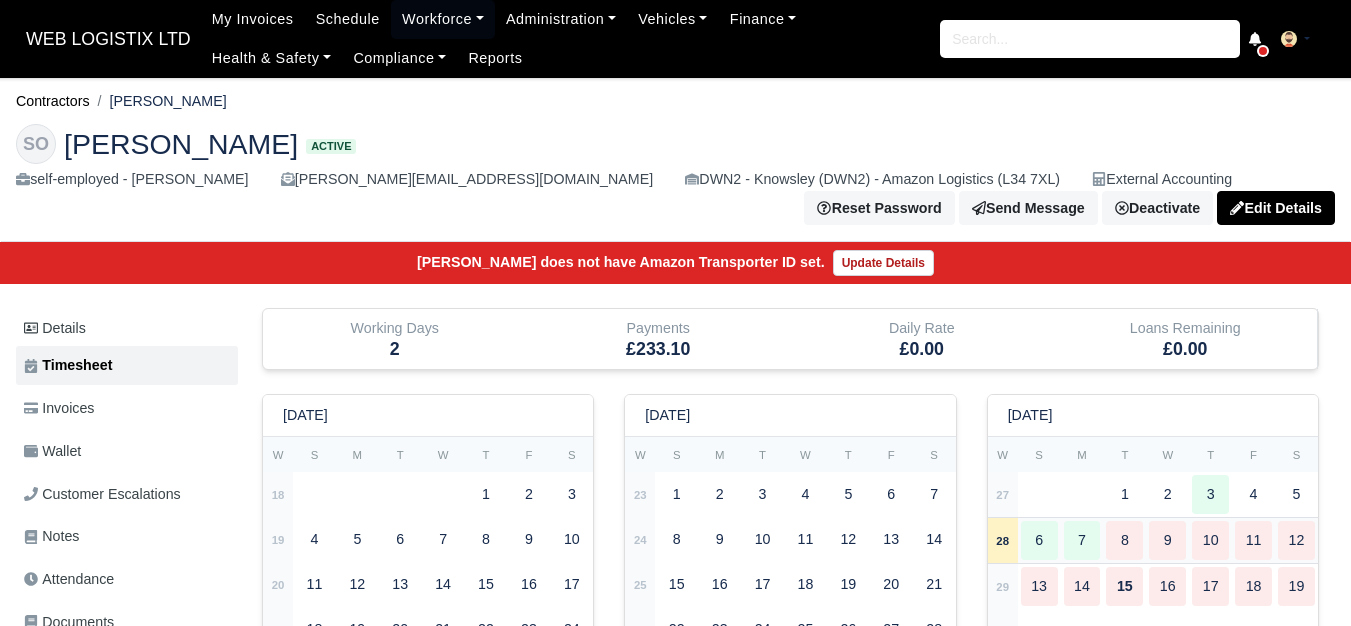 type 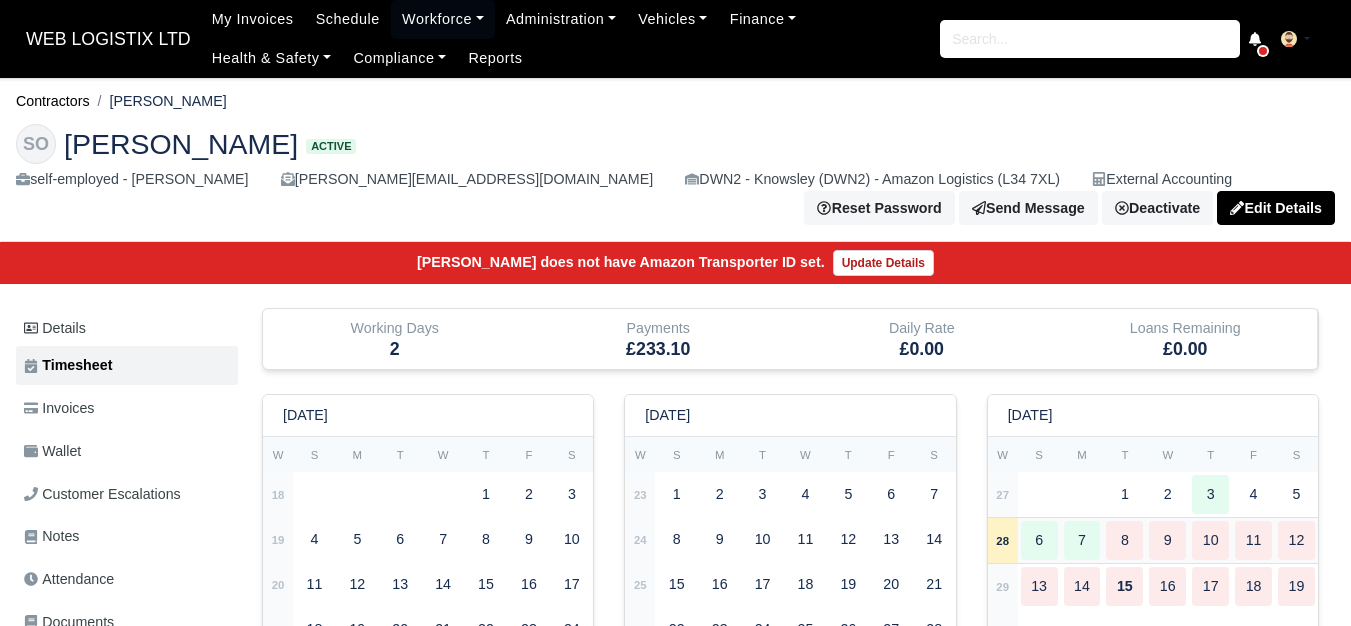 type 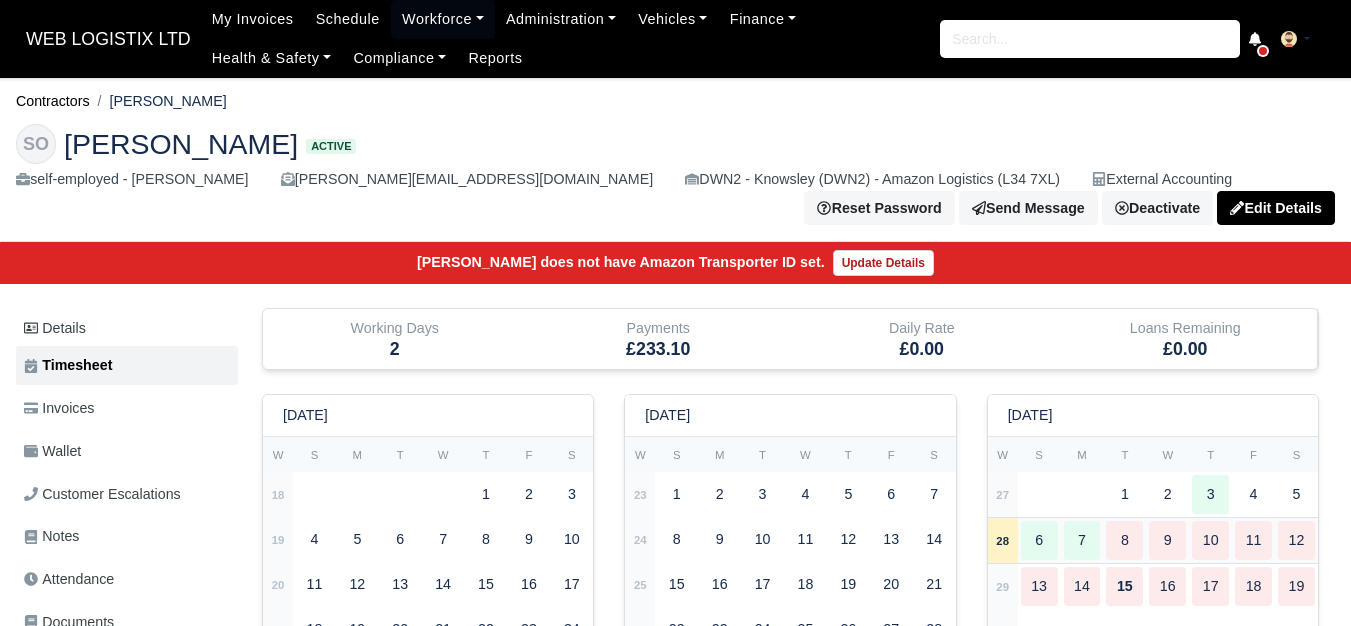 type 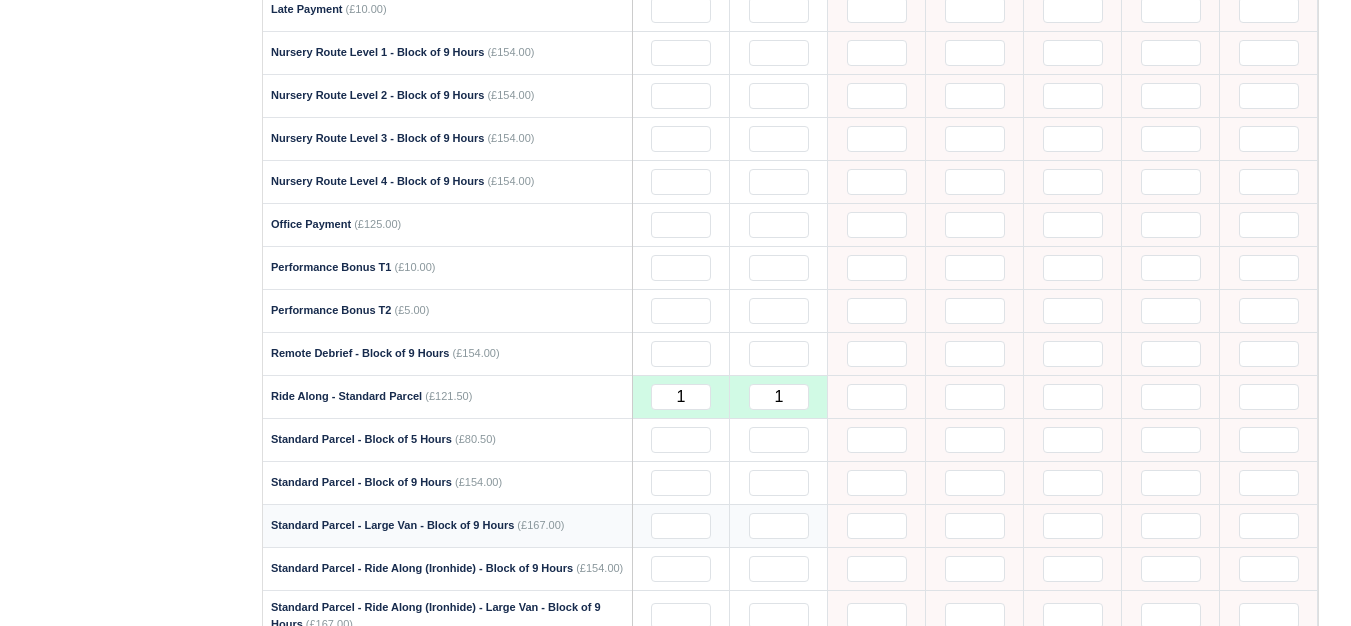 scroll, scrollTop: 1500, scrollLeft: 0, axis: vertical 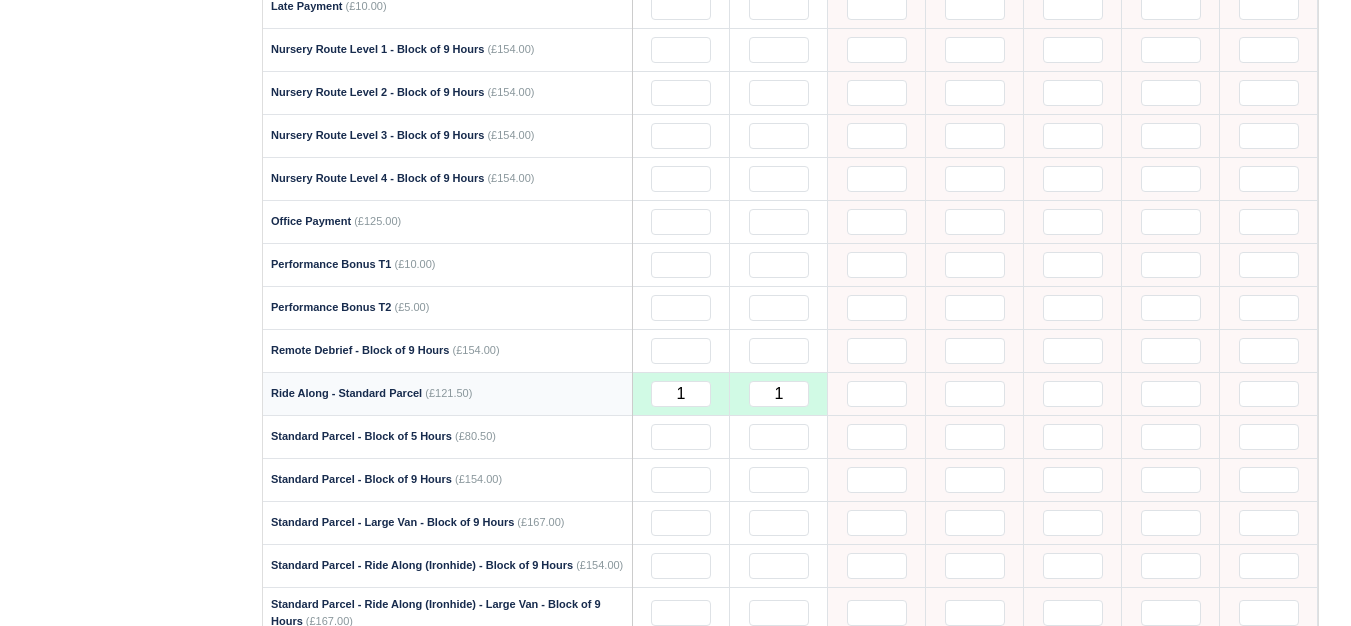 click on "1" at bounding box center (779, 393) 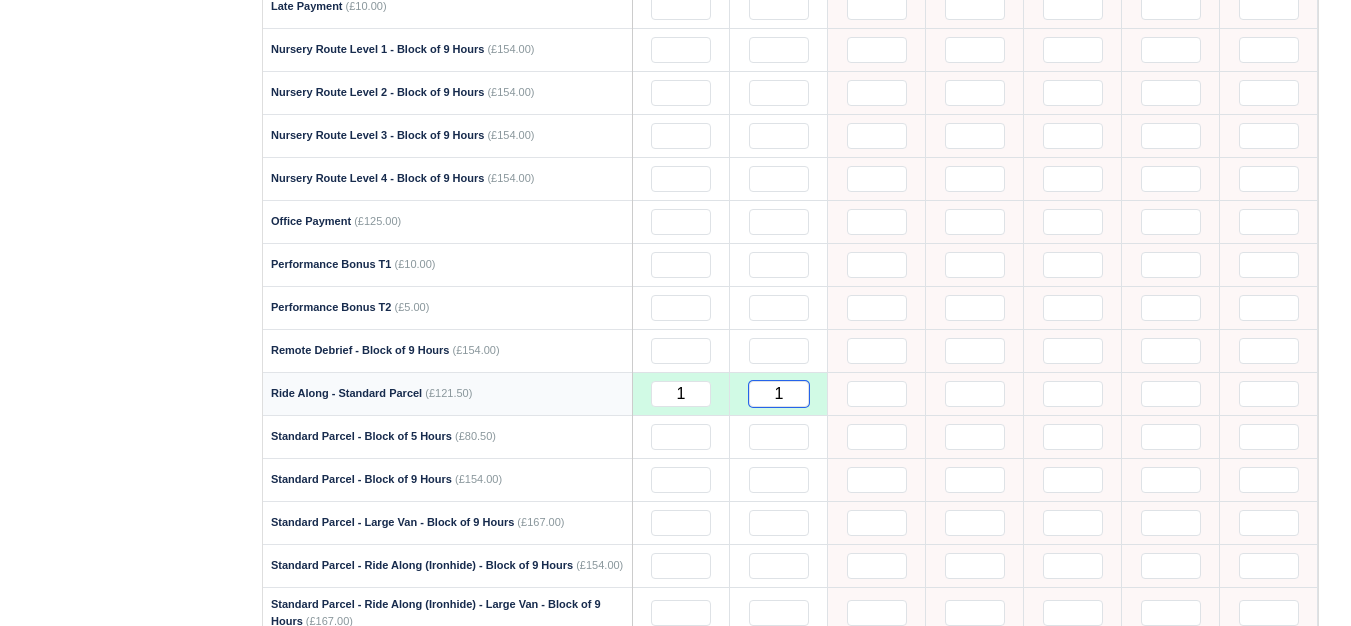 drag, startPoint x: 786, startPoint y: 401, endPoint x: 754, endPoint y: 408, distance: 32.75668 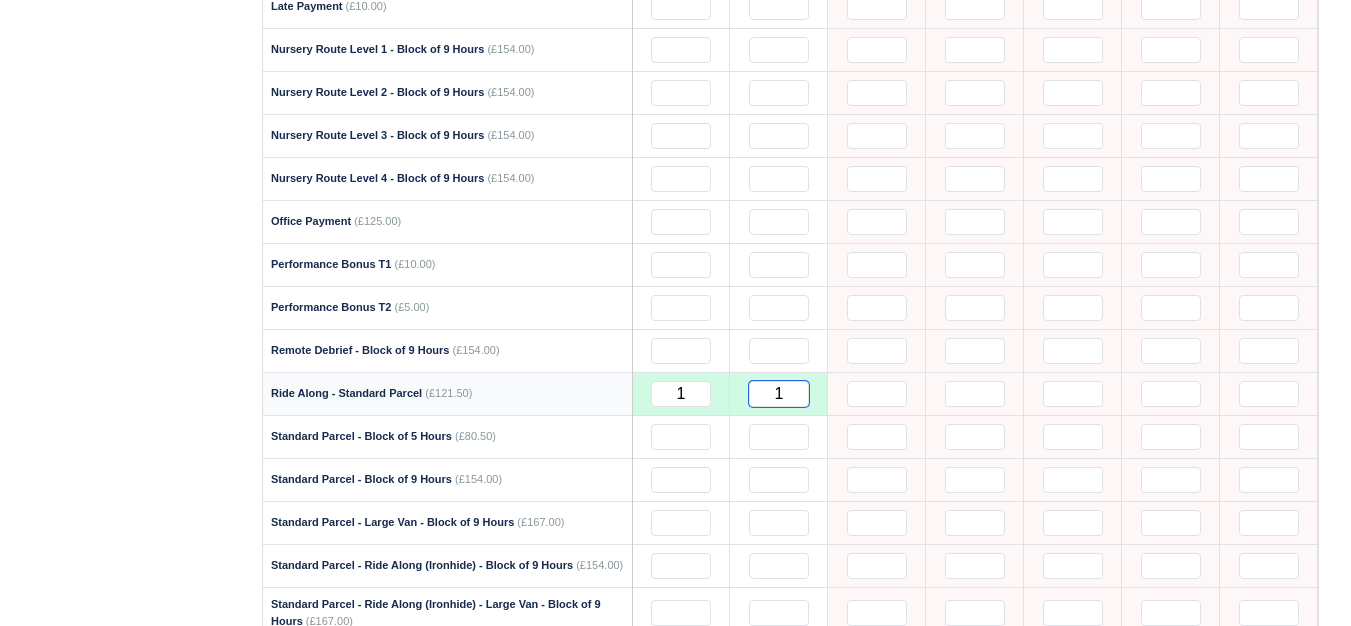 click on "1" at bounding box center (779, 394) 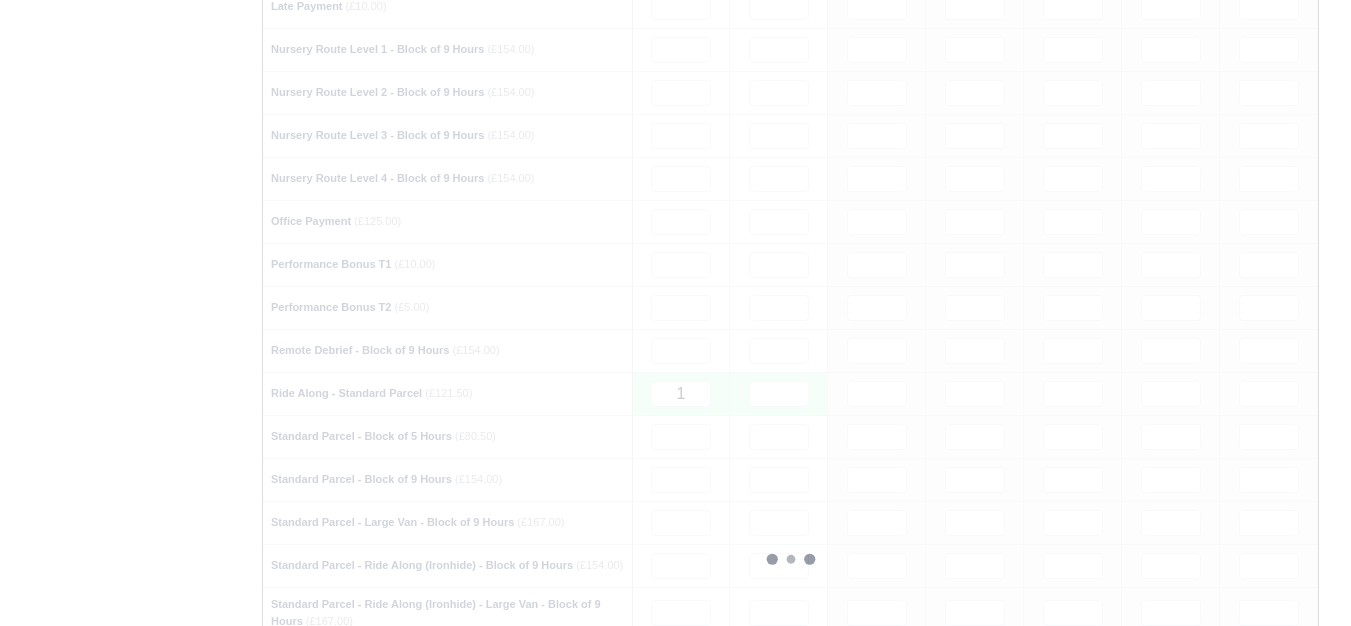 click on "Details
Timesheet
Invoices
Wallet
Customer Escalations
Notes
Attendance
Documents" at bounding box center [131, 323] 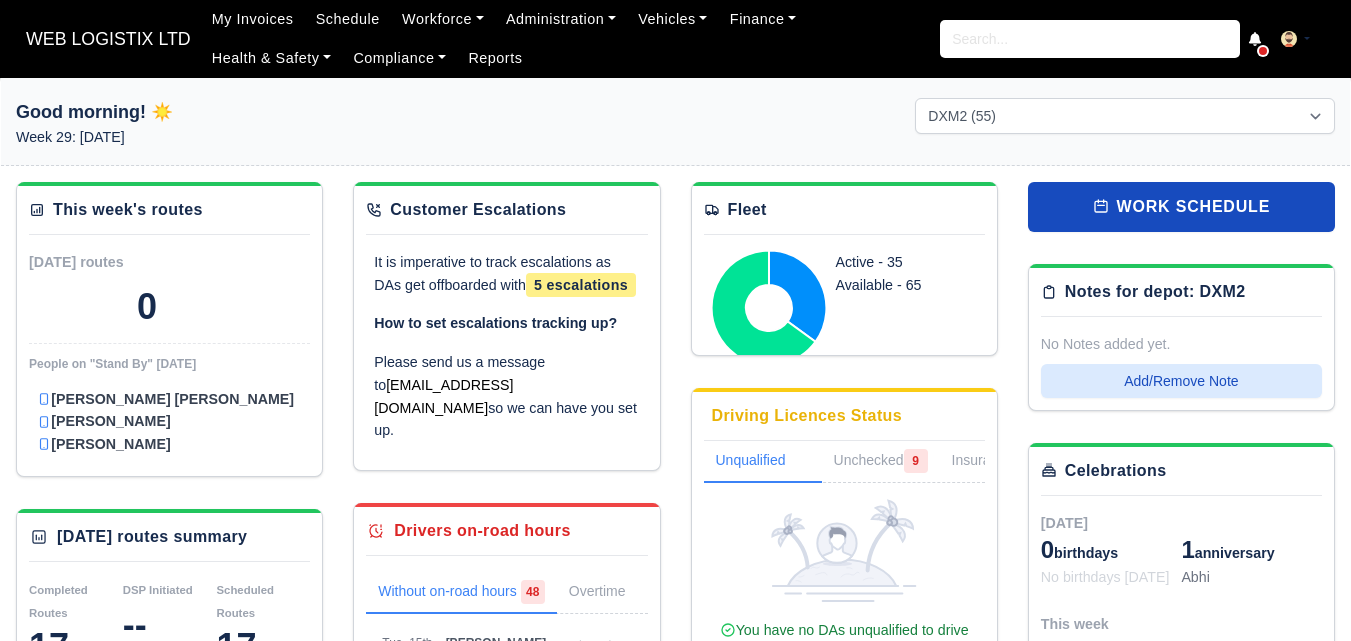 select on "1" 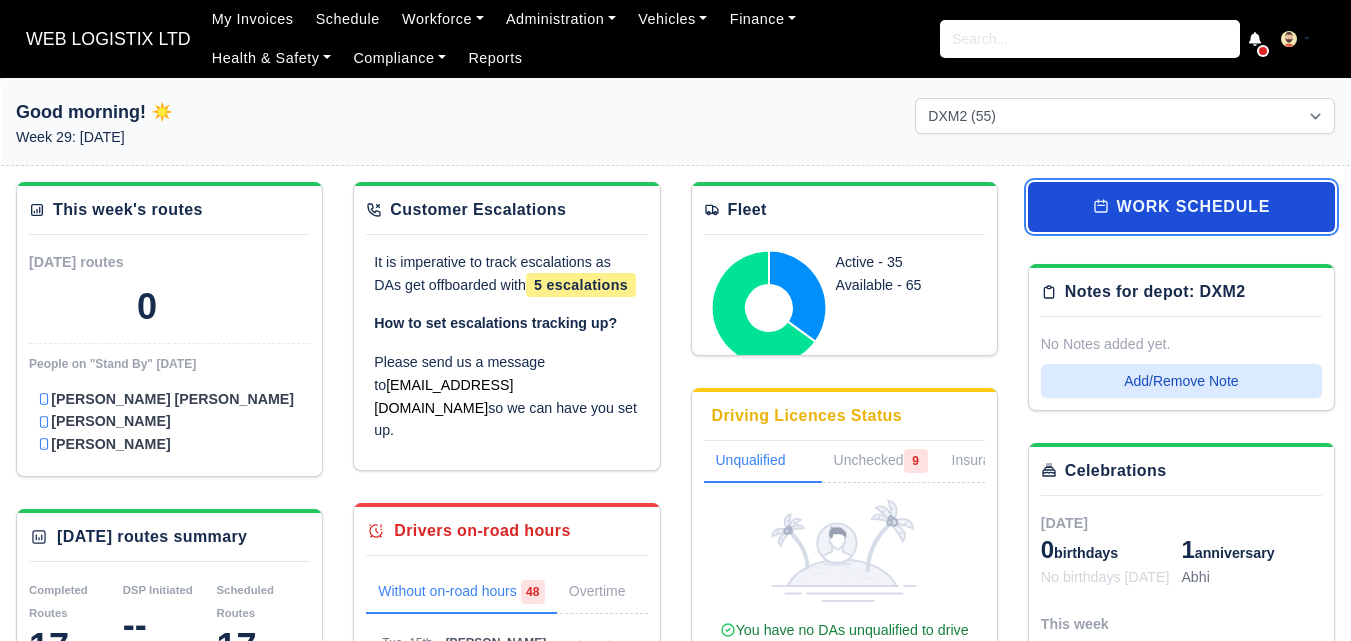 click on "work schedule" at bounding box center [1181, 207] 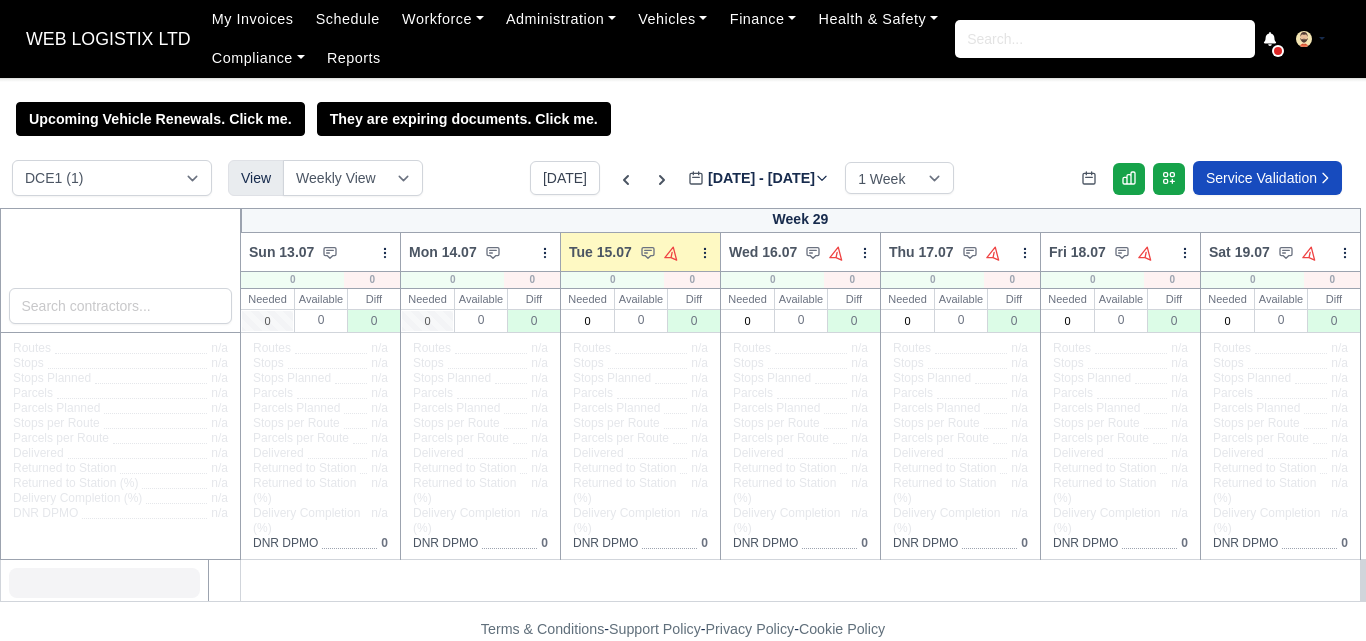 scroll, scrollTop: 0, scrollLeft: 0, axis: both 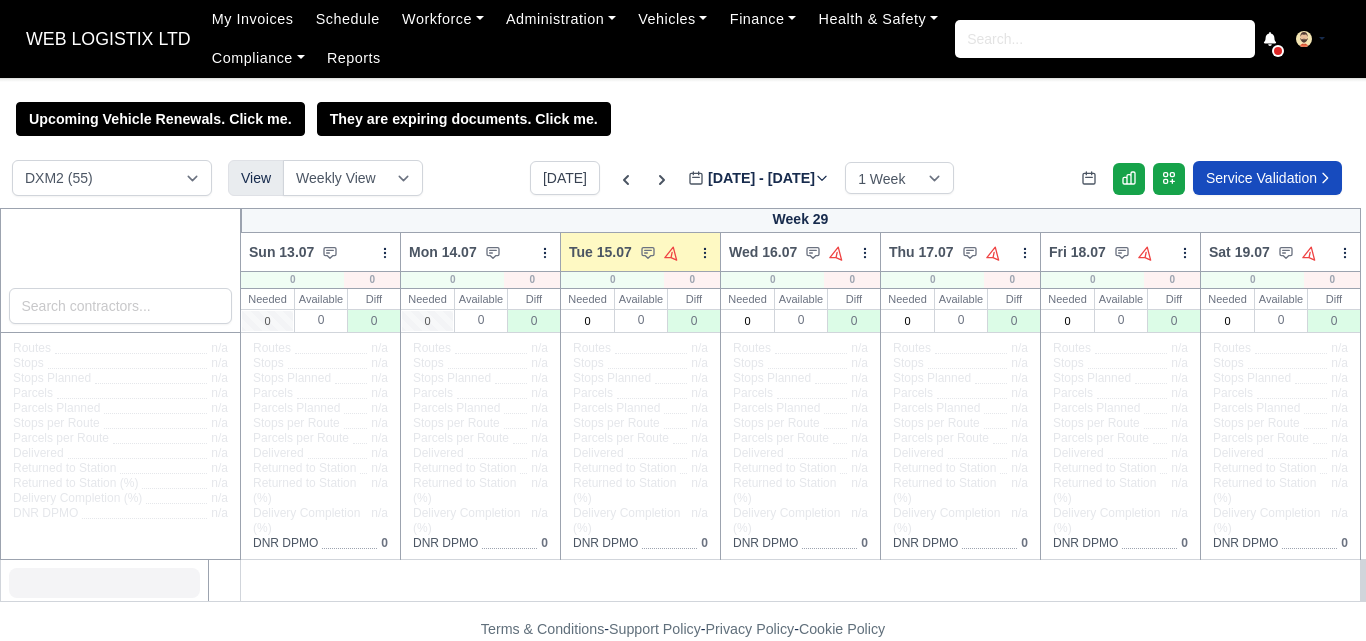 click on "DCE1 (1)
DWN2 (36)
DXM2 (55)" at bounding box center [112, 178] 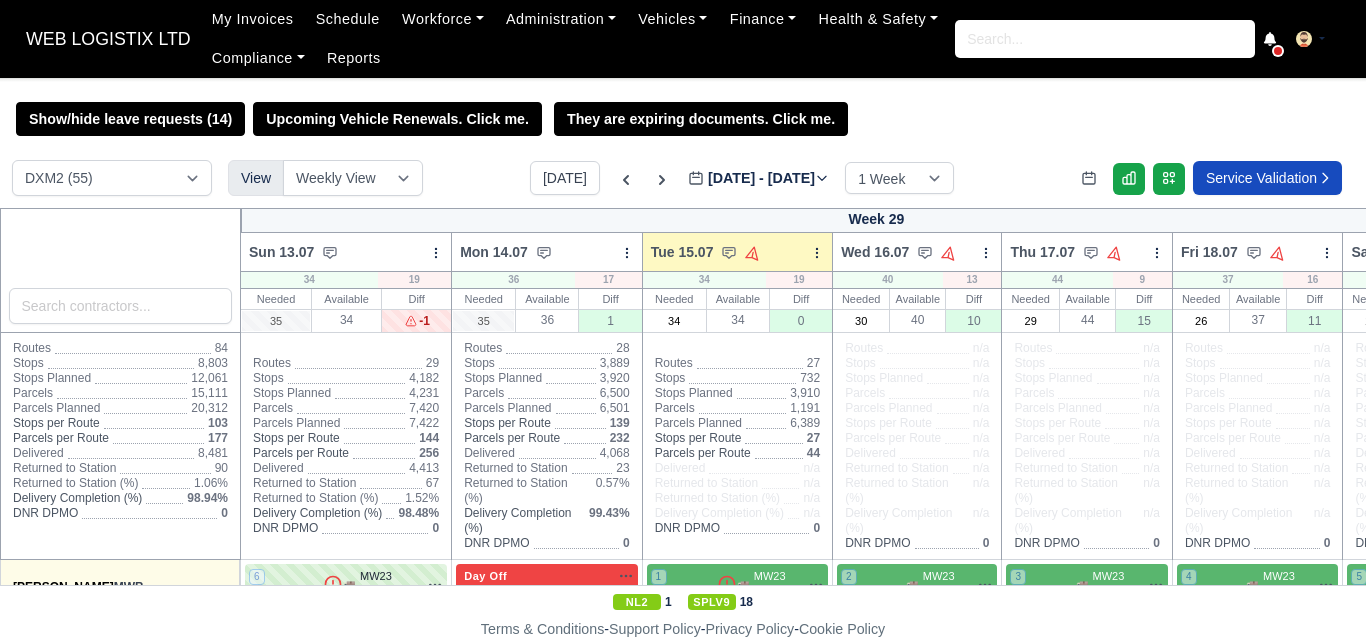 type 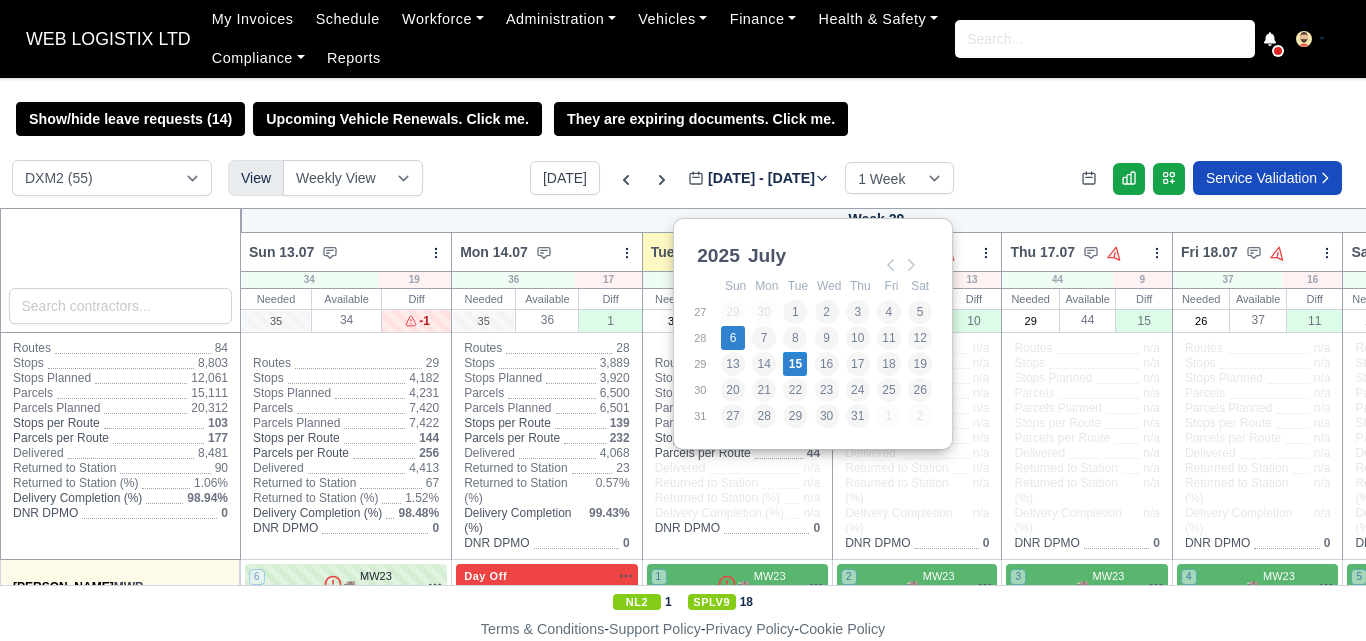 type on "2025-07-06" 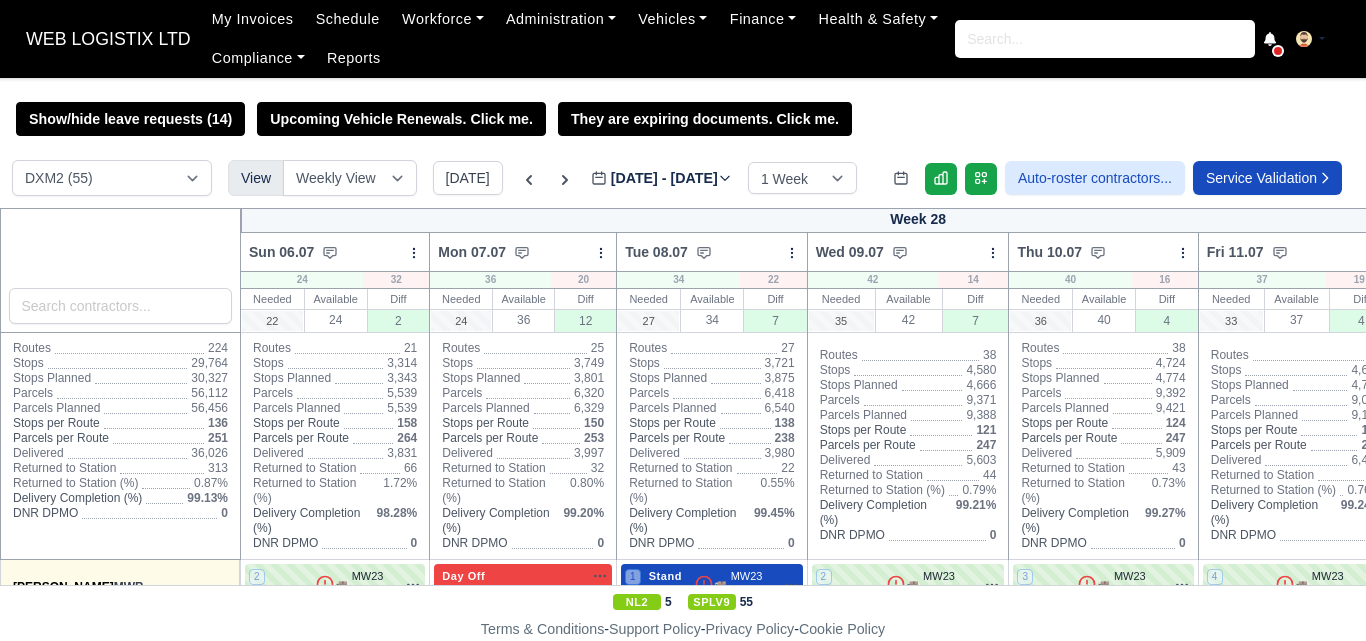 type 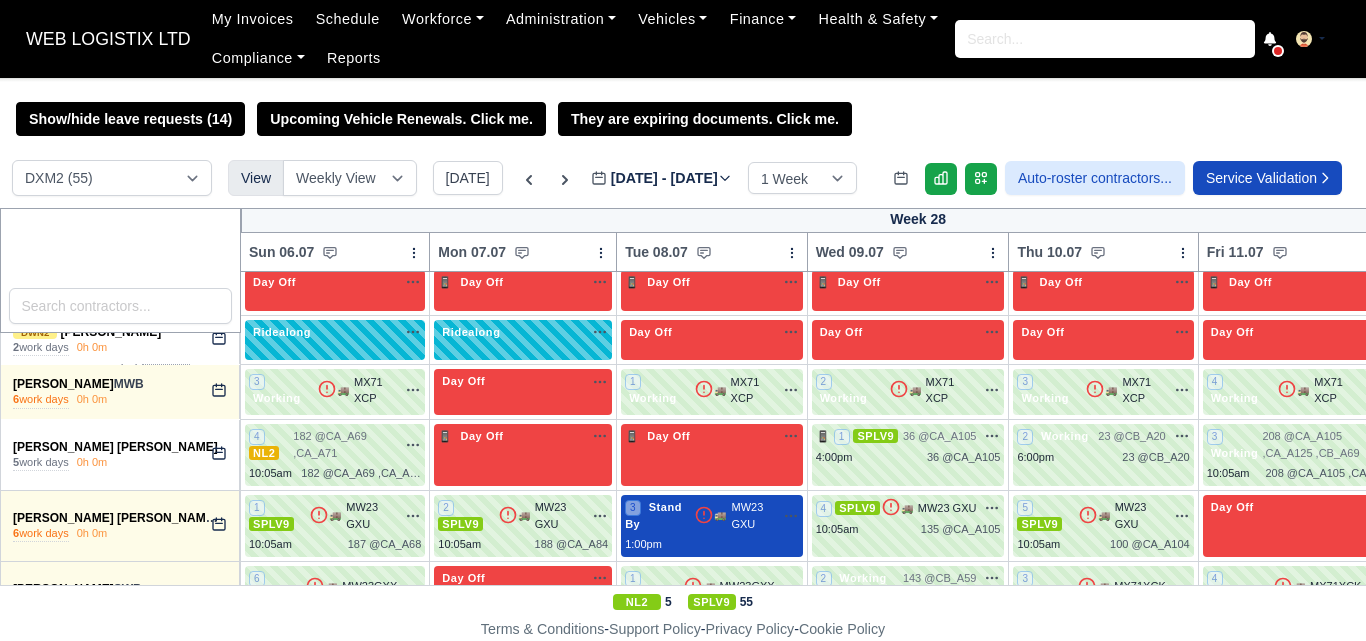 scroll, scrollTop: 3167, scrollLeft: 0, axis: vertical 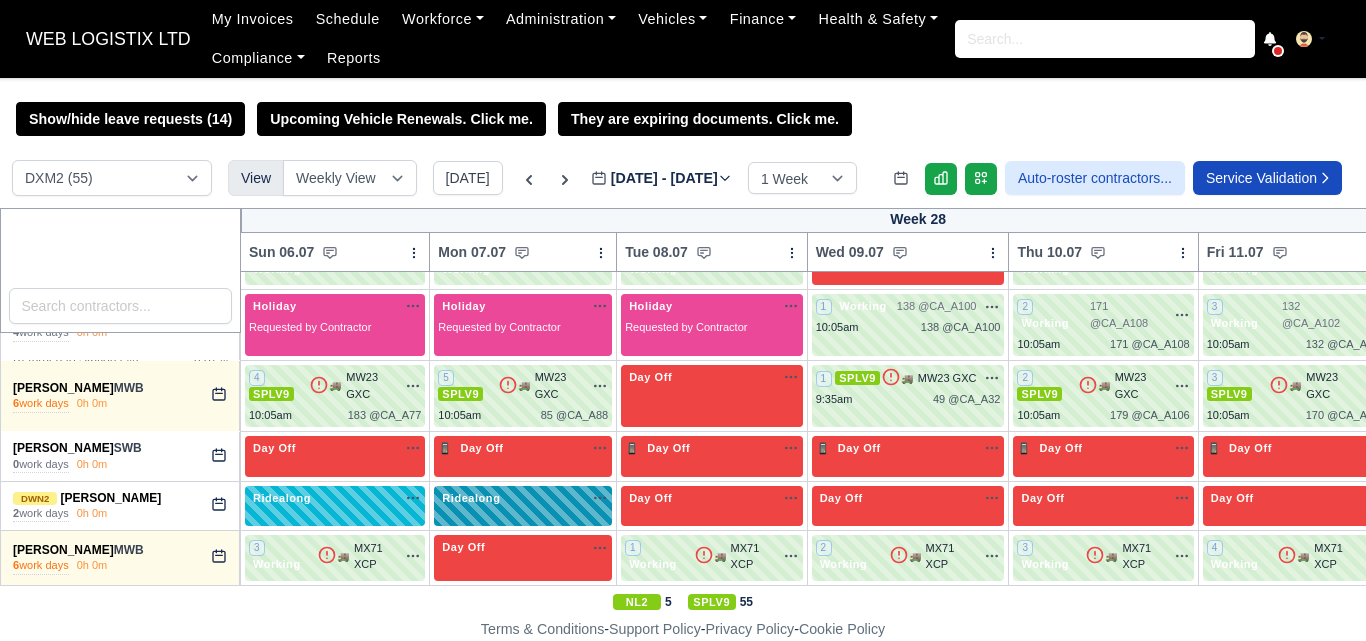 click 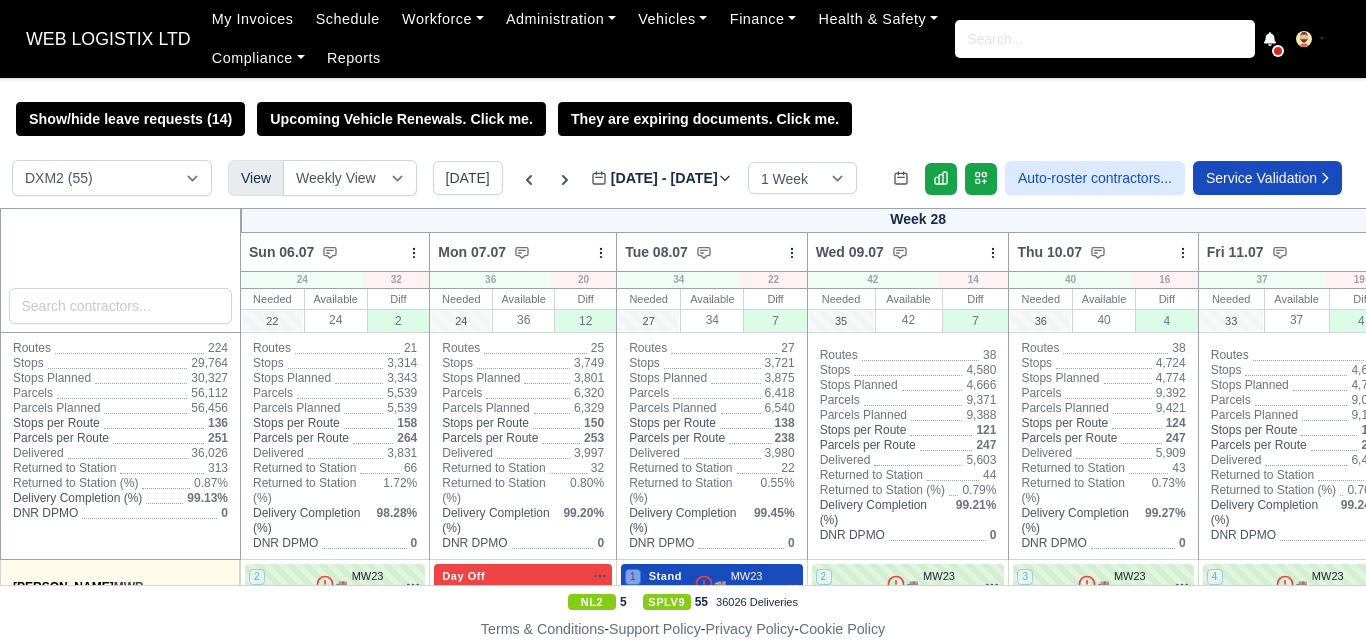 select on "1" 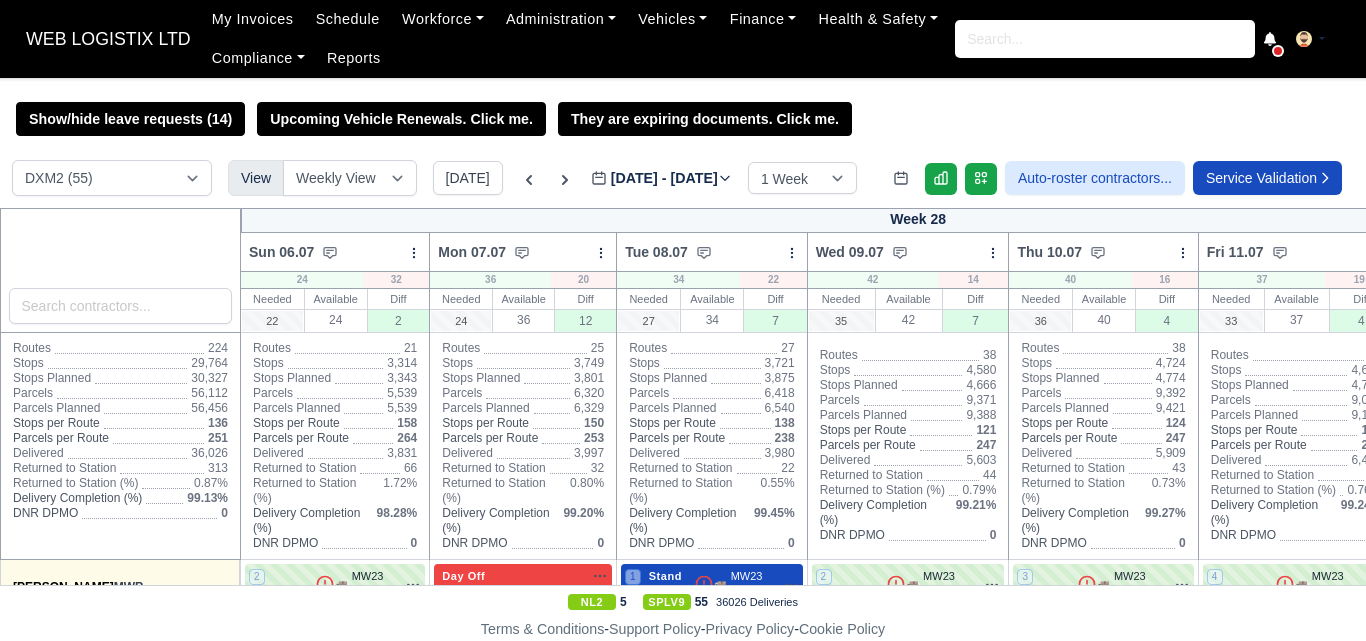 scroll, scrollTop: 0, scrollLeft: 0, axis: both 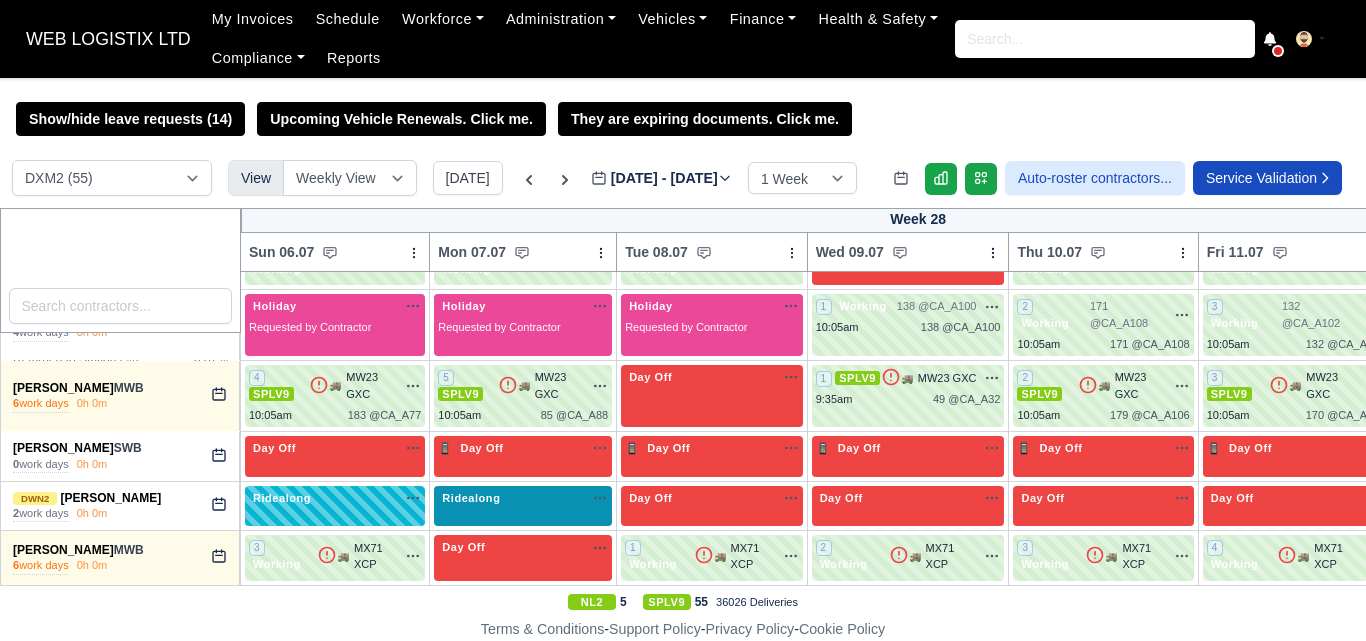 click 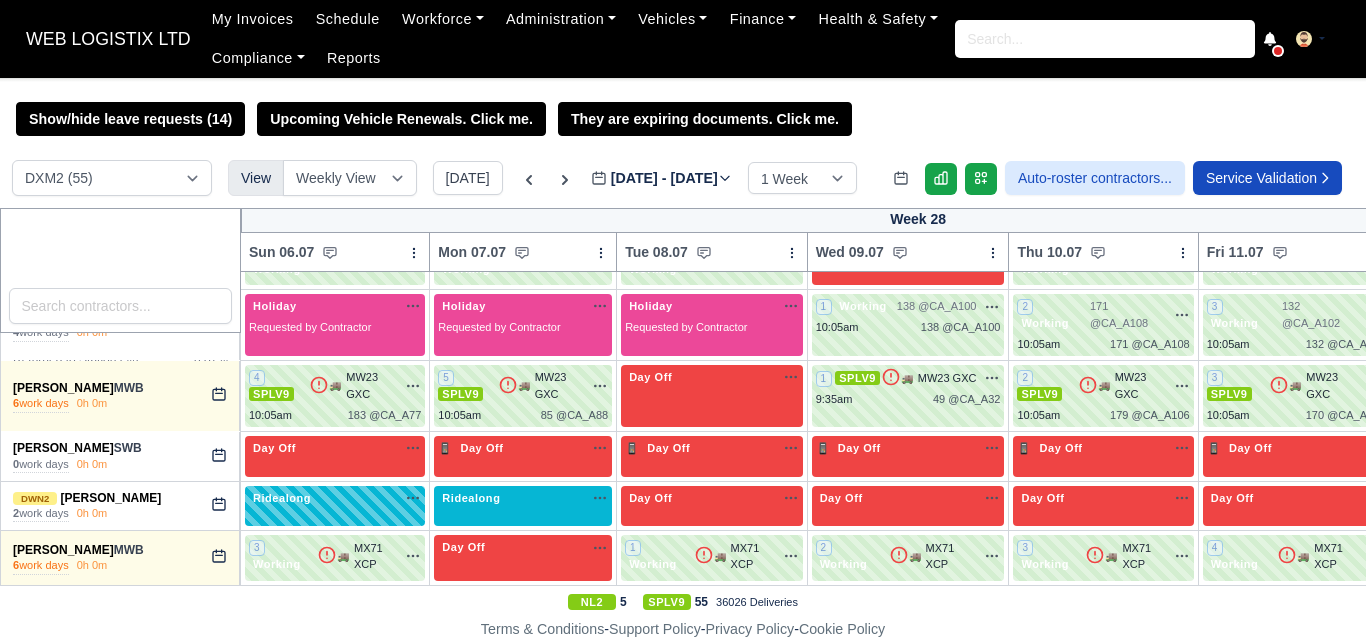 click 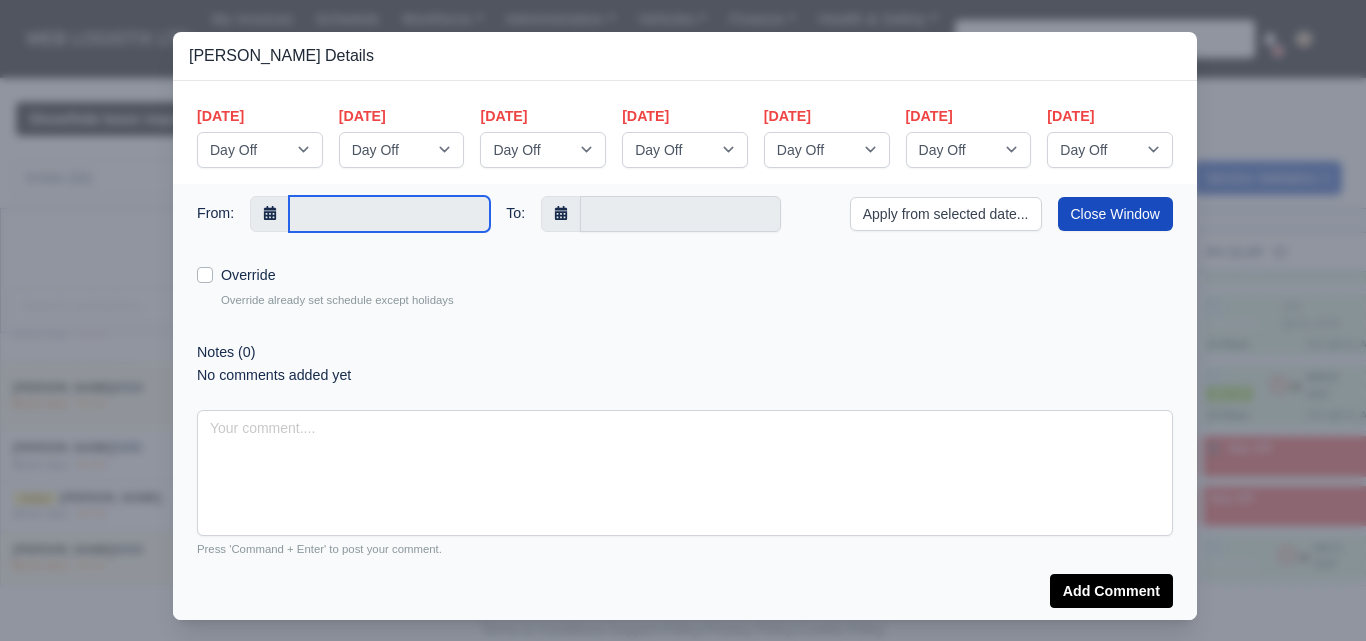 click at bounding box center (389, 214) 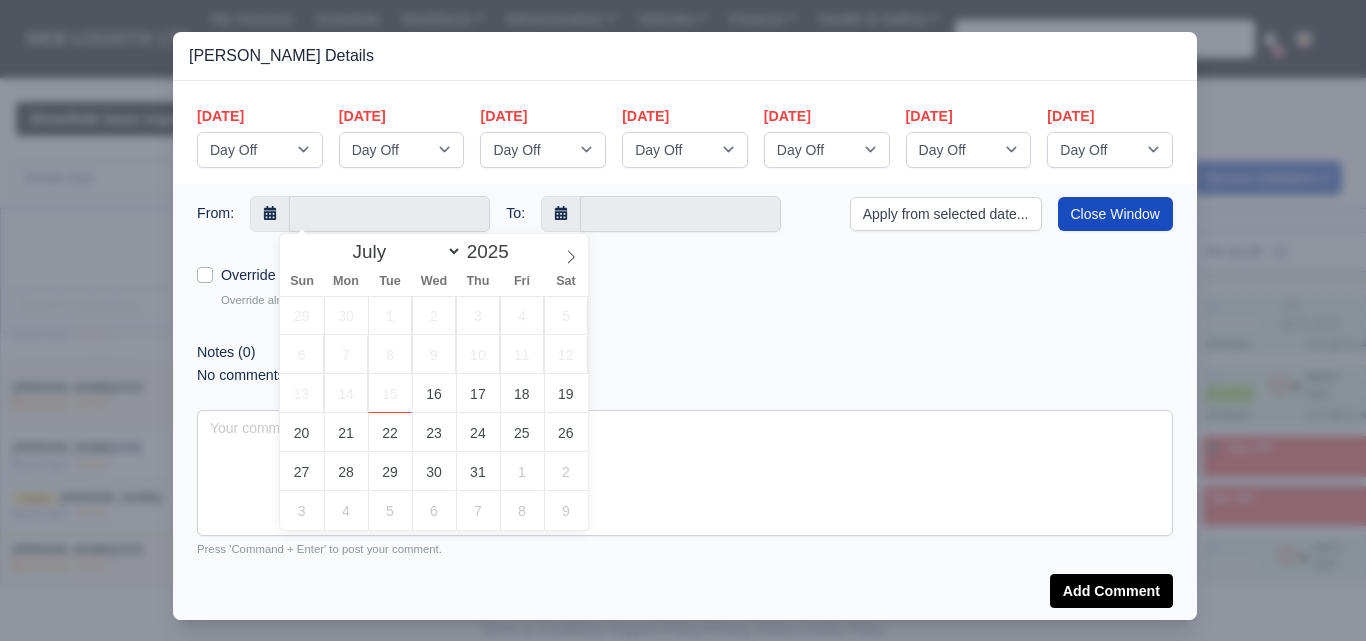 click on "Notes (0)" at bounding box center [685, 352] 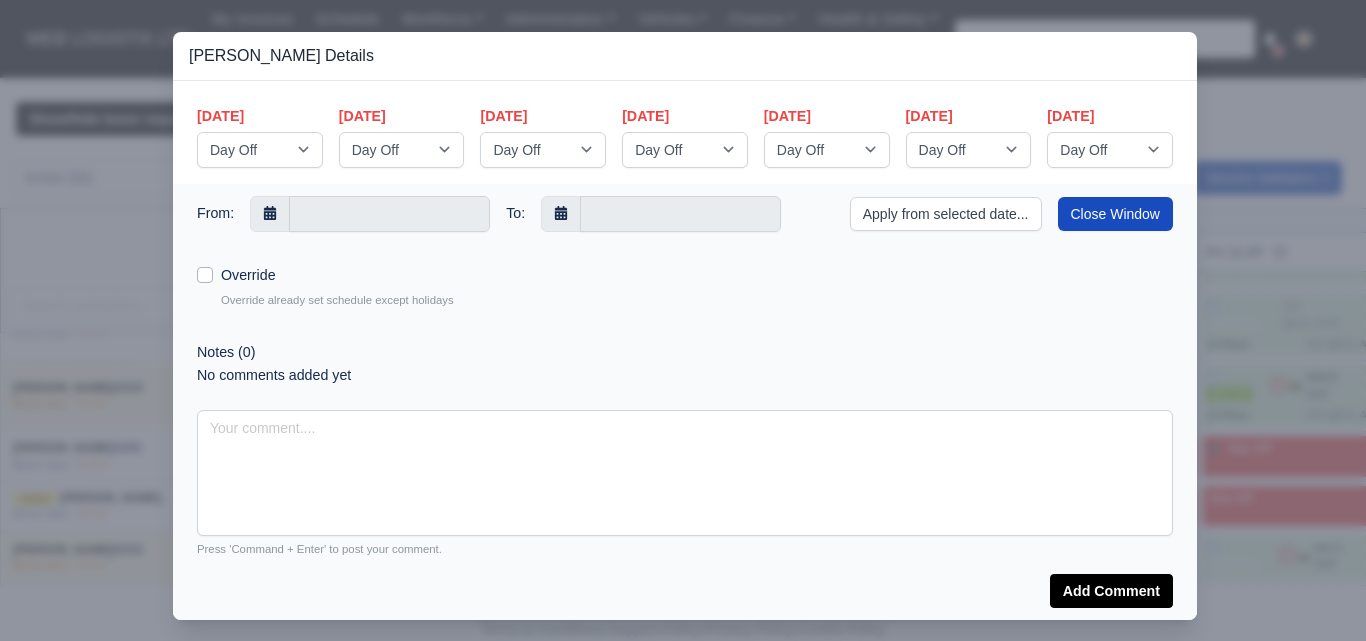 click at bounding box center (683, 320) 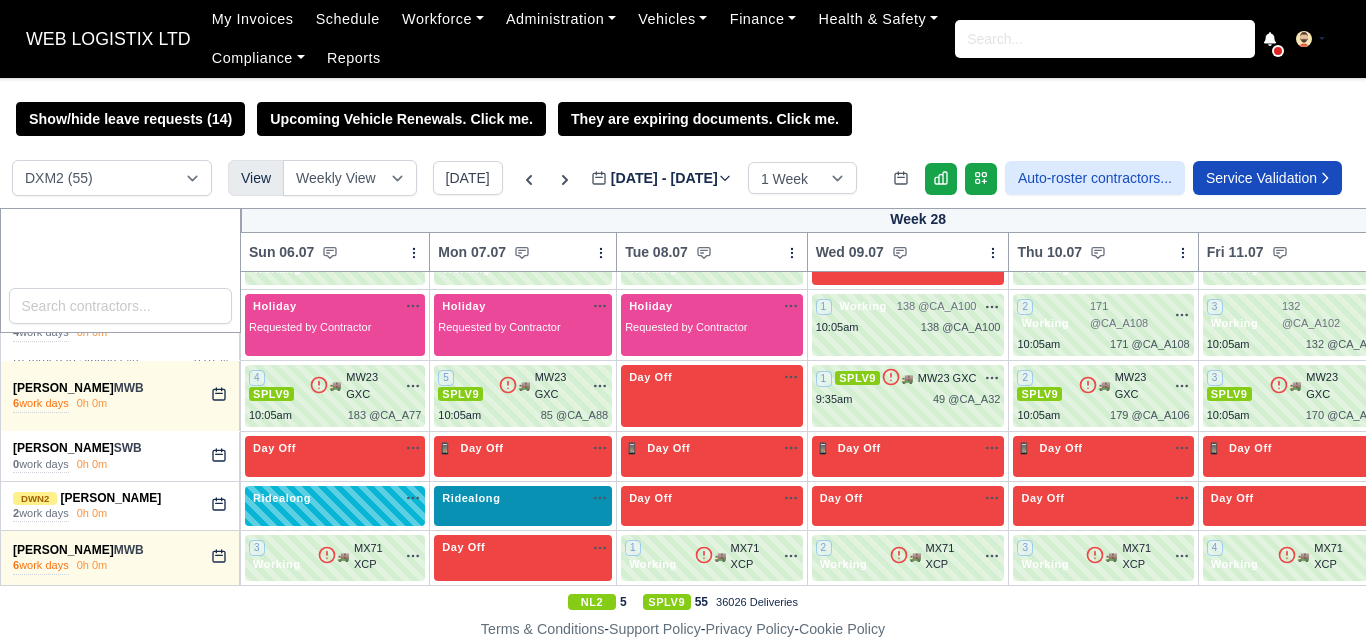 click on "Ridealong" at bounding box center [523, 500] 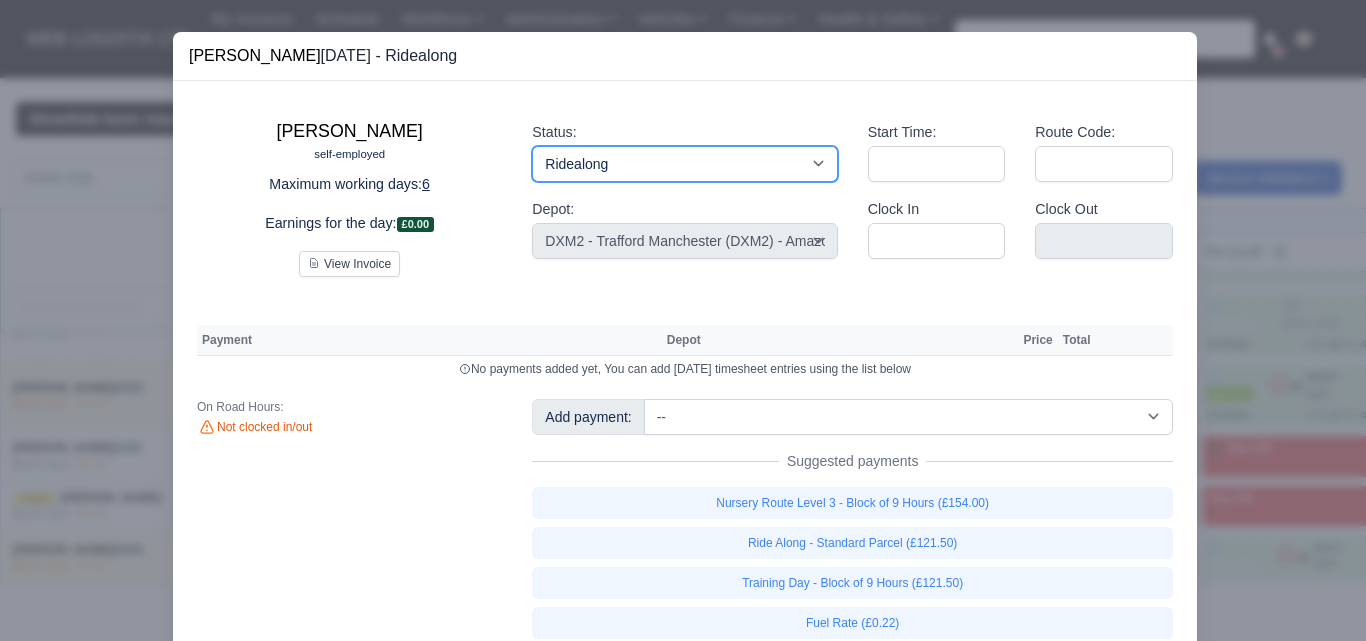 click on "Working
Day Off
Stand By
Holiday
Other Depot
In Office
OSM
Ridealong
Nursery 1
Nursery 2
Nursery 3
Nursery 4
Training
Debrief Route
Same Day Route
Driver Mate
MFN
Unasigned" at bounding box center (684, 164) 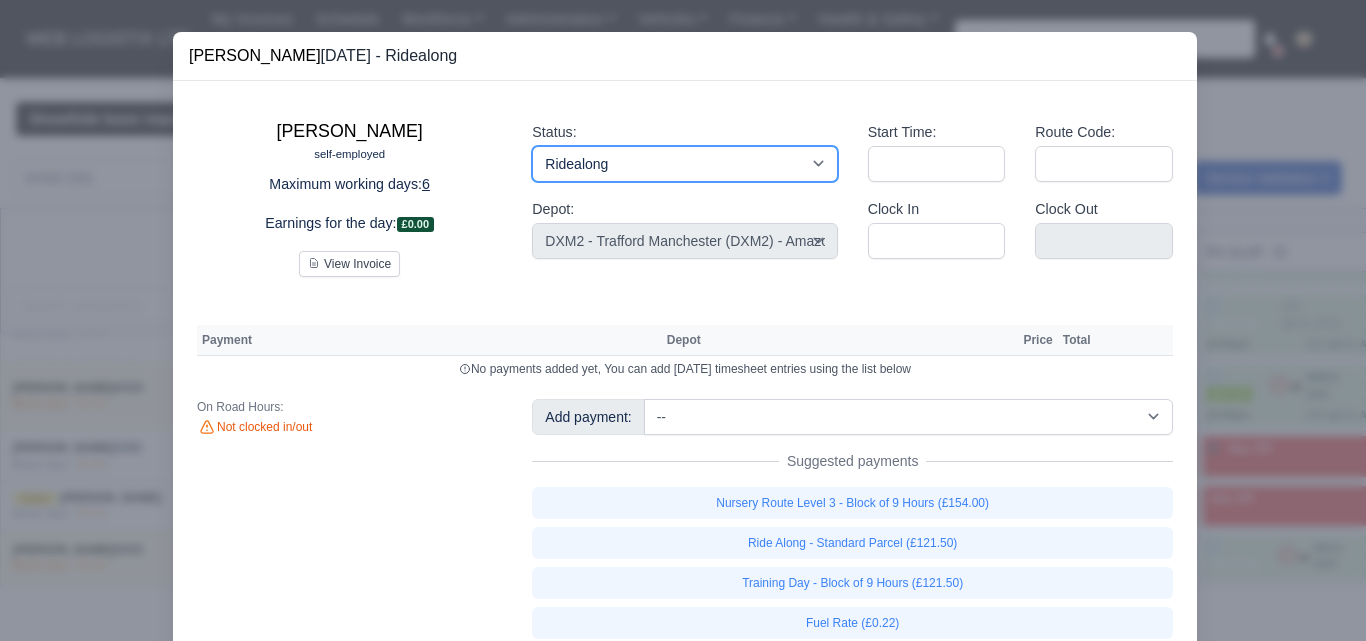 select on "Day Off" 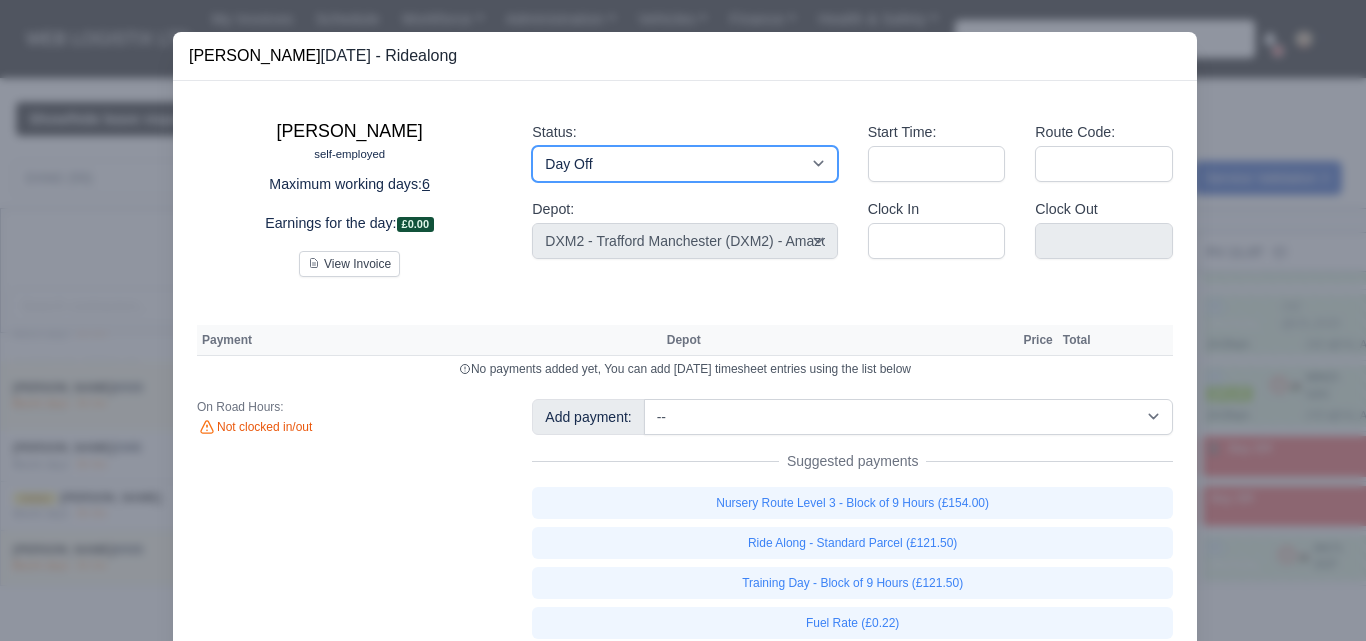 click on "Working
Day Off
Stand By
Holiday
Other Depot
In Office
OSM
Ridealong
Nursery 1
Nursery 2
Nursery 3
Nursery 4
Training
Debrief Route
Same Day Route
Driver Mate
MFN
Unasigned" at bounding box center (684, 164) 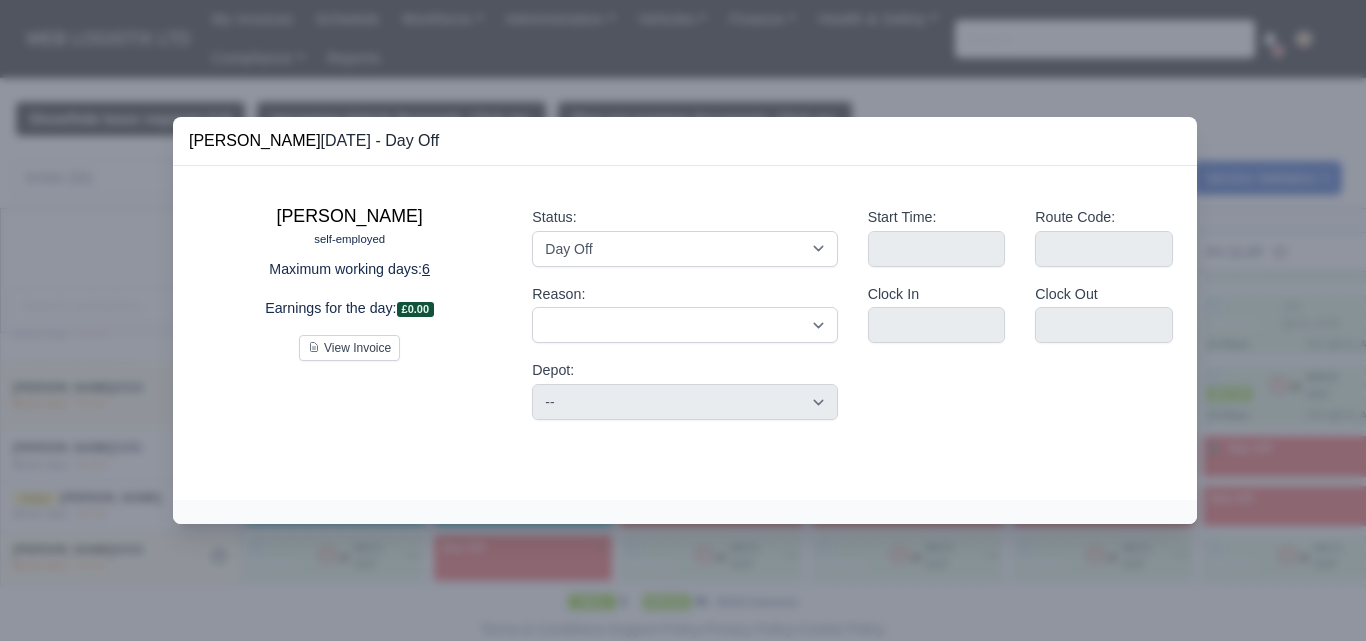 click at bounding box center (683, 320) 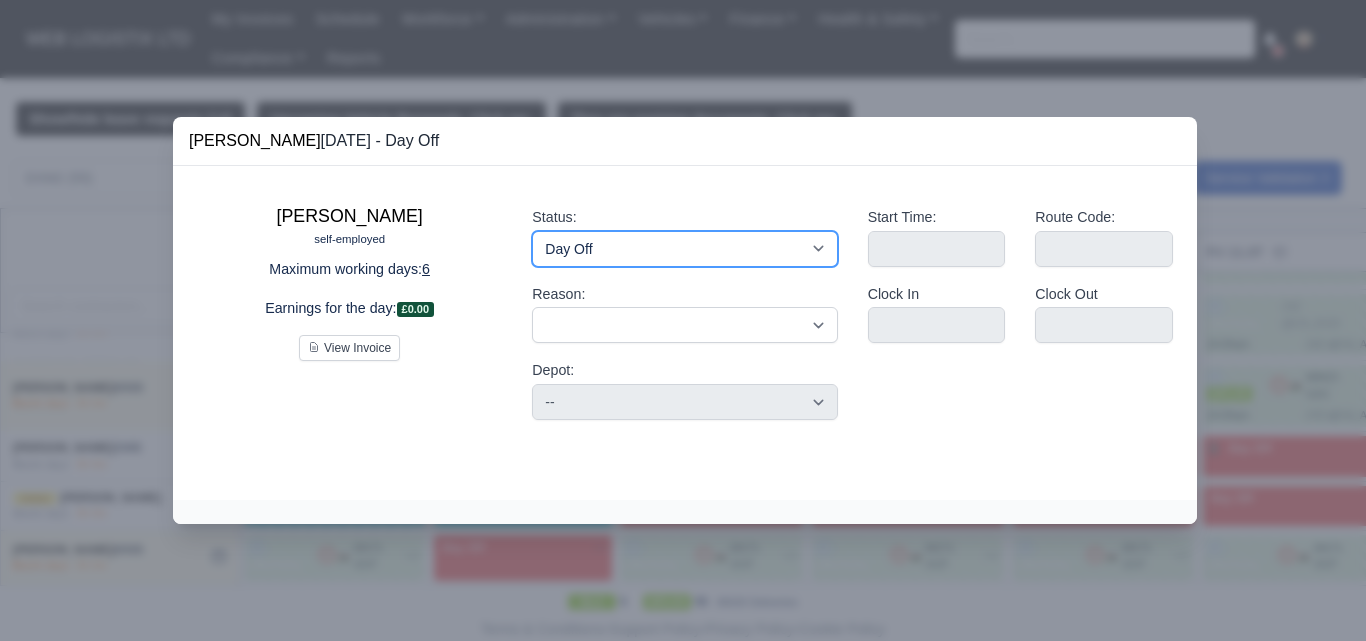 click on "Working
Day Off
Stand By
Holiday
Other Depot
In Office
OSM
Ridealong
Nursery 1
Nursery 2
Nursery 3
Nursery 4
Training
Debrief Route
Same Day Route
Driver Mate
MFN
Unasigned" at bounding box center (684, 249) 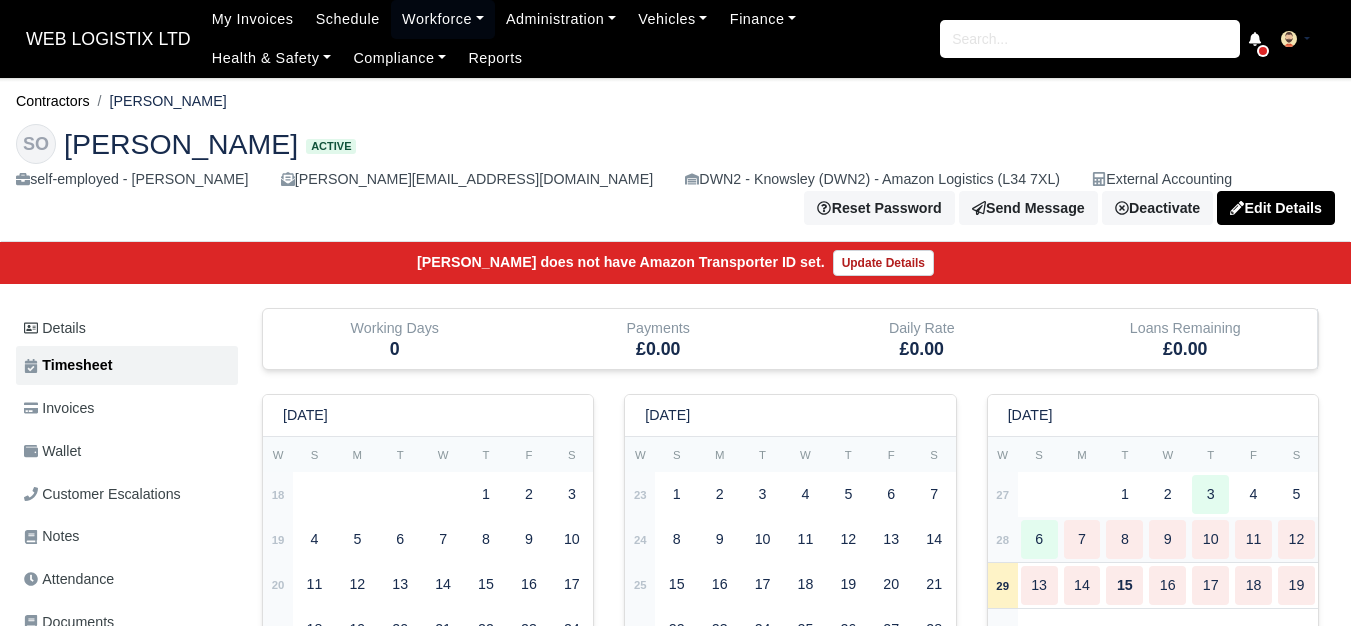 click on "28" at bounding box center (1003, 539) 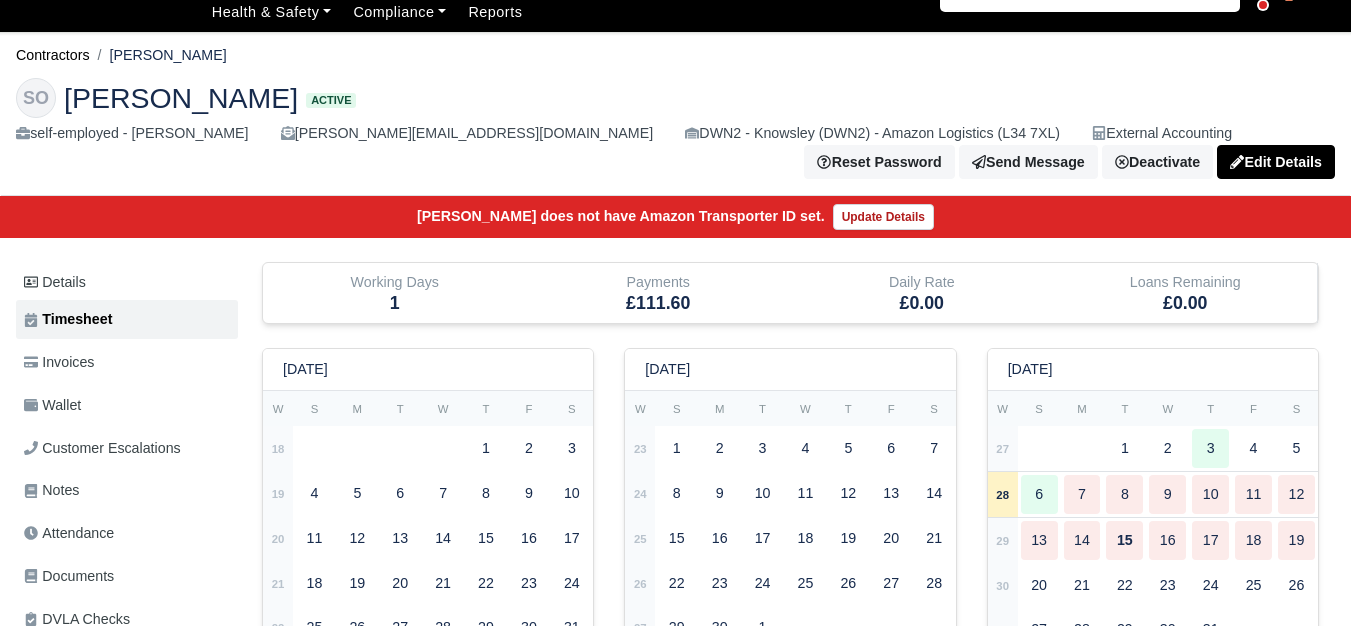 type 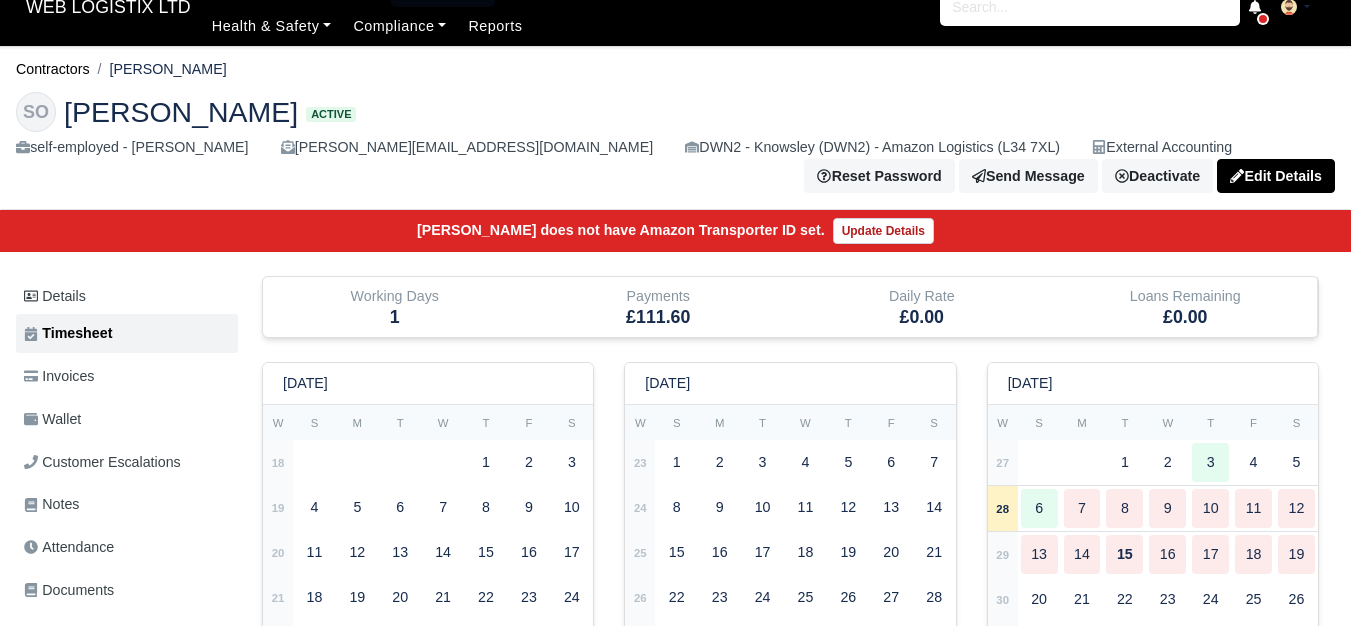 scroll, scrollTop: 0, scrollLeft: 0, axis: both 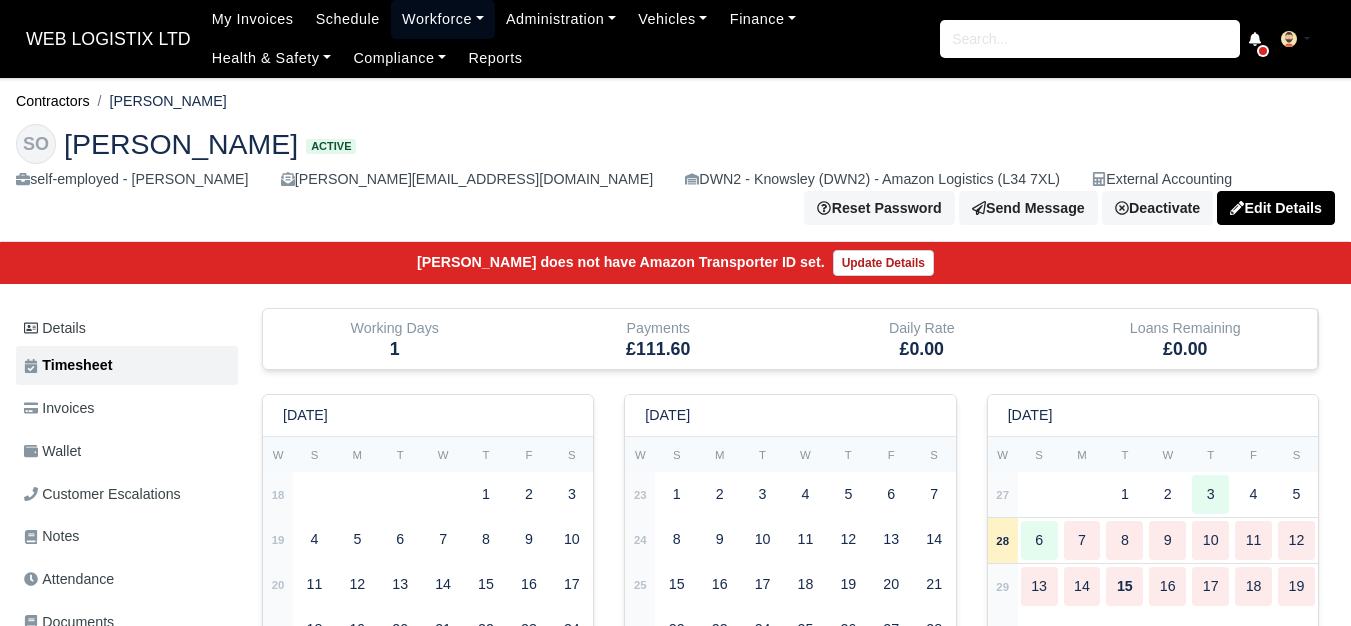 click on "Workforce" at bounding box center (443, 19) 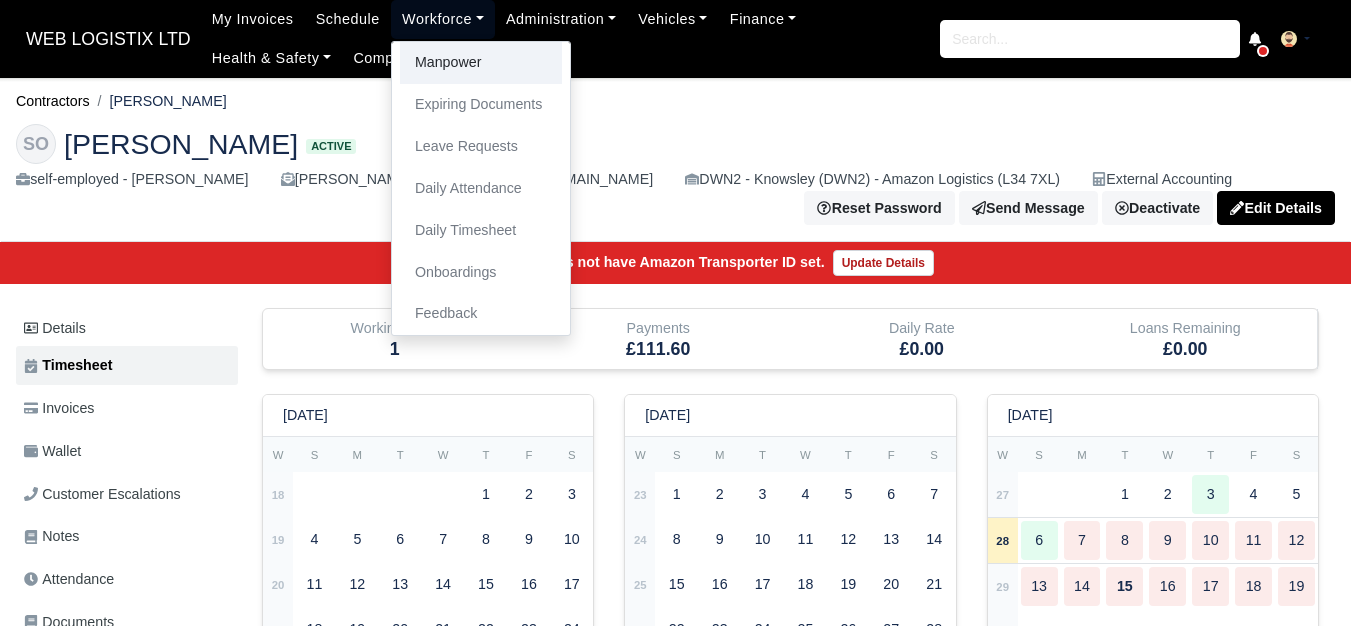 click on "Manpower" at bounding box center [481, 63] 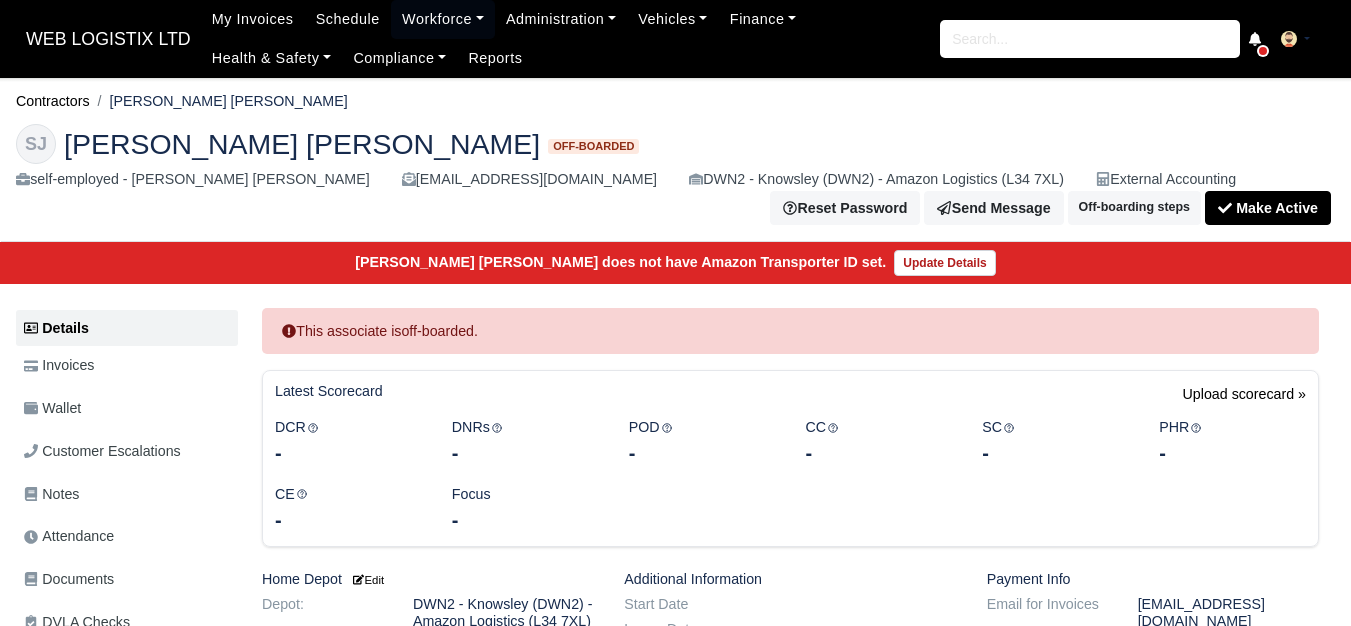 scroll, scrollTop: 0, scrollLeft: 0, axis: both 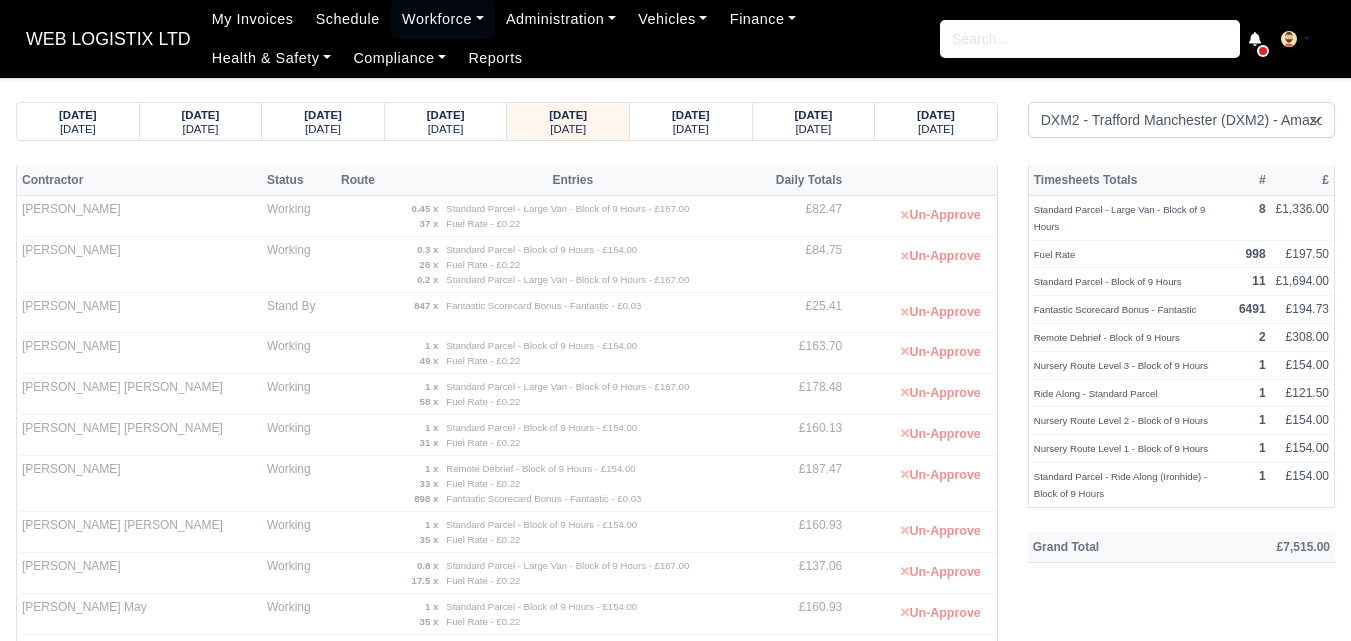 select on "1" 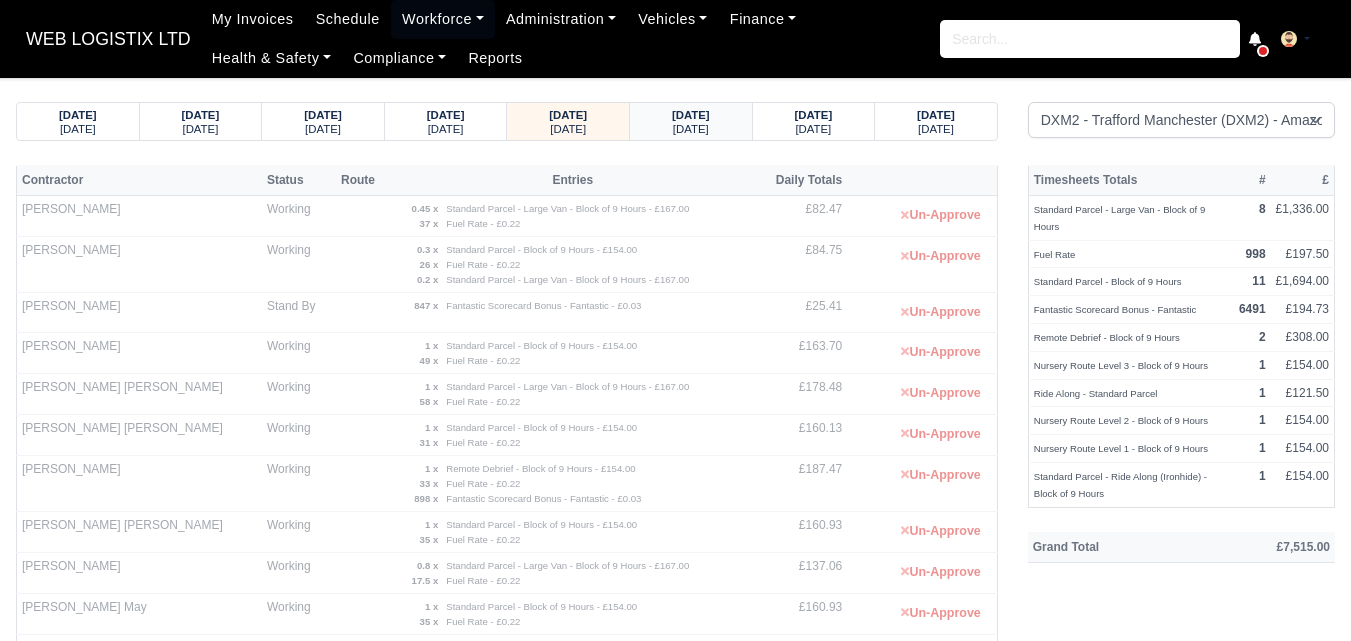 click on "[DATE]" at bounding box center [691, 115] 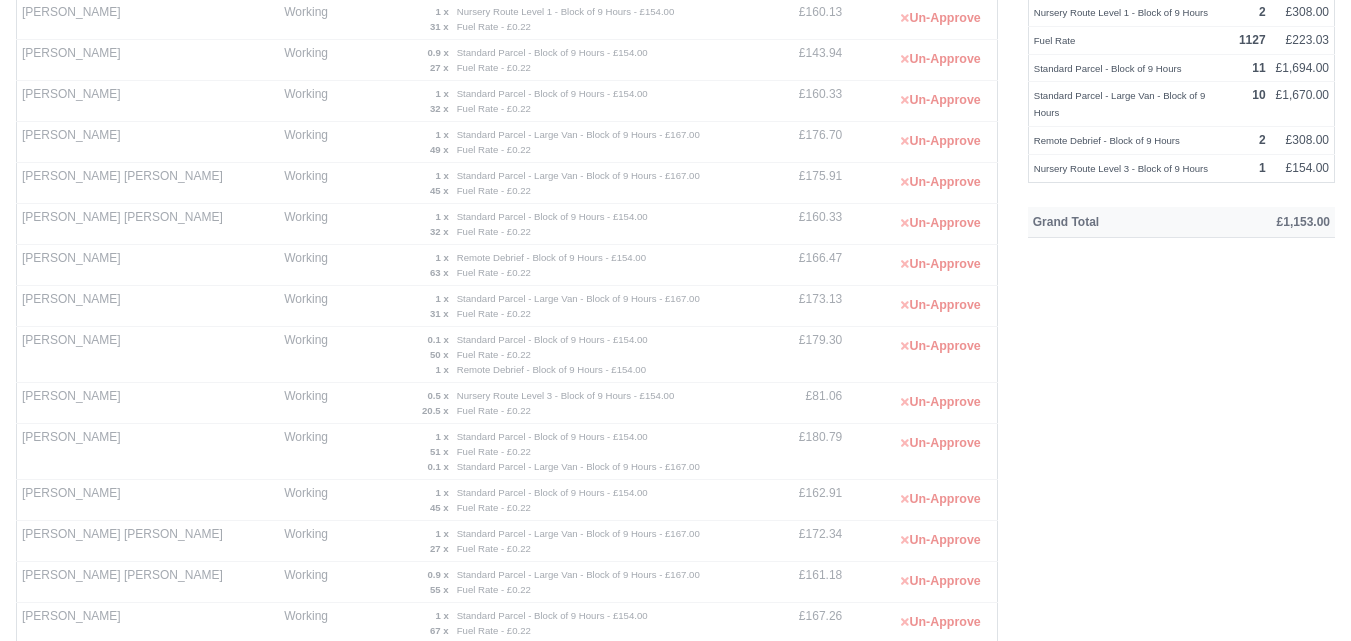scroll, scrollTop: 0, scrollLeft: 0, axis: both 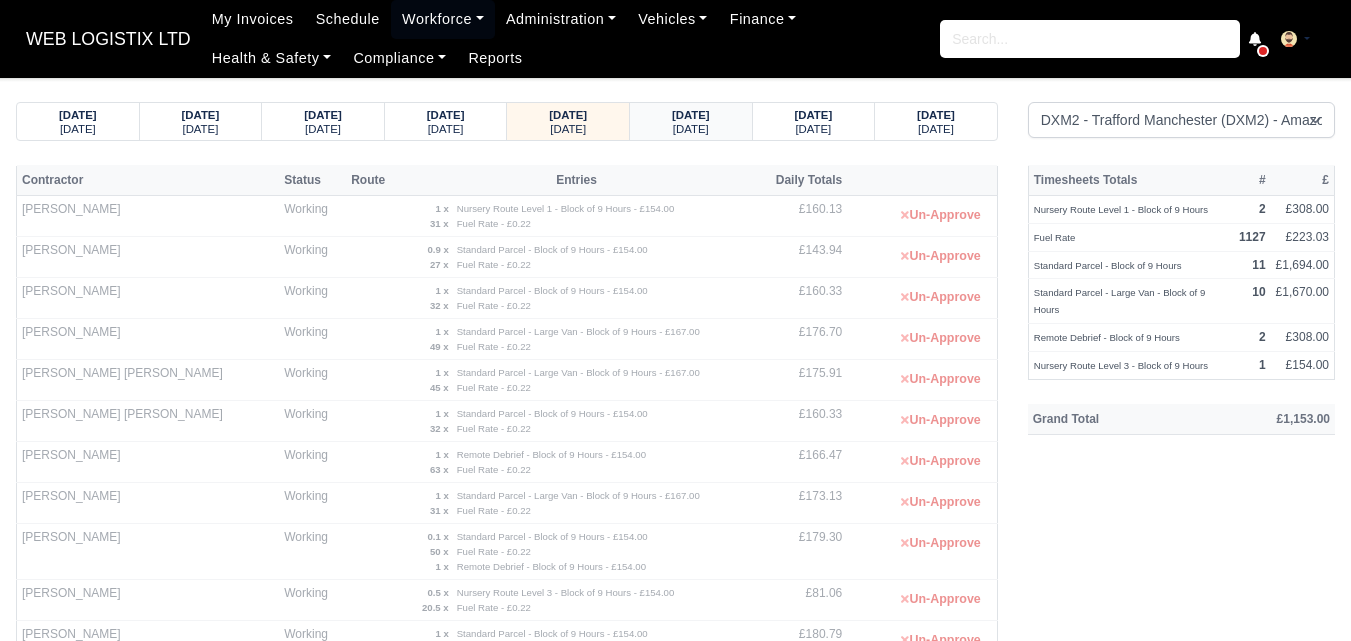 click on "[DATE]" at bounding box center (691, 129) 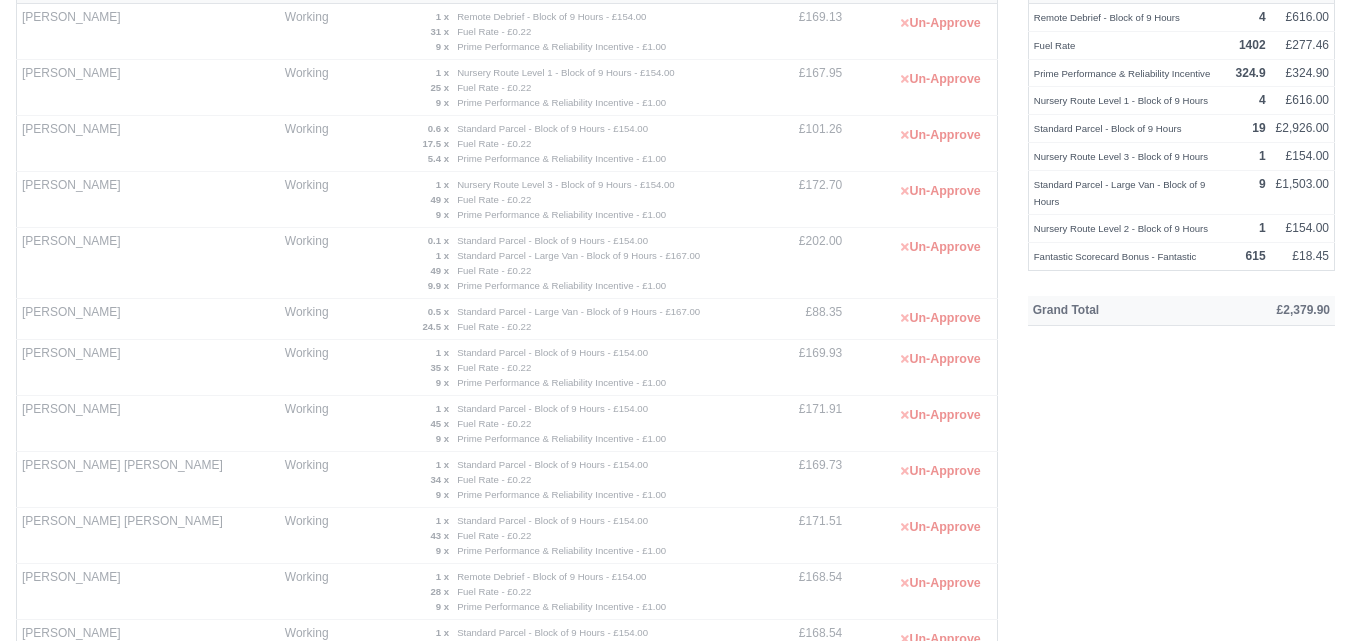 scroll, scrollTop: 0, scrollLeft: 0, axis: both 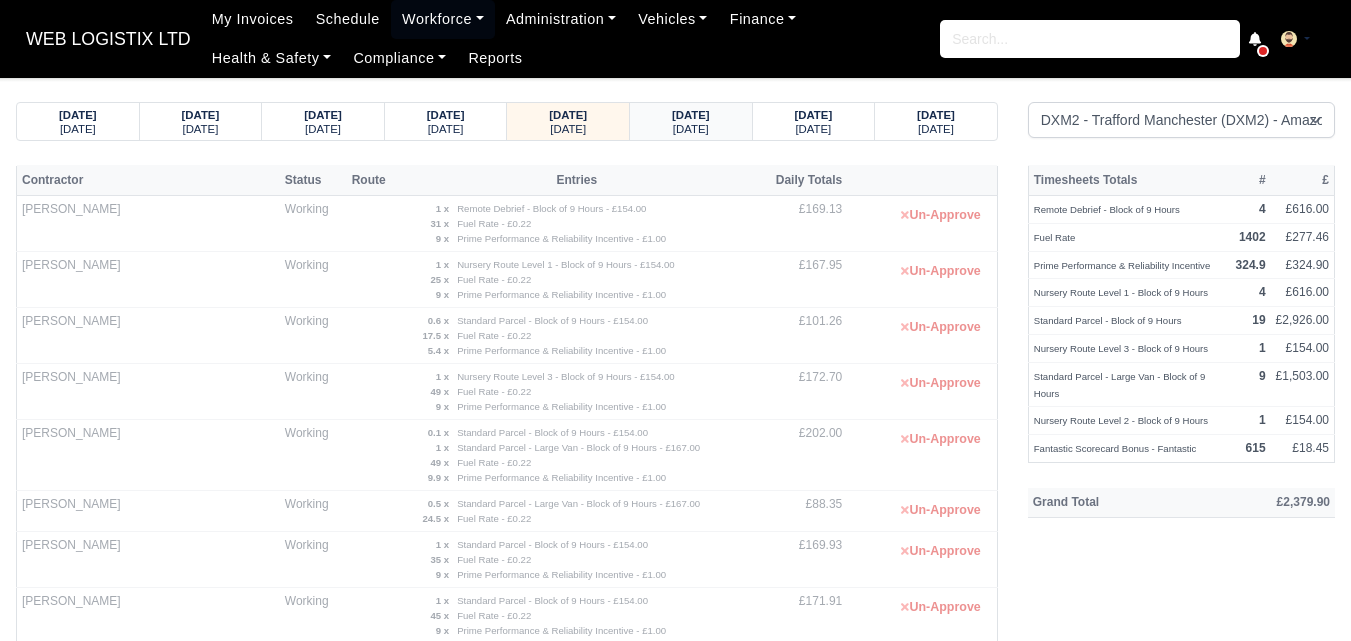 click on "[DATE]" at bounding box center [691, 129] 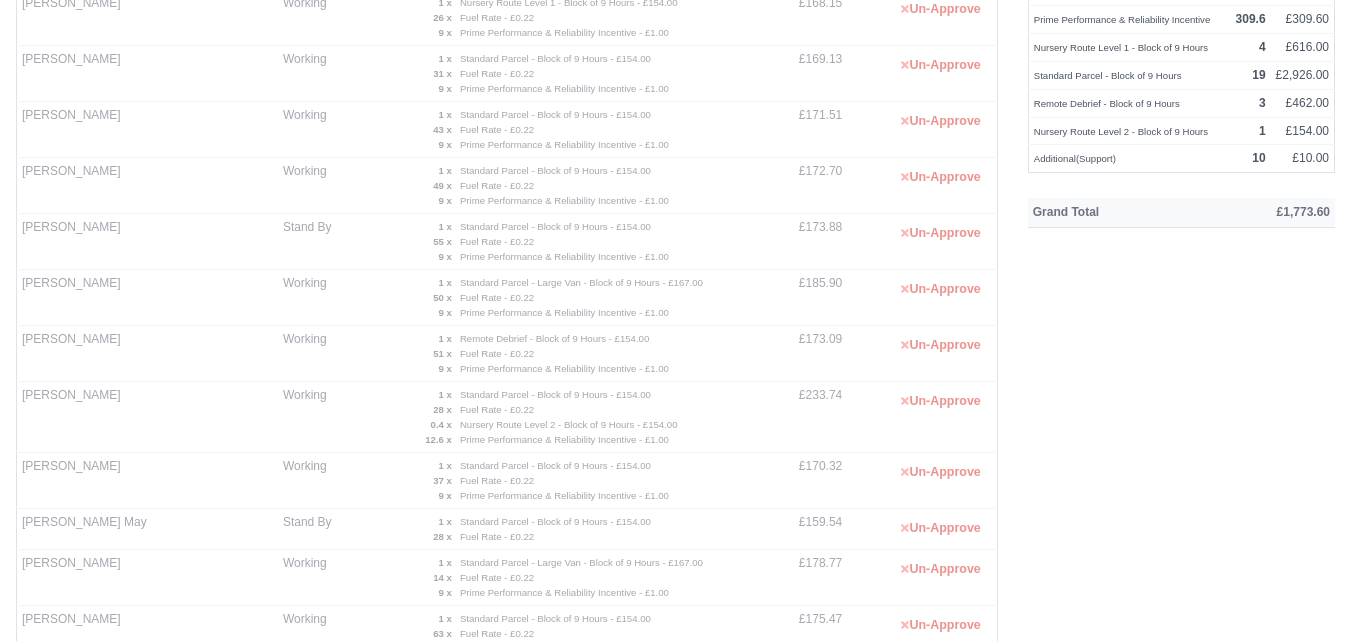 scroll, scrollTop: 0, scrollLeft: 0, axis: both 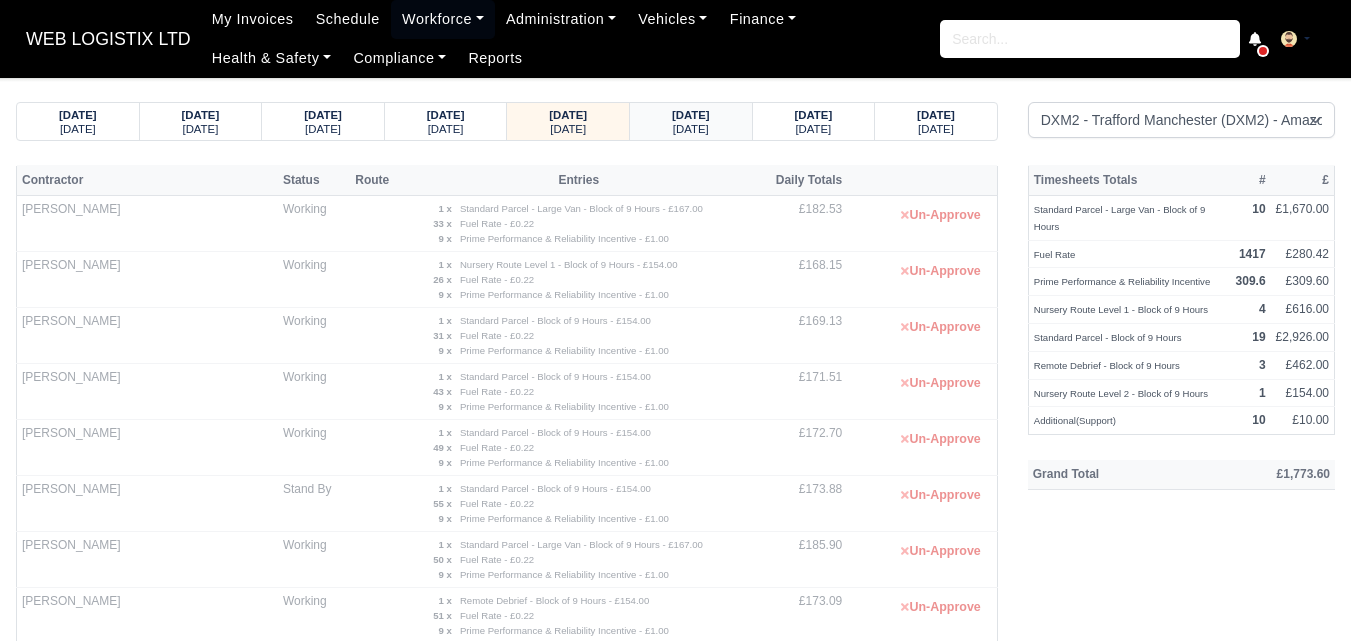 click on "[DATE]" at bounding box center [691, 115] 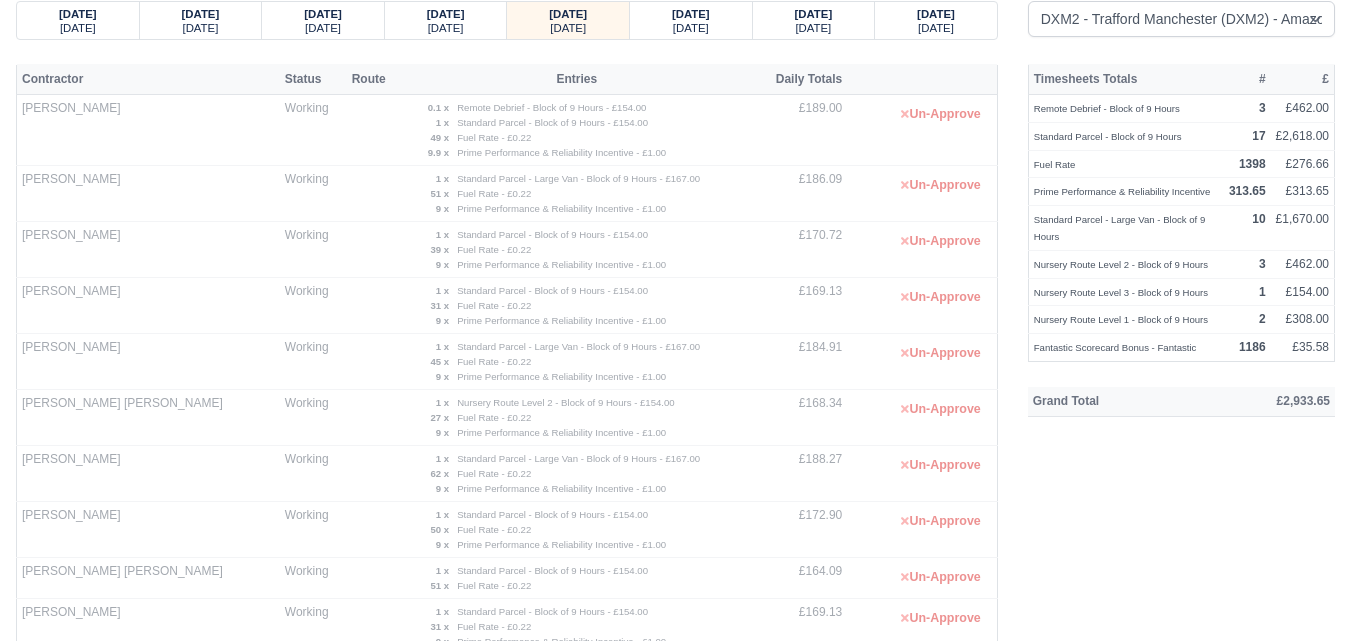 scroll, scrollTop: 0, scrollLeft: 0, axis: both 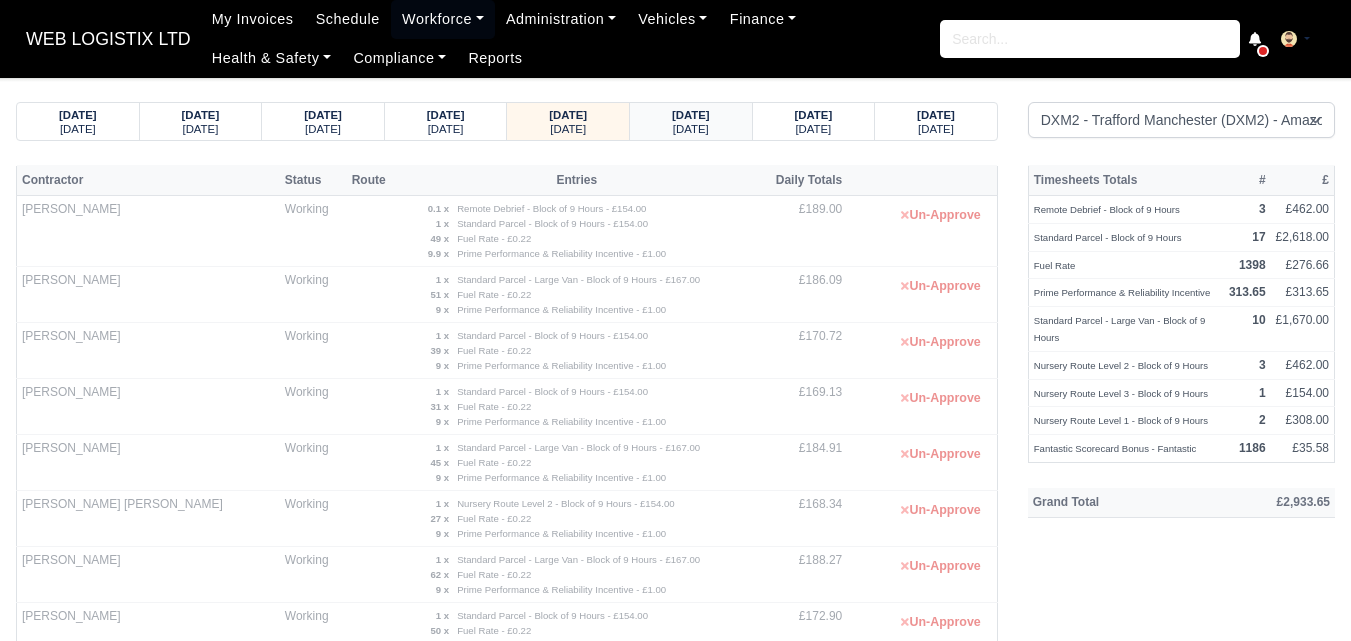 click on "[DATE]
[DATE]" at bounding box center [691, 121] 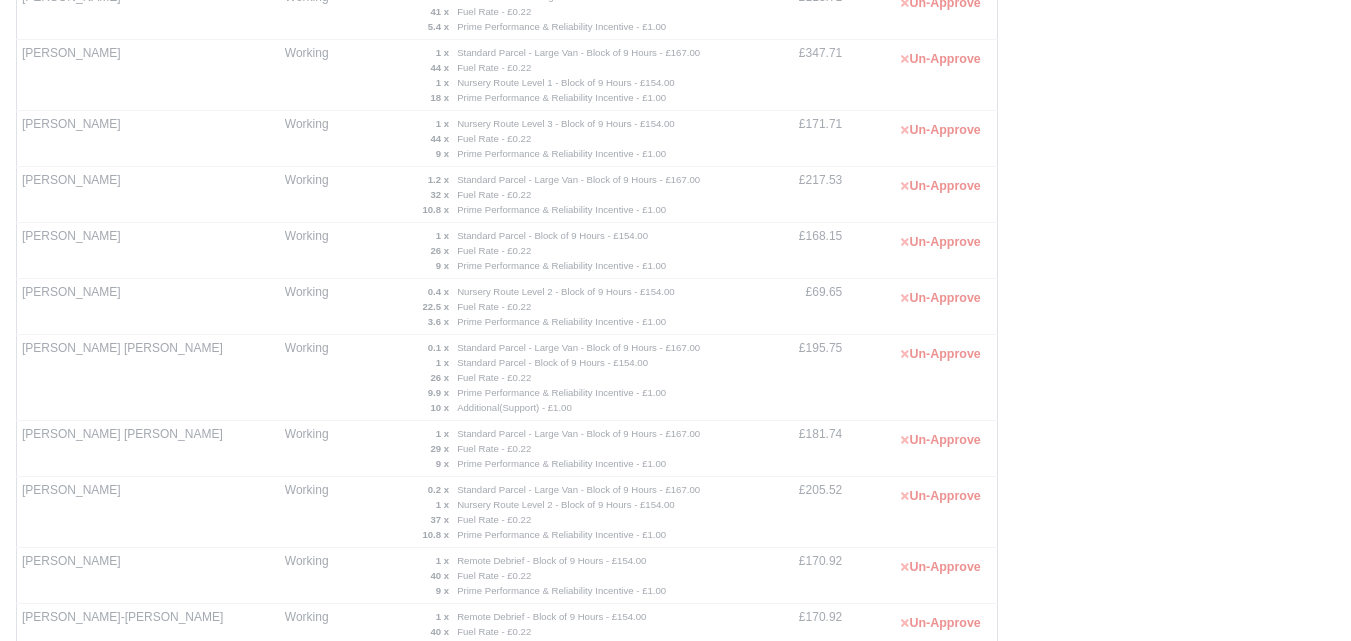 scroll, scrollTop: 1800, scrollLeft: 0, axis: vertical 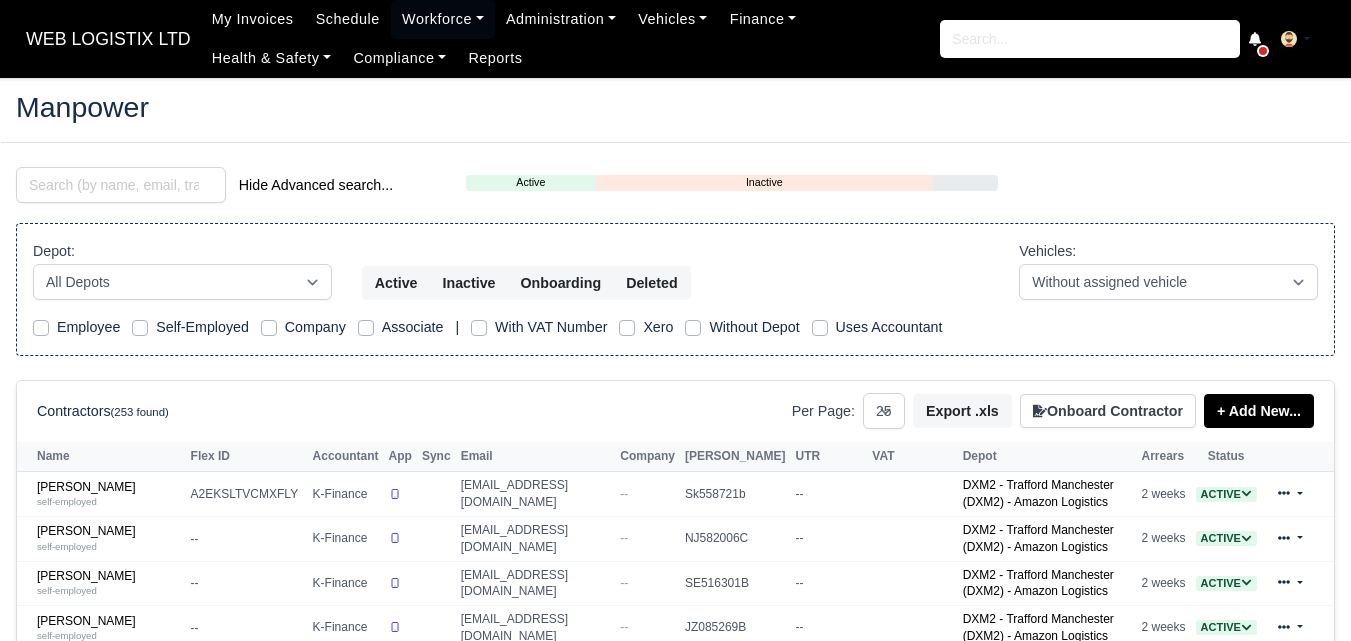 select on "25" 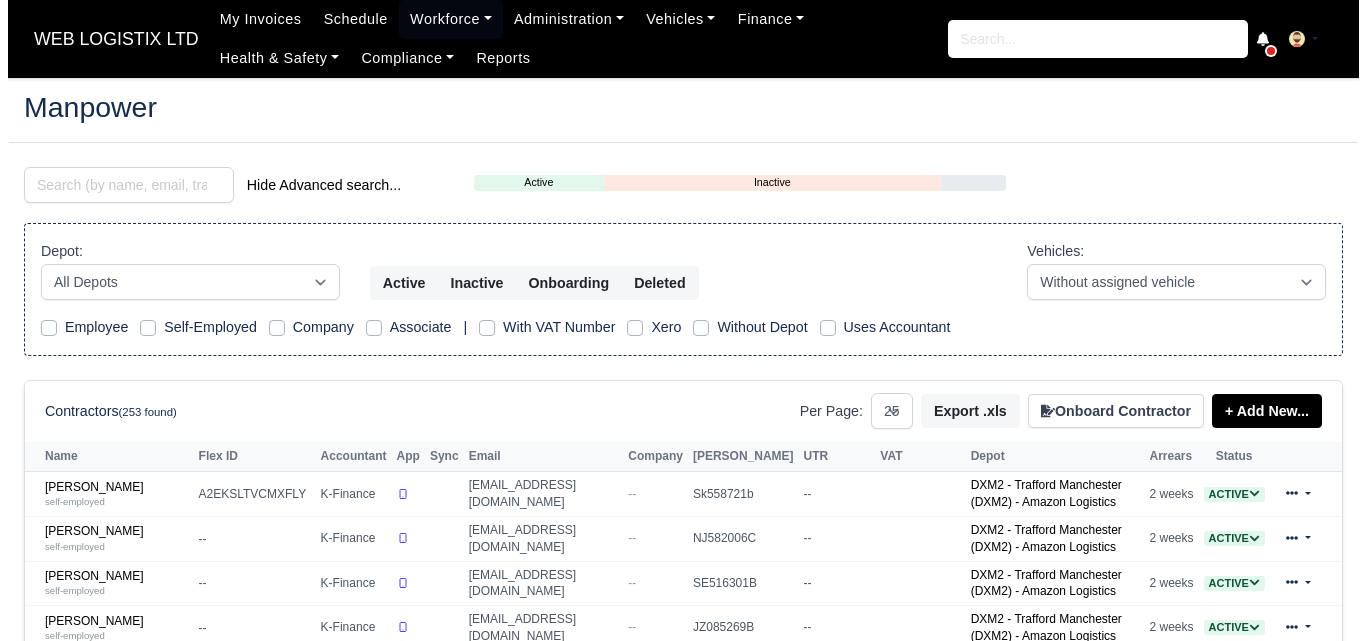 scroll, scrollTop: 0, scrollLeft: 0, axis: both 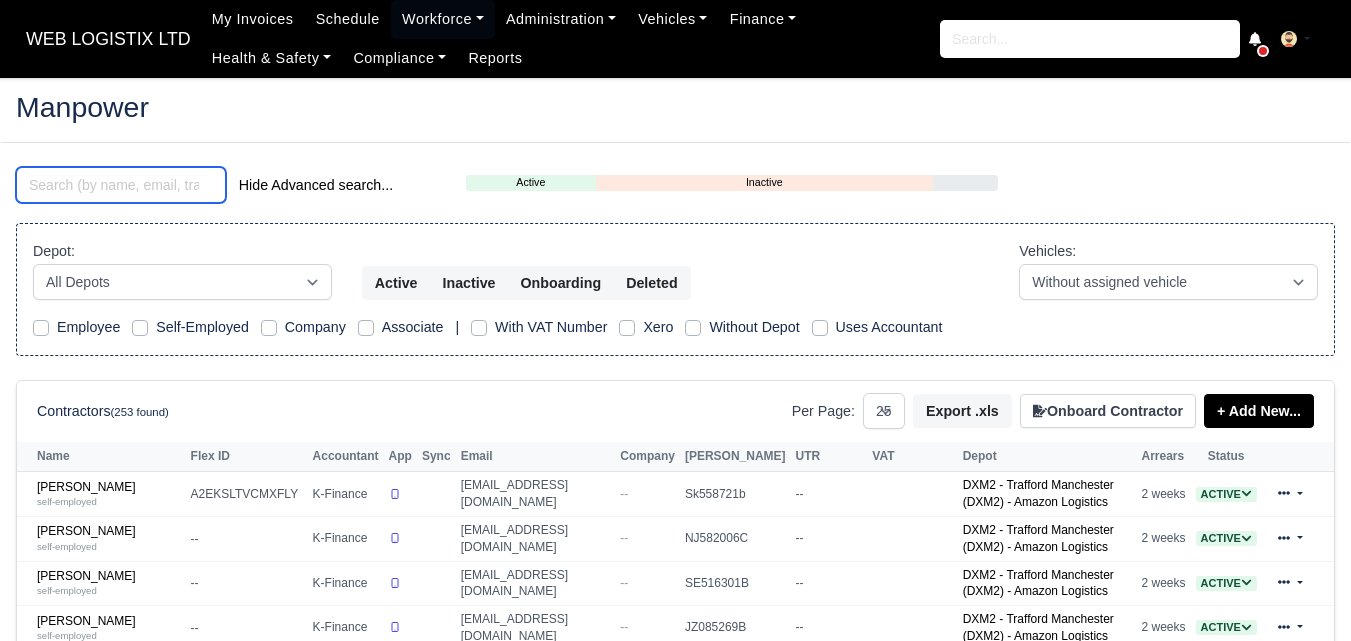 click at bounding box center [121, 185] 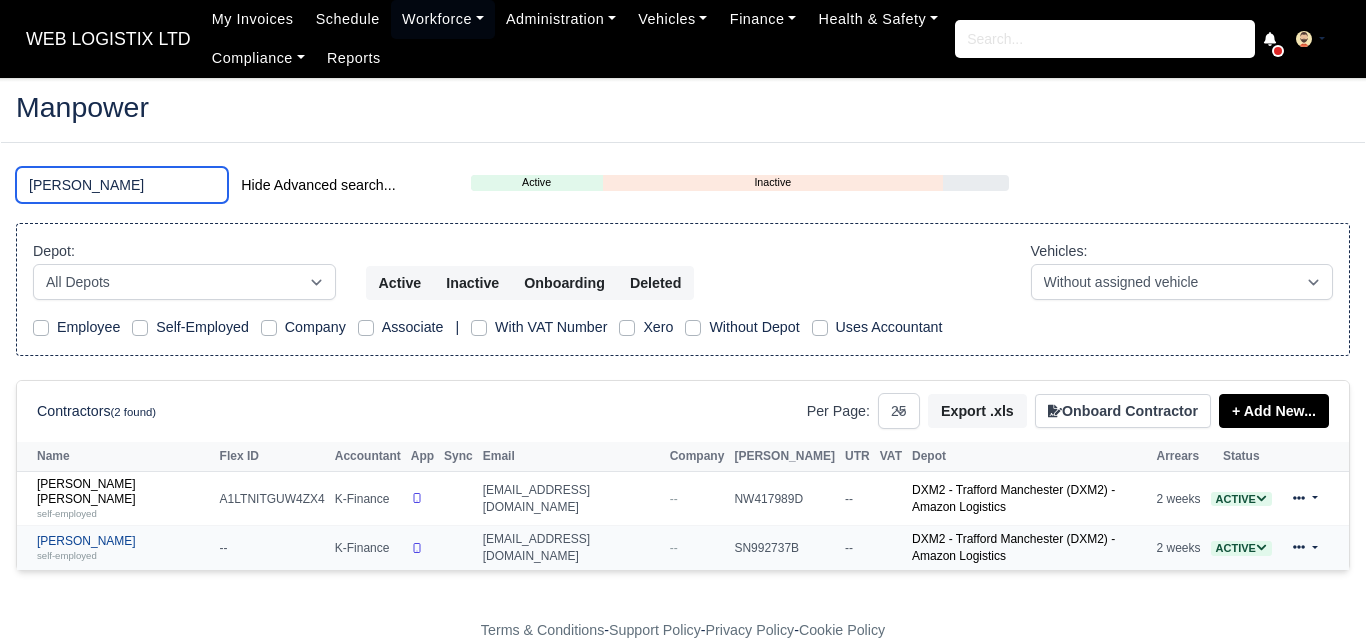 type on "[PERSON_NAME]" 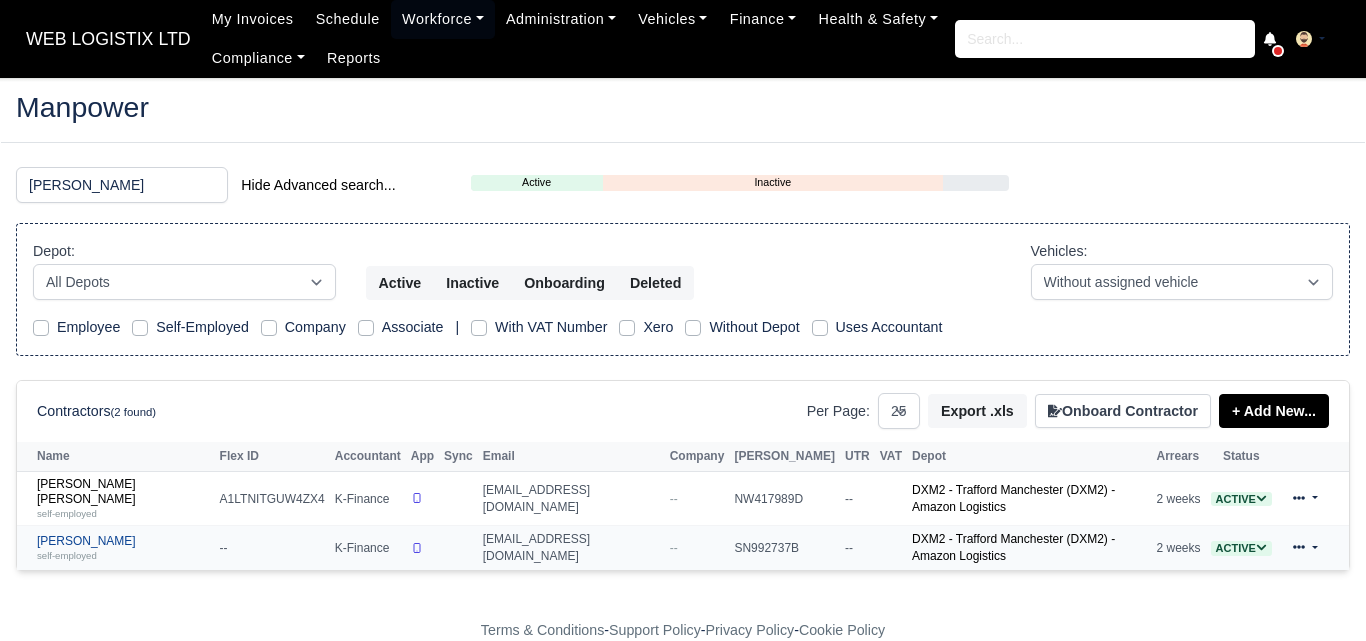 click on "[PERSON_NAME]
self-employed" at bounding box center [123, 548] 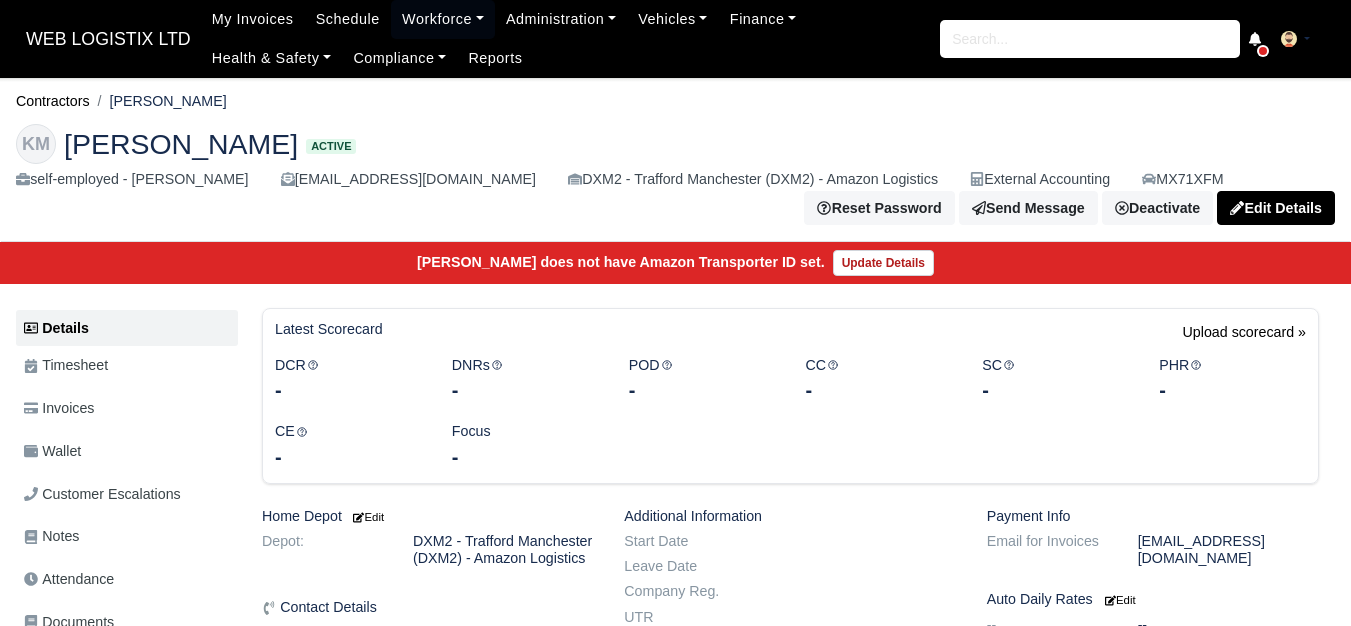scroll, scrollTop: 0, scrollLeft: 0, axis: both 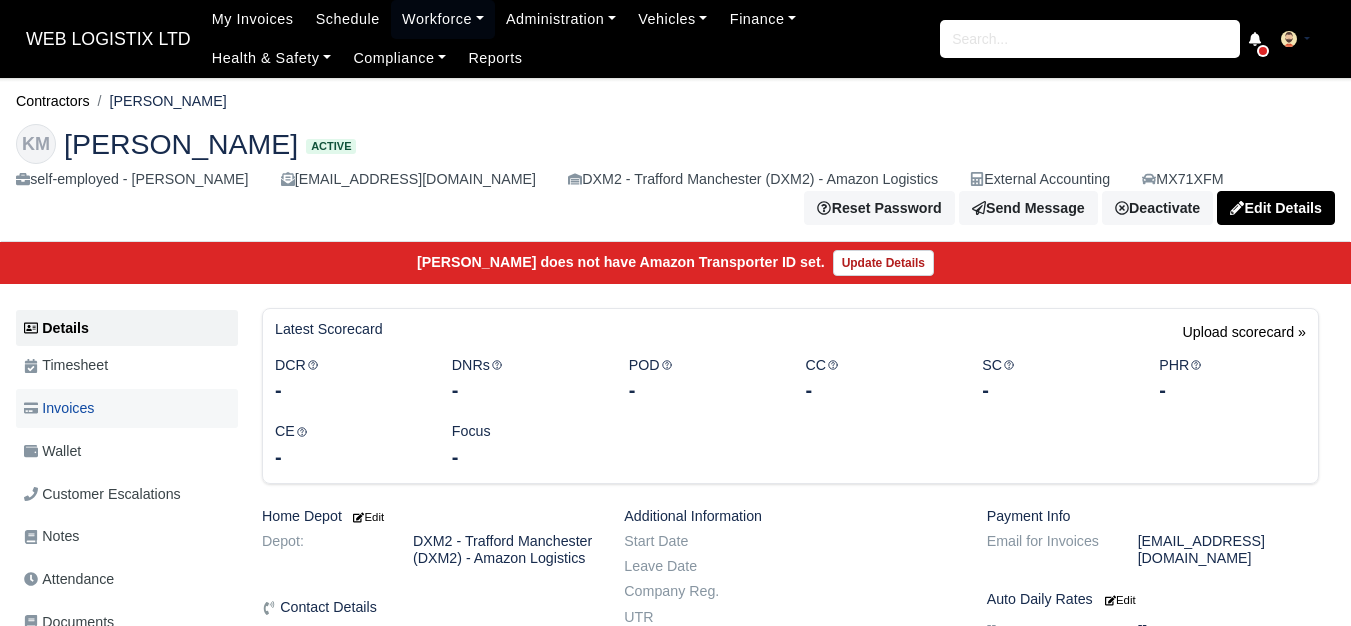 click on "Invoices" at bounding box center [59, 408] 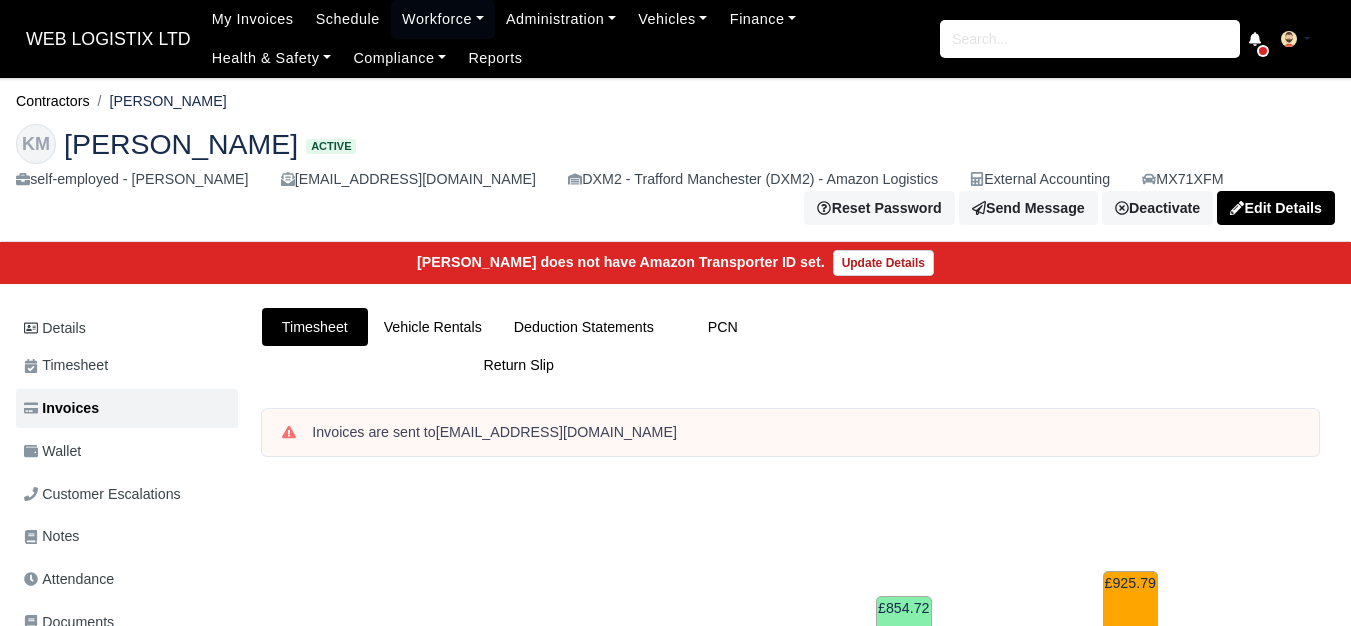 scroll, scrollTop: 667, scrollLeft: 0, axis: vertical 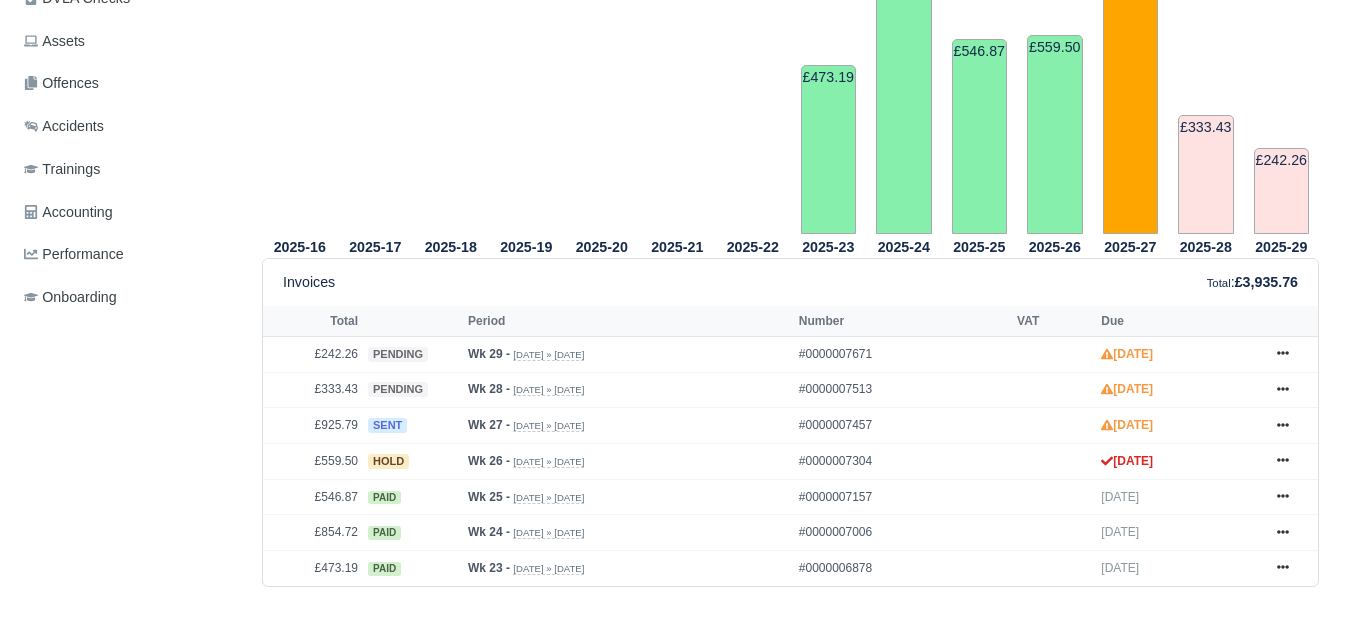 click on "Details
Timesheet
Invoices
Wallet
Customer Escalations
Notes
Attendance
Documents" at bounding box center [131, 496] 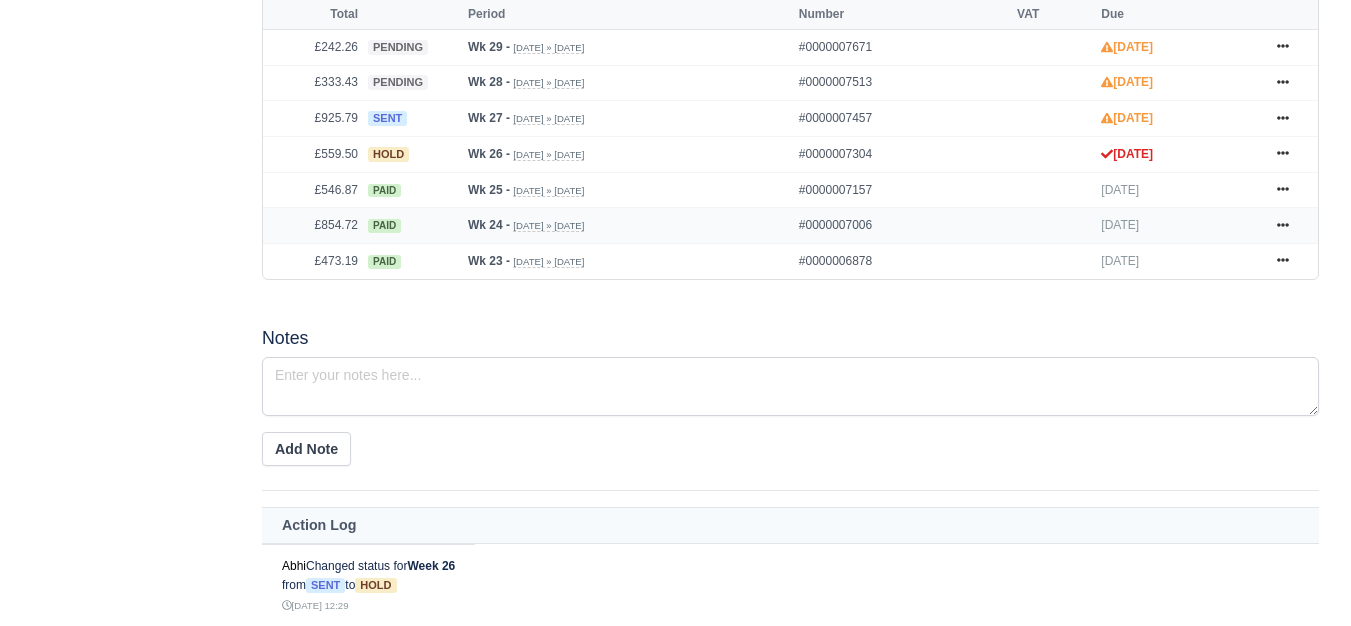 scroll, scrollTop: 833, scrollLeft: 0, axis: vertical 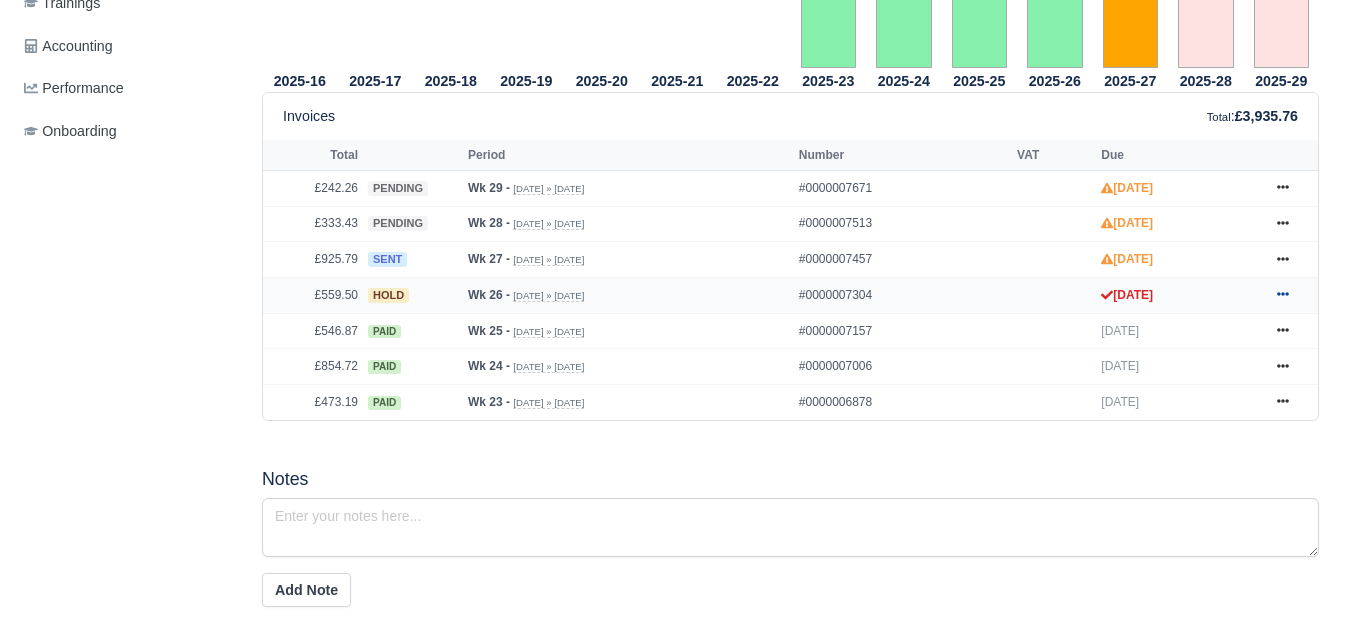 click 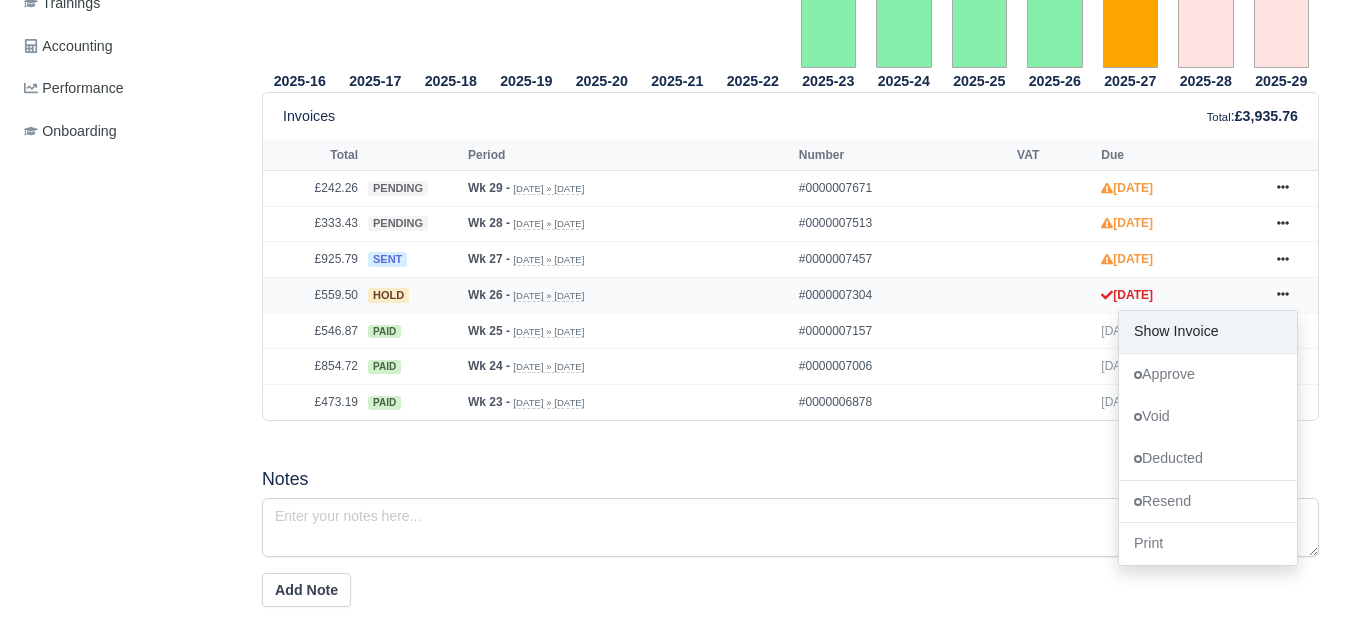 click on "Show Invoice" at bounding box center [1208, 332] 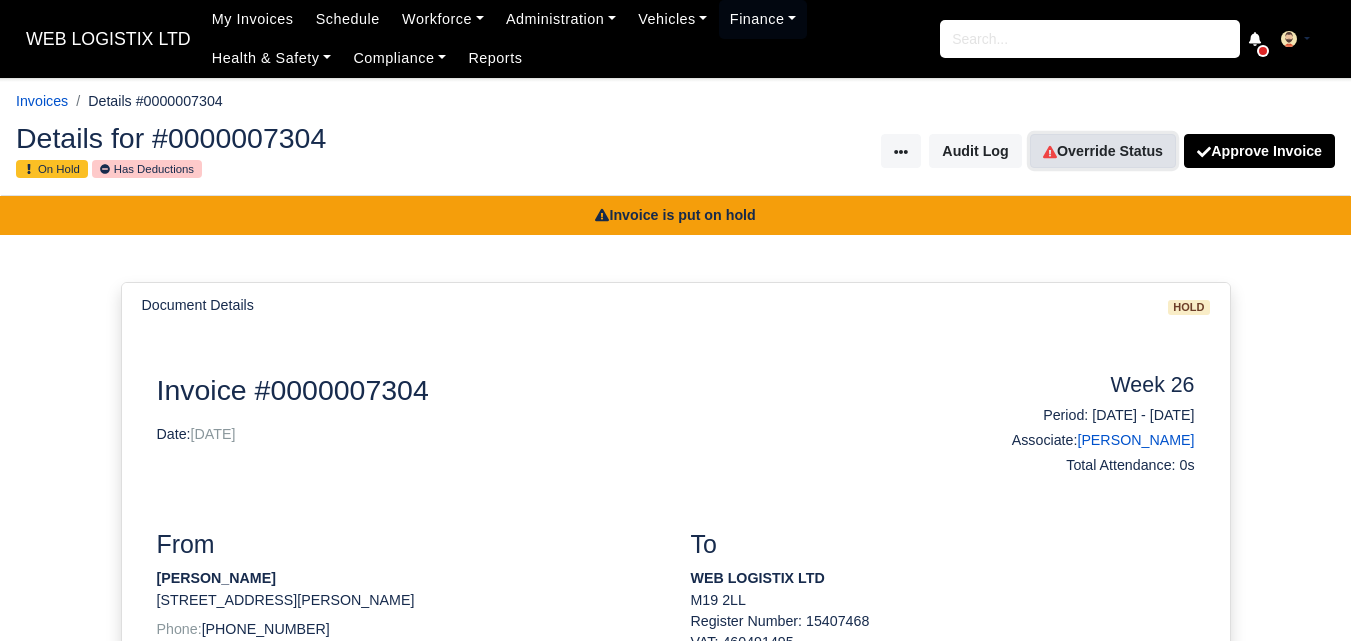click on "Override Status" at bounding box center (1103, 151) 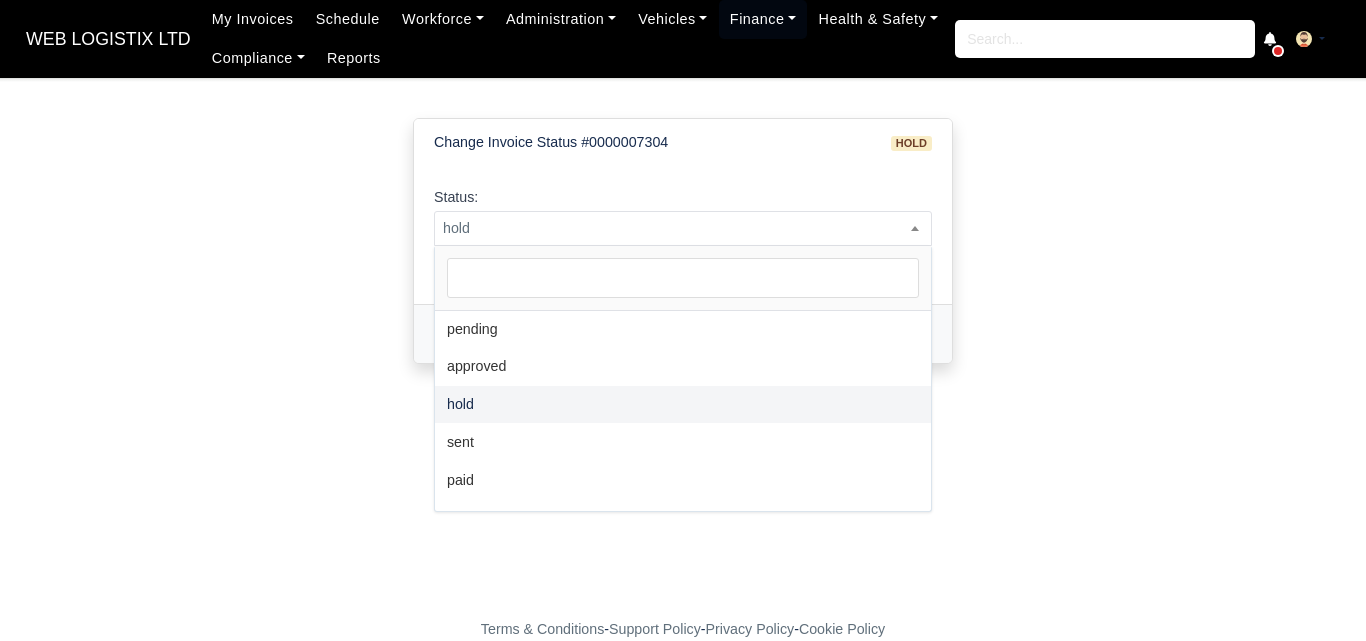 scroll, scrollTop: 0, scrollLeft: 0, axis: both 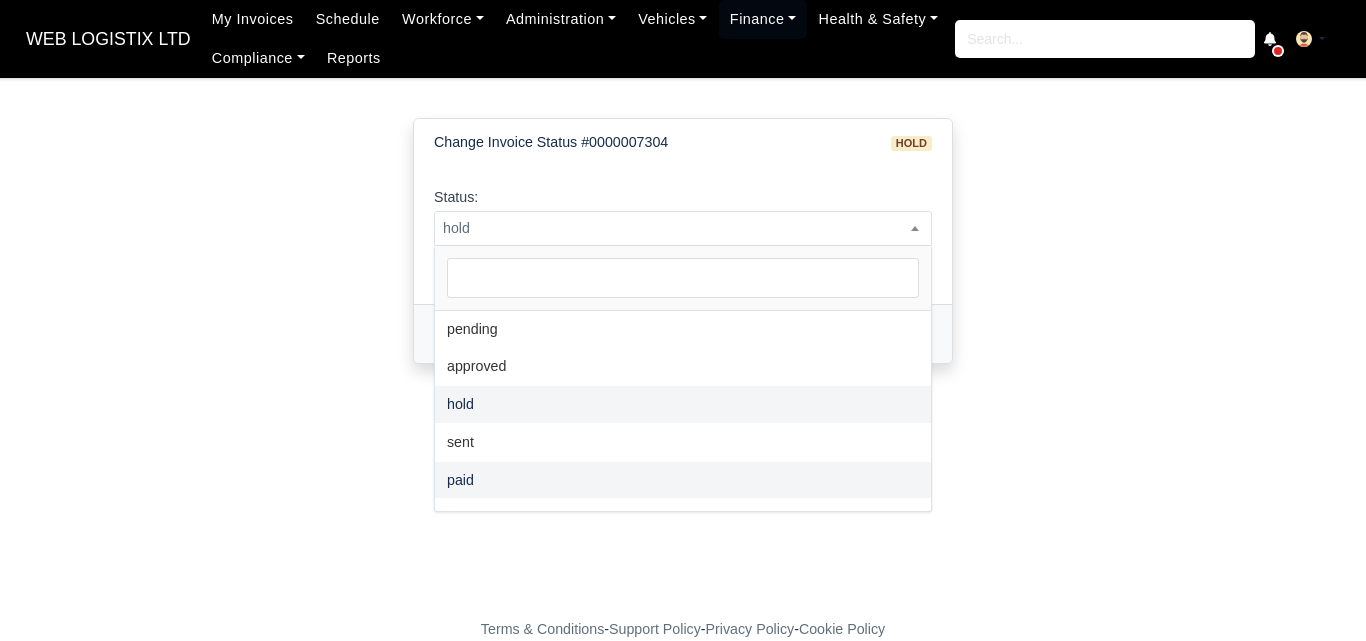 select on "paid" 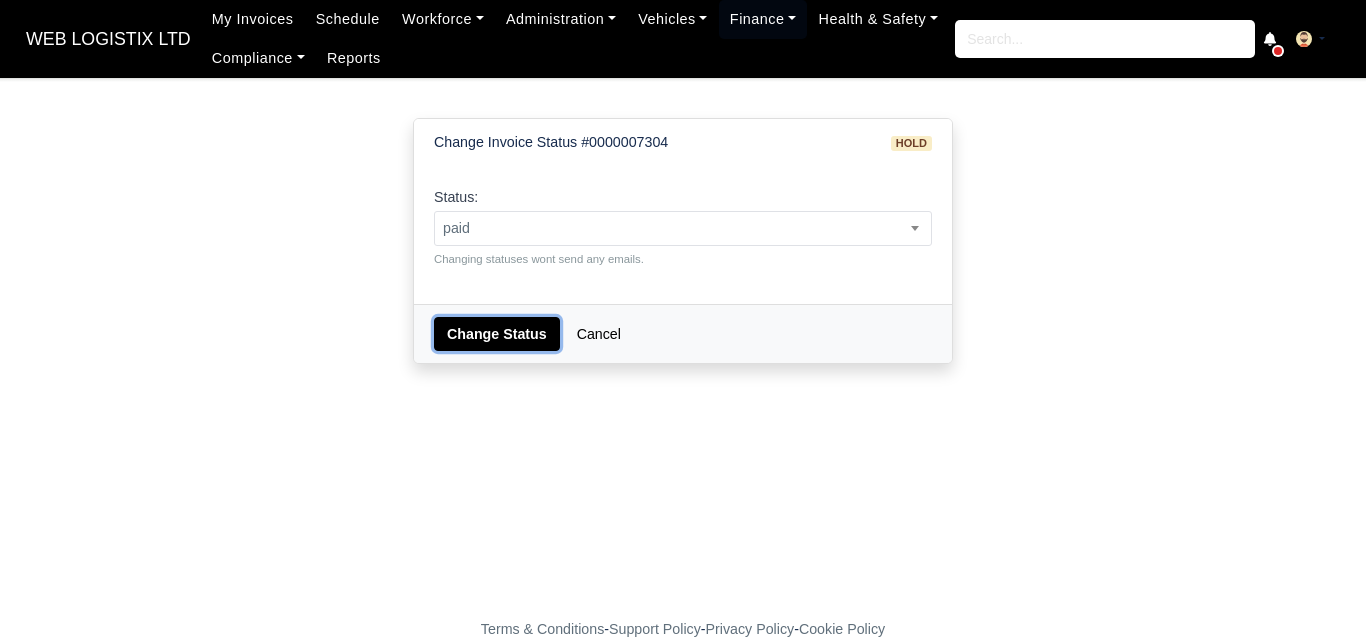 click on "Change Status" at bounding box center [497, 334] 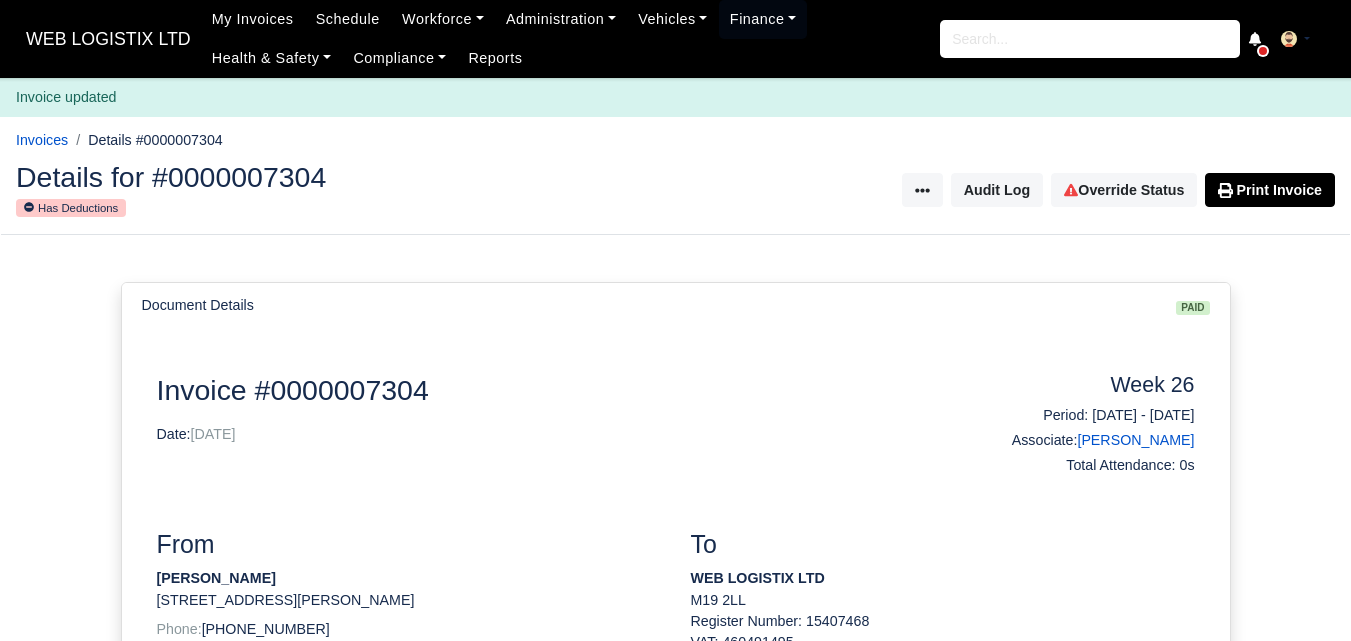 scroll, scrollTop: 0, scrollLeft: 0, axis: both 